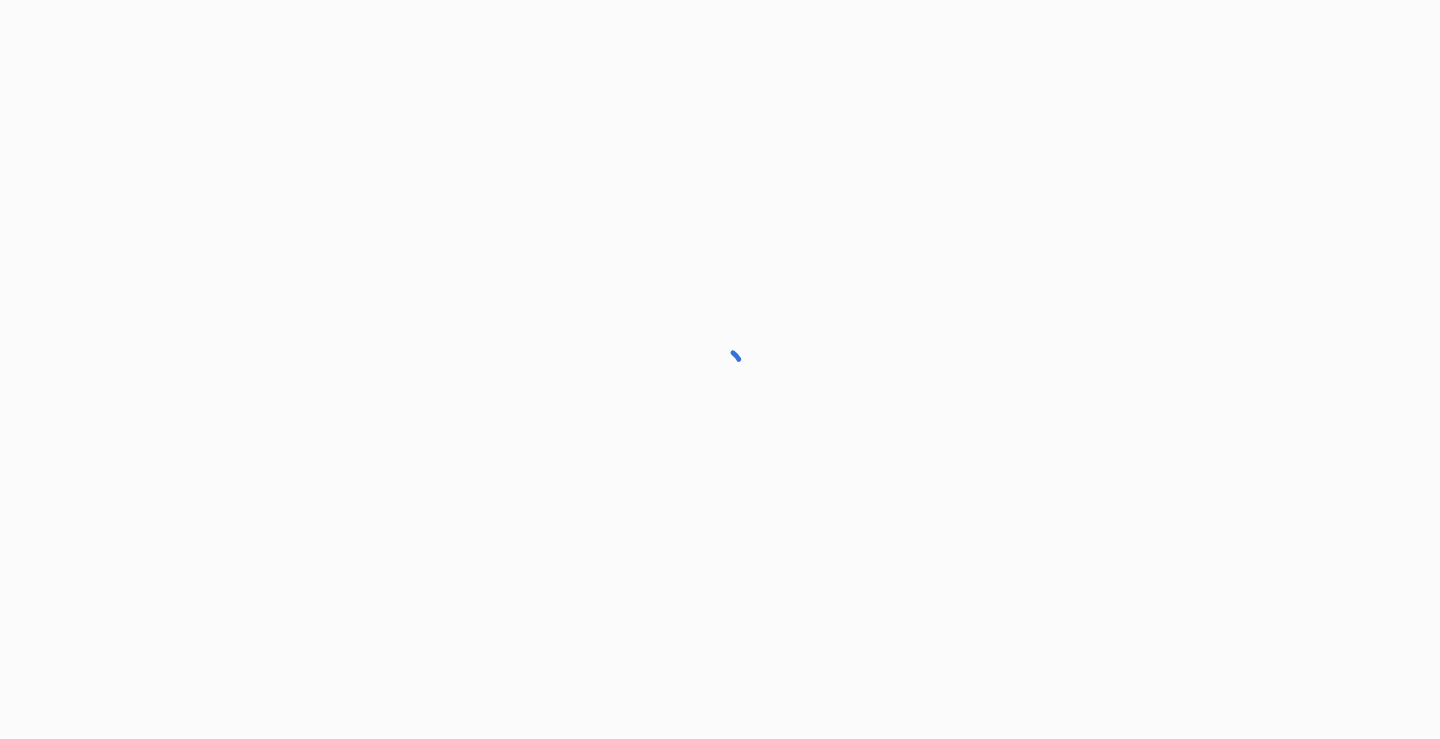 scroll, scrollTop: 0, scrollLeft: 0, axis: both 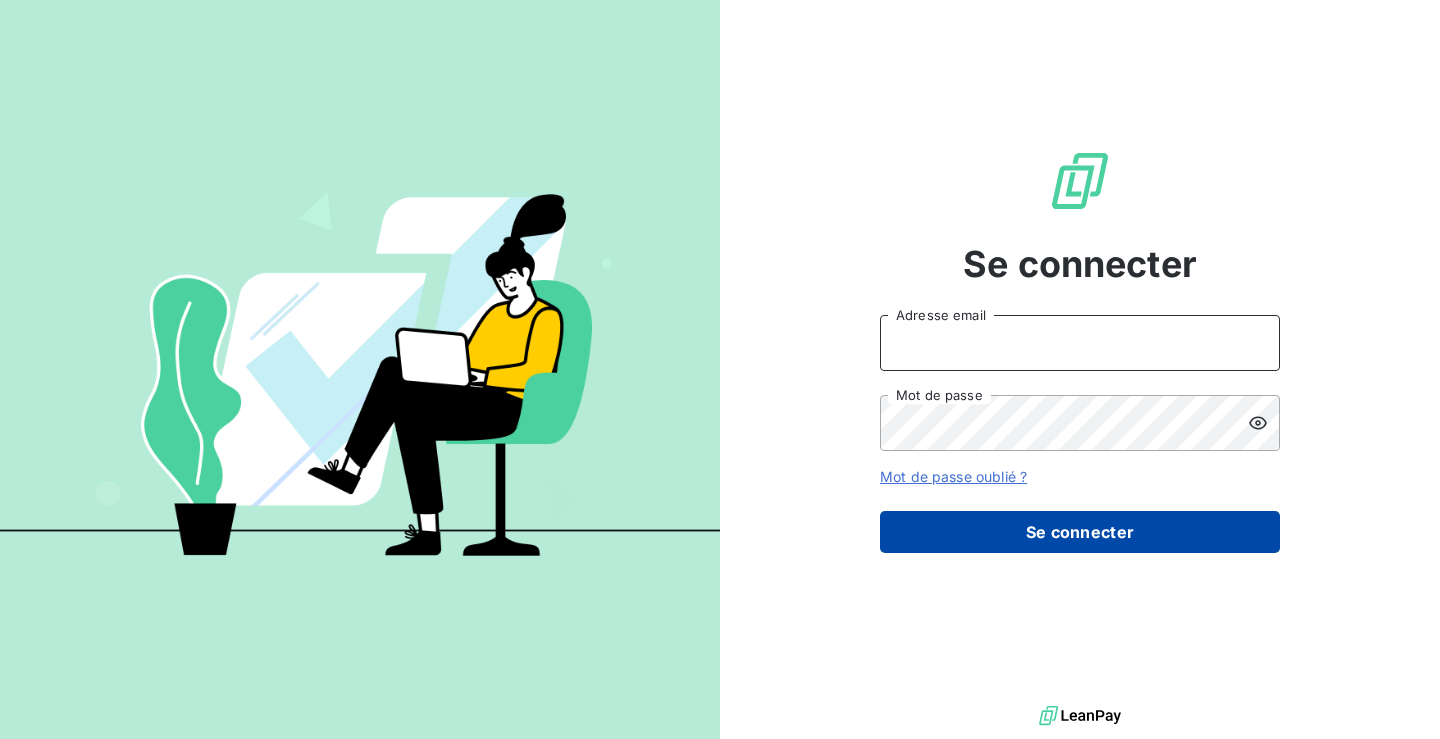 type on "[USERNAME]@[DOMAIN]" 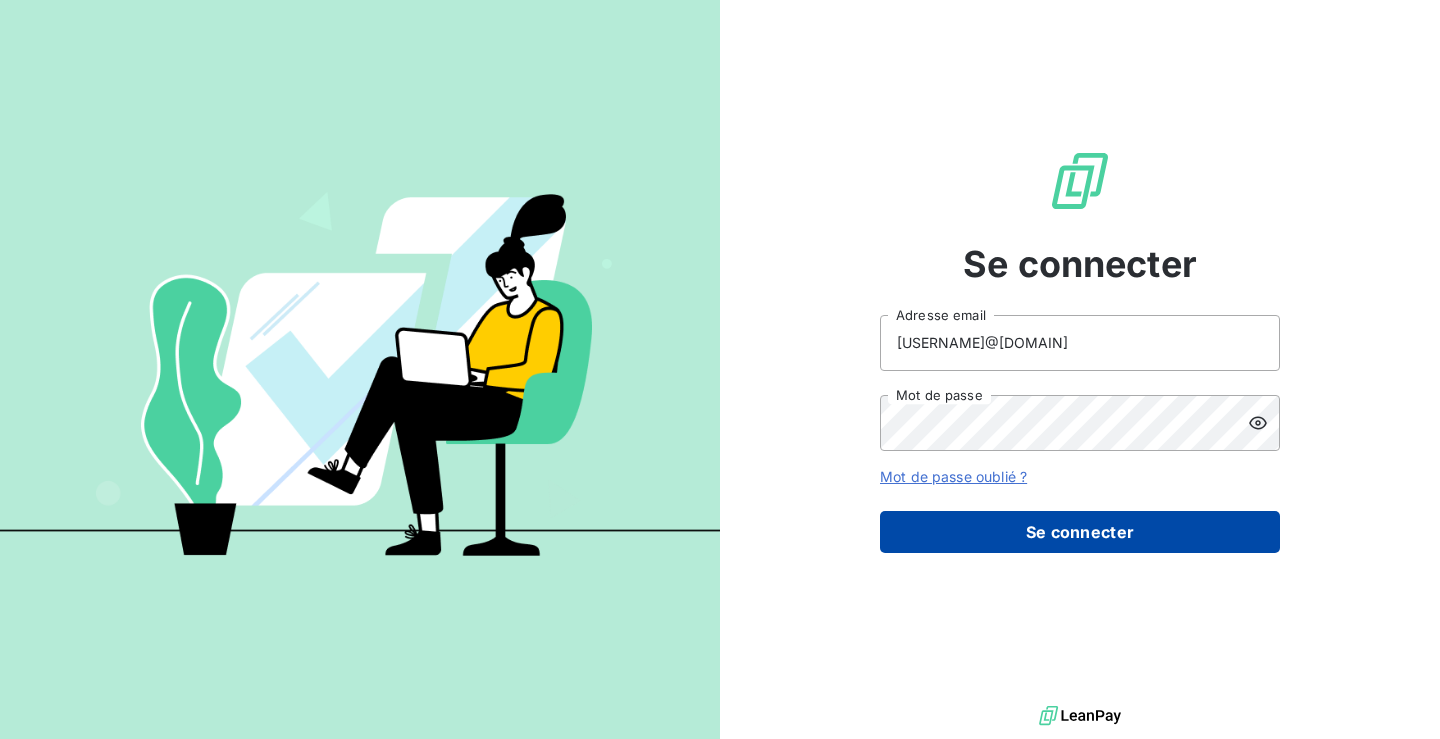 click on "Se connecter" at bounding box center (1080, 532) 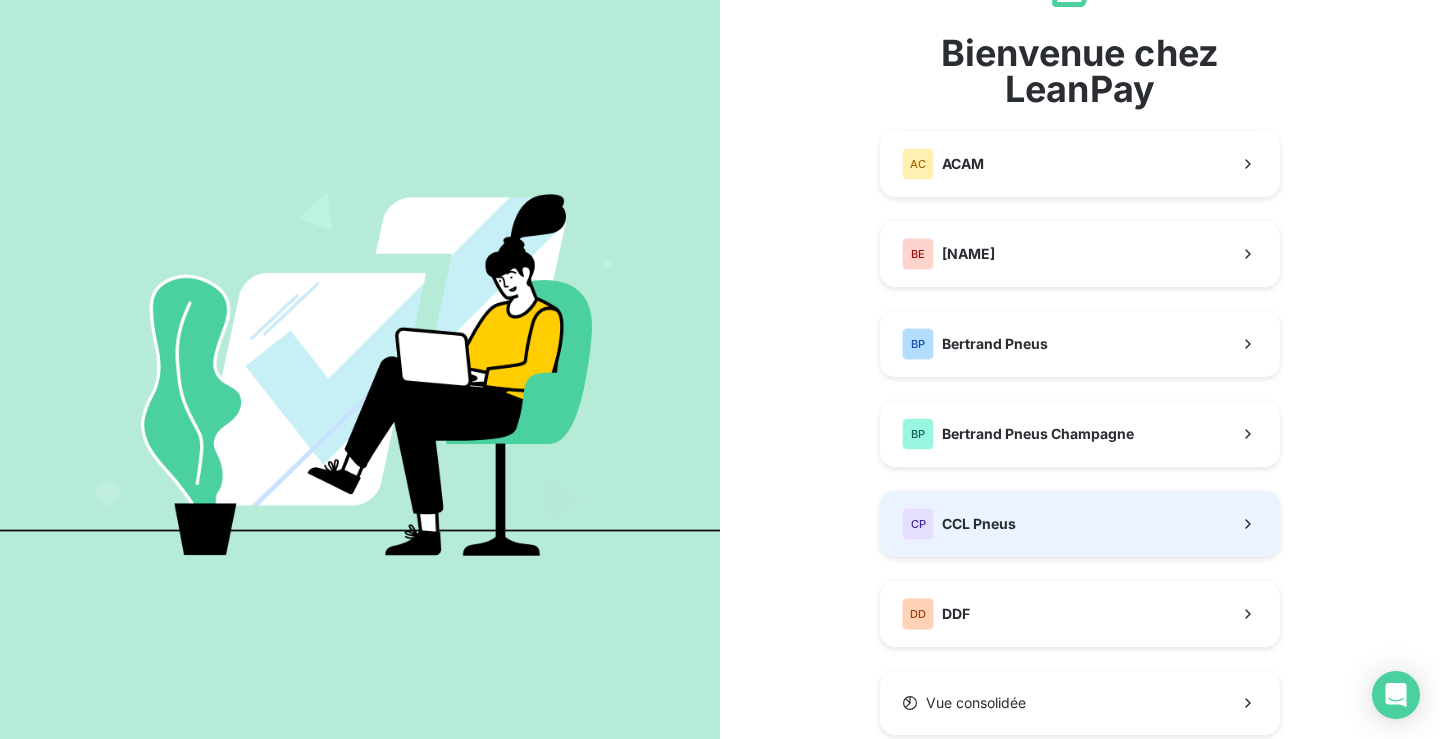 scroll, scrollTop: 151, scrollLeft: 0, axis: vertical 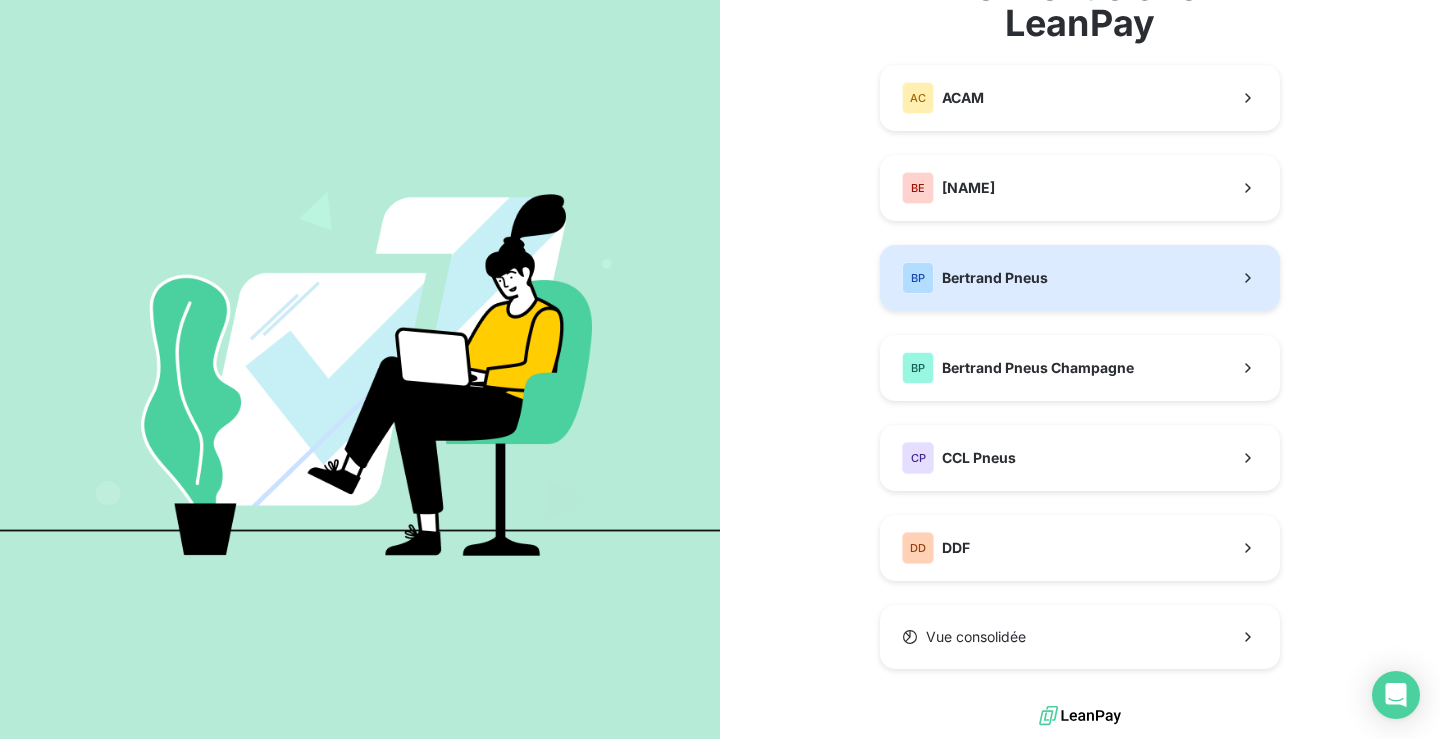 click on "BP Bertrand Pneus" at bounding box center [1080, 278] 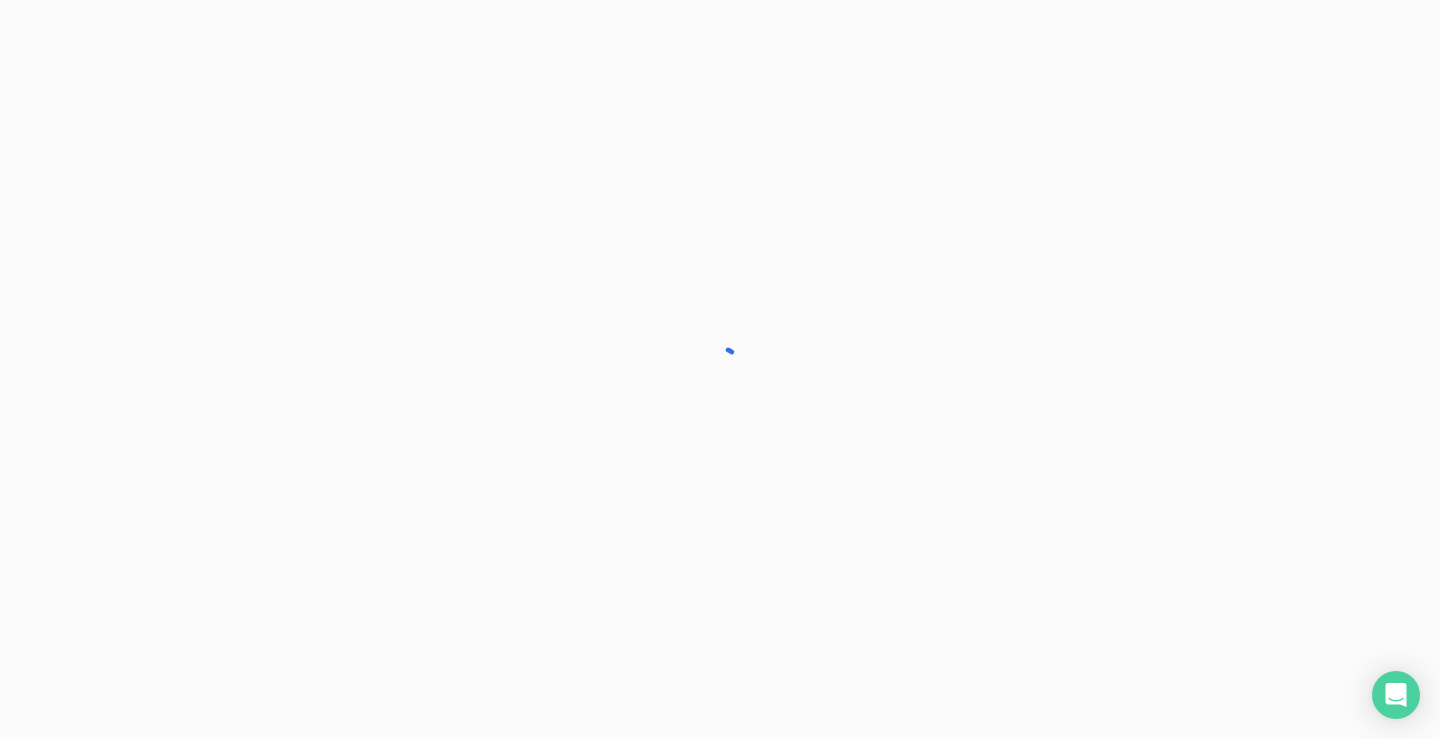 scroll, scrollTop: 0, scrollLeft: 0, axis: both 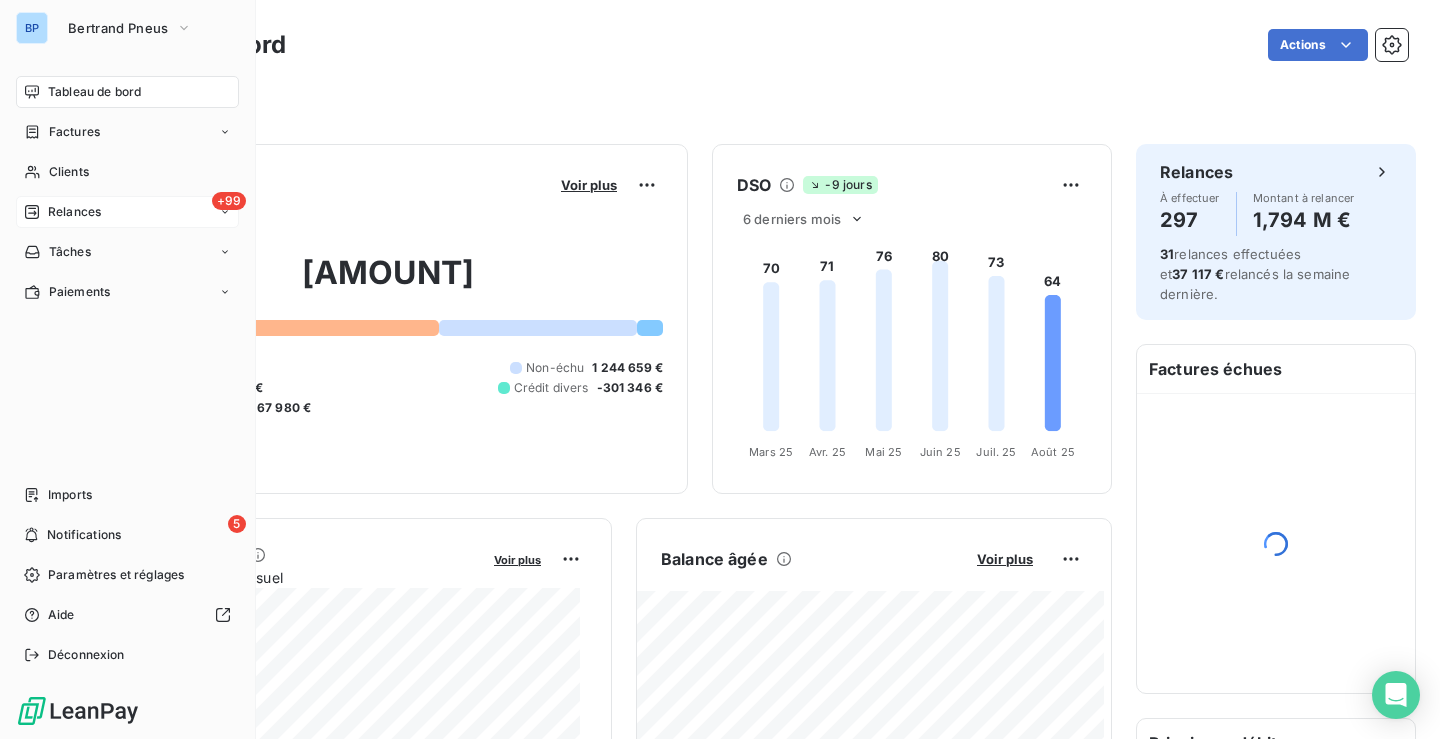 click on "+99 Relances" at bounding box center [127, 212] 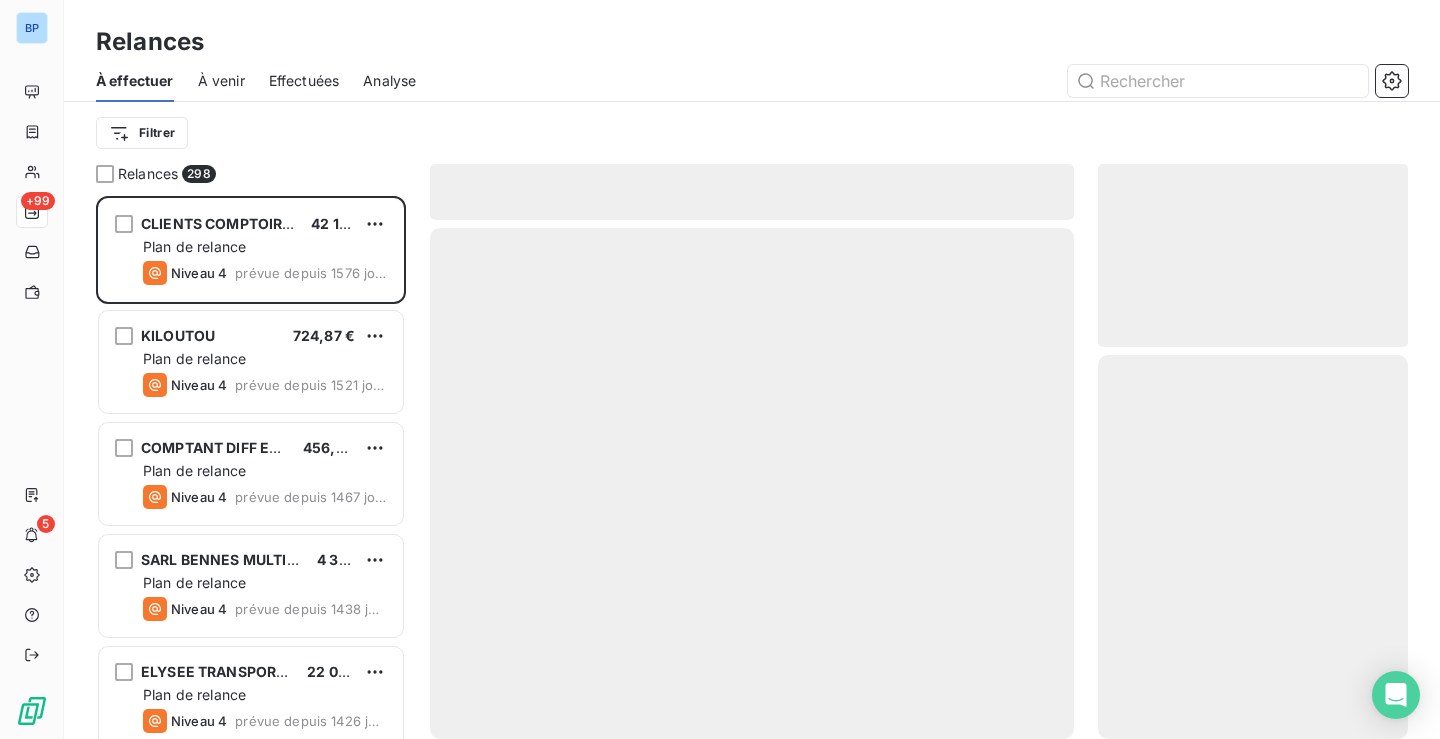 scroll, scrollTop: 16, scrollLeft: 16, axis: both 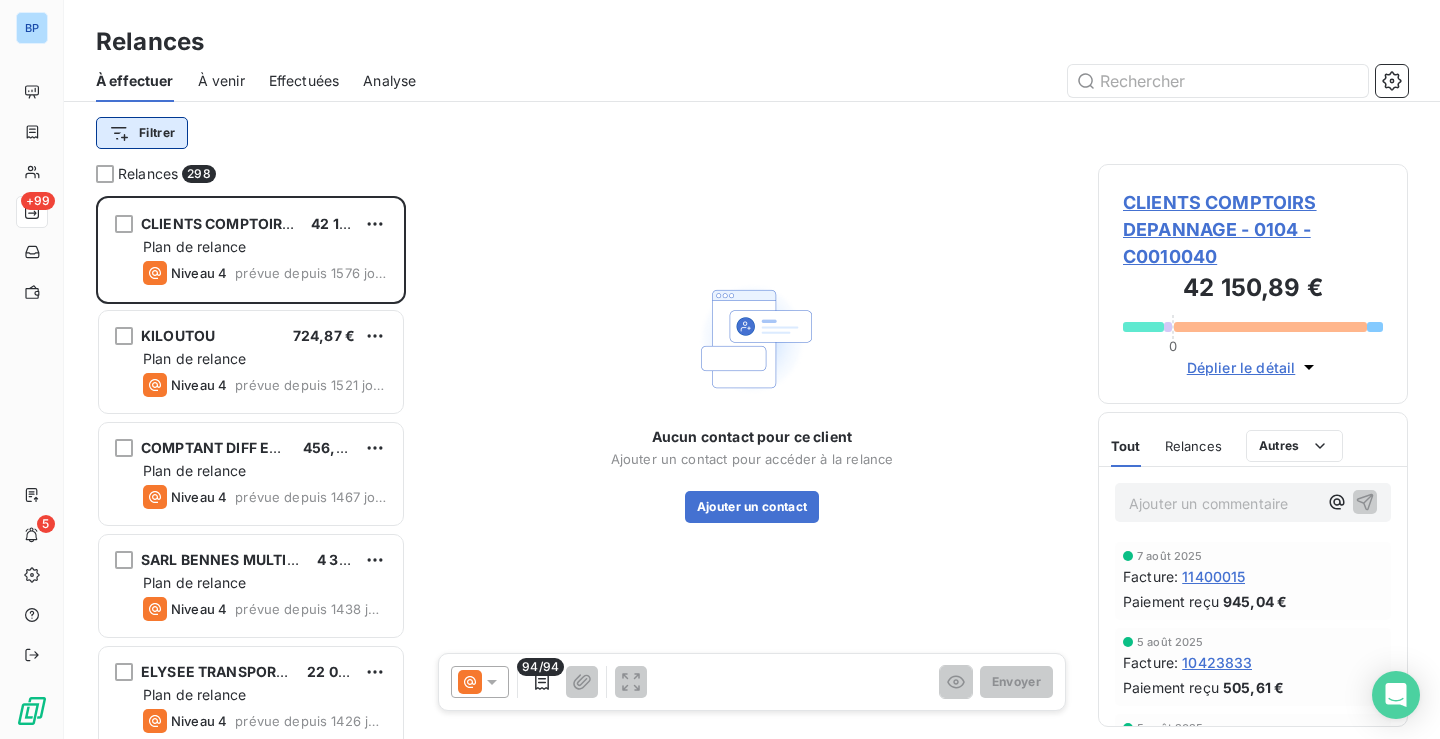 click on "BP +99 5 Relances À effectuer À venir Effectuées Analyse Filtrer Relances 298 CLIENTS COMPTOIRS DEPANNAGE - 0104 [AMOUNT] Plan de relance Niveau 4 prévue depuis [DAYS] jours KILOUTOU [AMOUNT] Plan de relance Niveau 4 prévue depuis [DAYS] jours COMPTANT DIFF EPINAY [AMOUNT] Plan de relance Niveau 4 prévue depuis [DAYS] jours SARL BENNES MULTI SERVICES  *LJ [DATE]* [AMOUNT] Plan de relance Niveau 4 prévue depuis [DAYS] jours ELYSEE TRANSPORT   **LJ [DATE]** [AMOUNT] Plan de relance Niveau 4 prévue depuis [DAYS] jours COMPTANT PERSAN COMPTOIR [AMOUNT] Plan de relance Niveau 4 prévue depuis [DAYS] jours Aucun contact pour ce client Ajouter un contact pour accéder à la relance Ajouter un contact 94/94 Envoyer CLIENTS COMPTOIRS DEPANNAGE - 0104 - C0010040 [AMOUNT] 0 Déplier le détail Tout Relances Commentaires Portail client Creditsafe Tout Relances Autres Ajouter un commentaire ﻿ [DATE] Facture  : [NUMBER] Paiement reçu [AMOUNT] [DATE]" at bounding box center (720, 369) 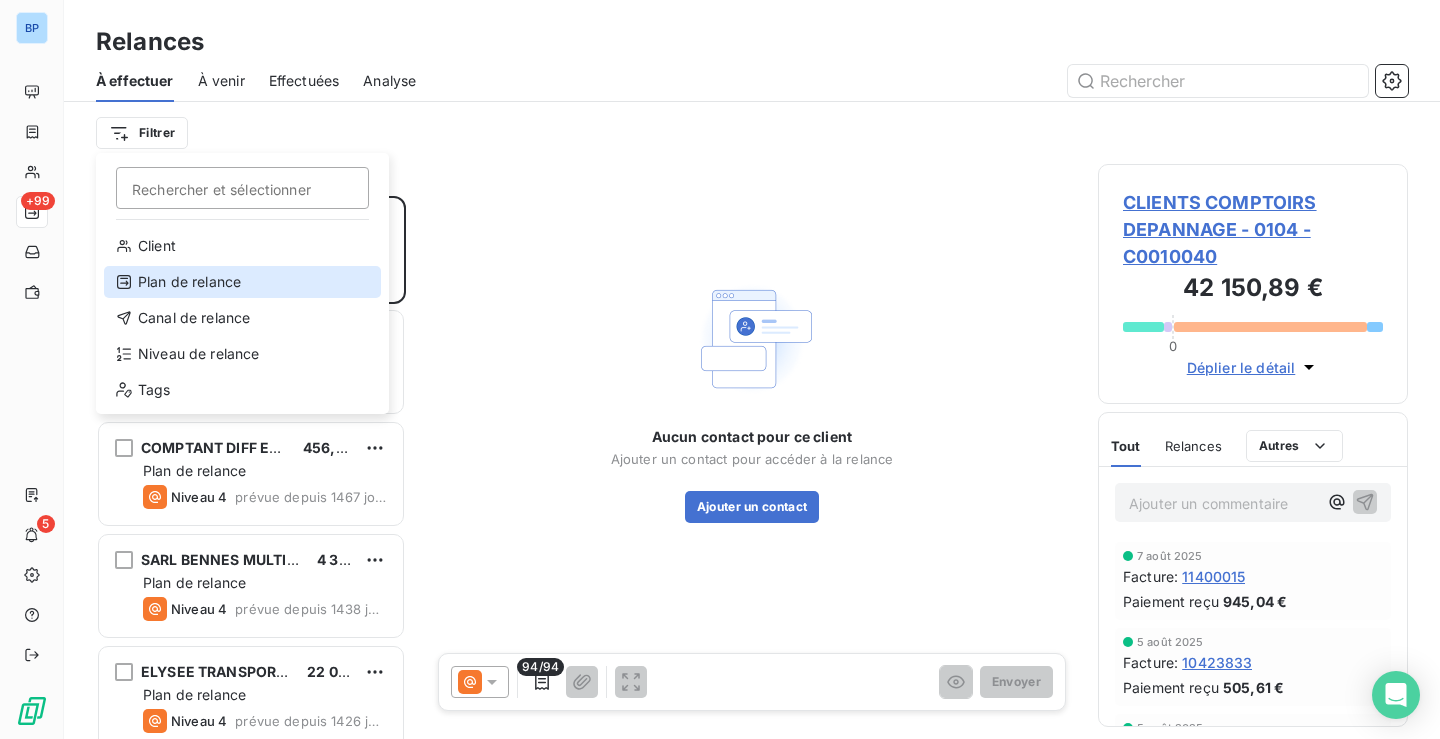 click on "Plan de relance" at bounding box center [242, 282] 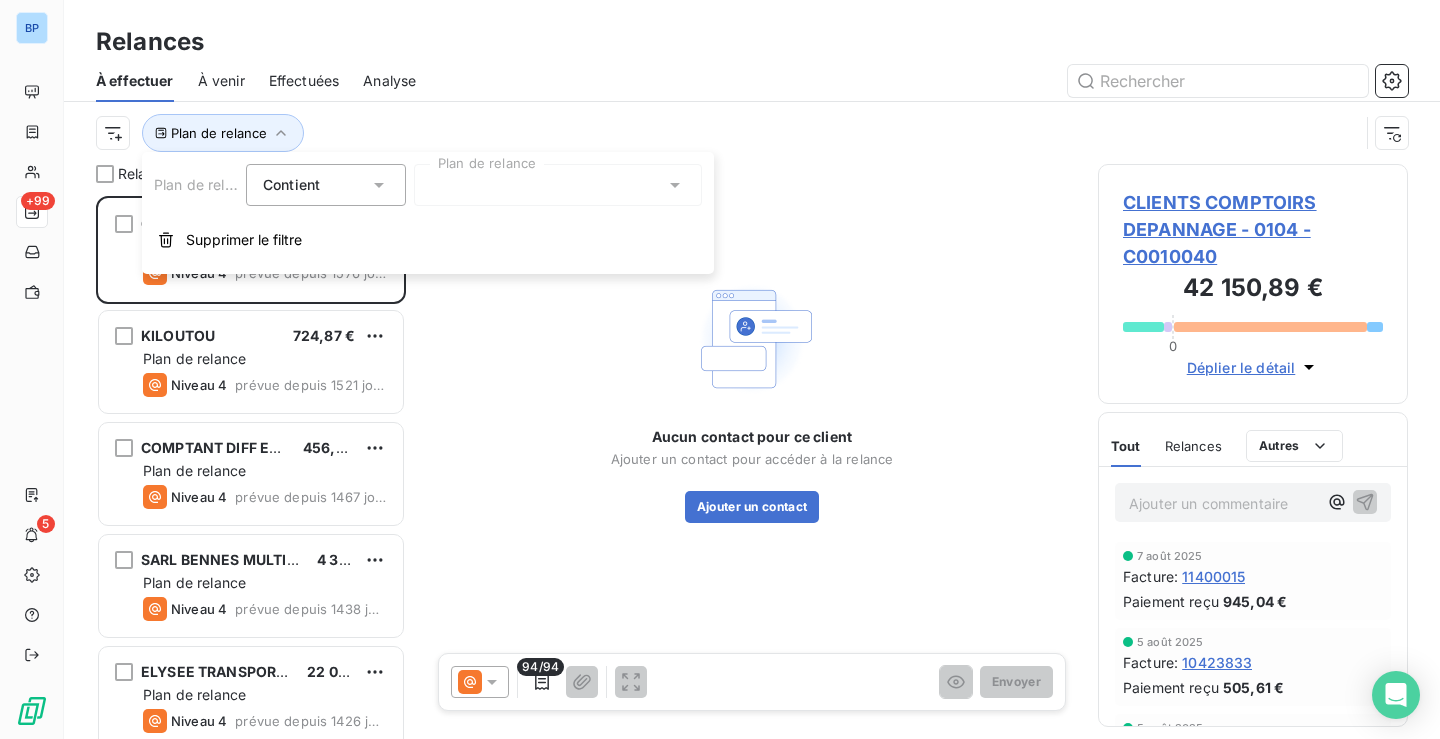 click 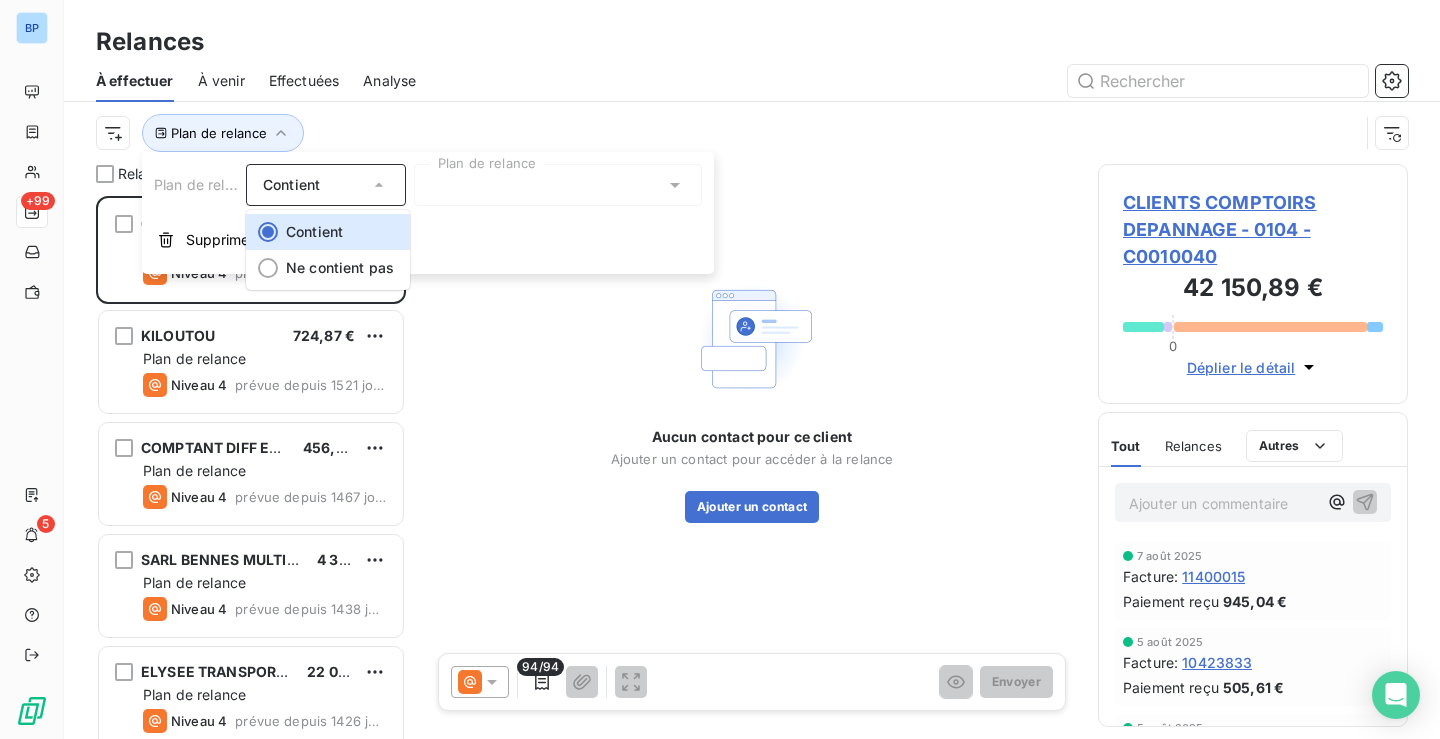 click on "Contient" at bounding box center (316, 185) 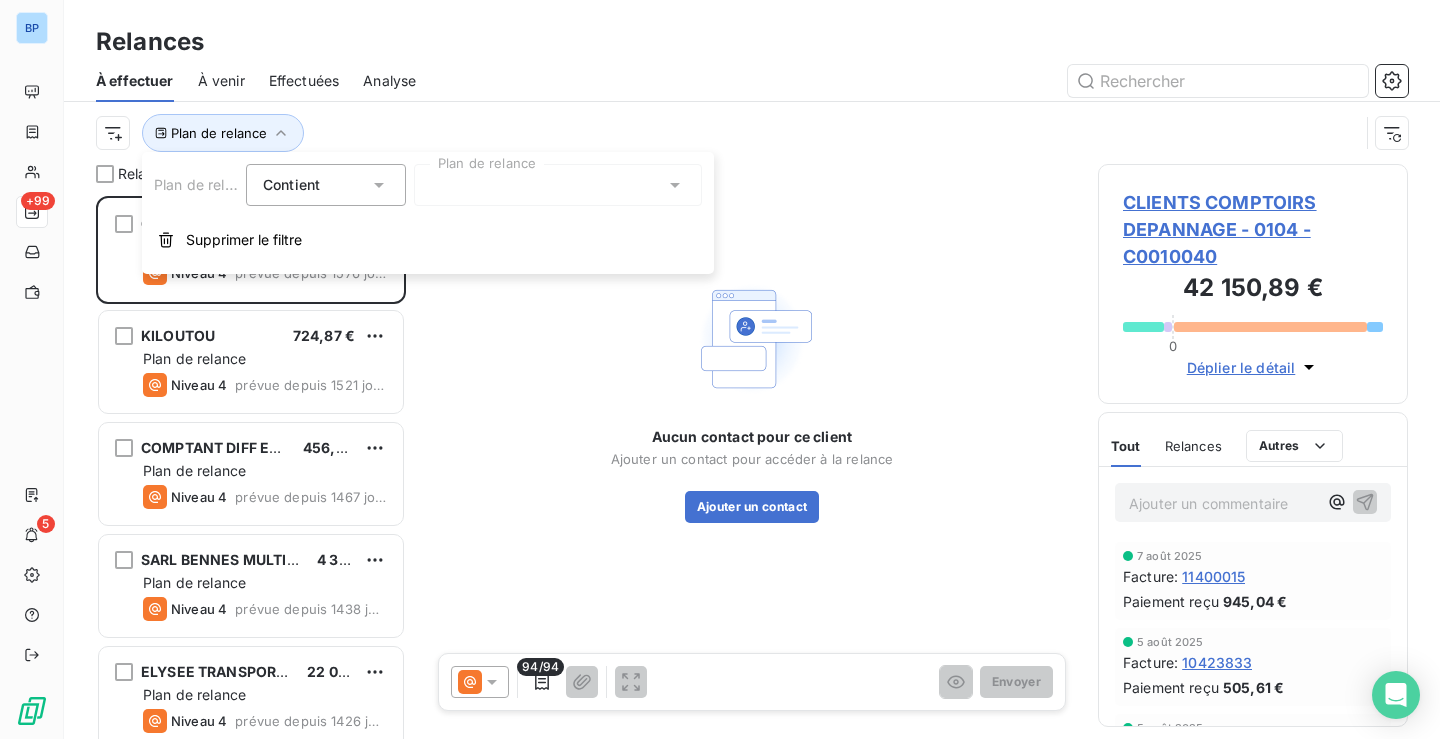 click at bounding box center [558, 185] 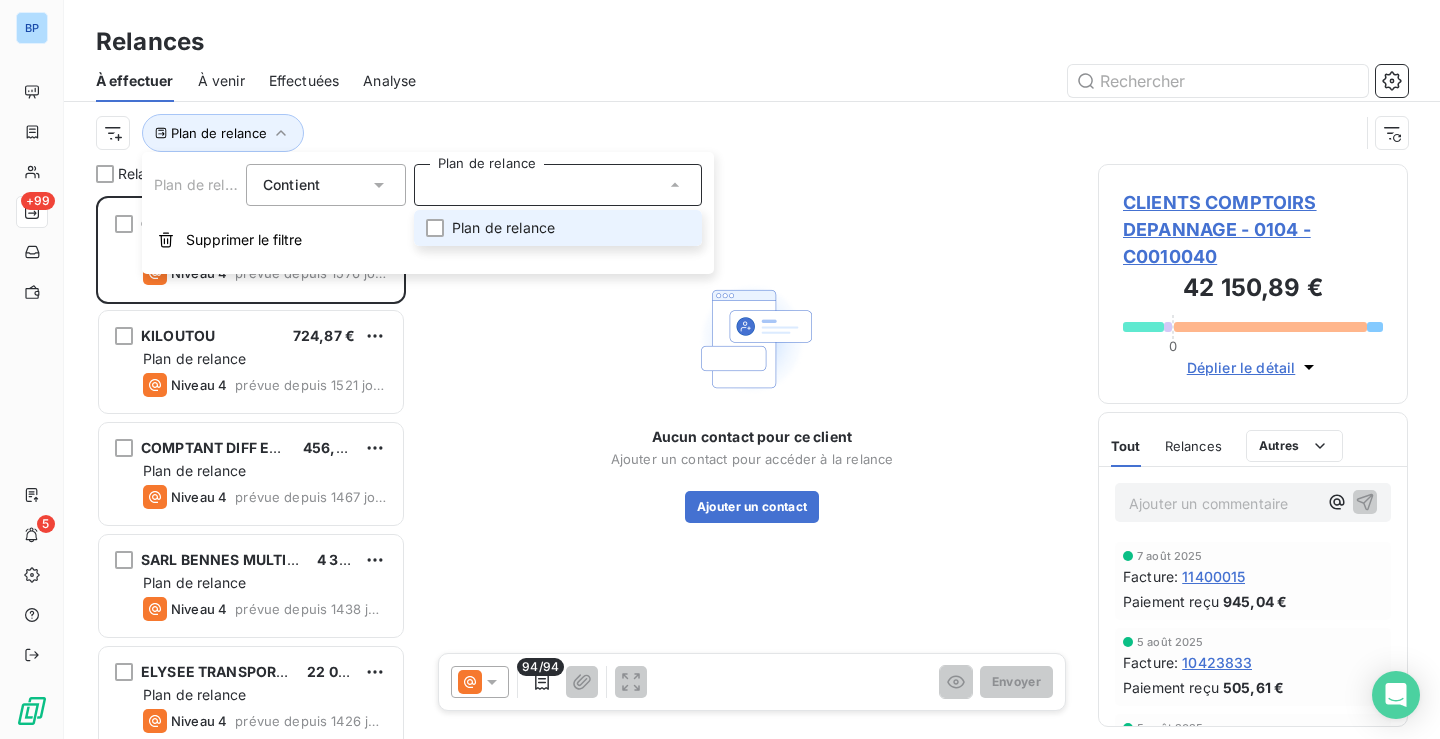 click at bounding box center (558, 185) 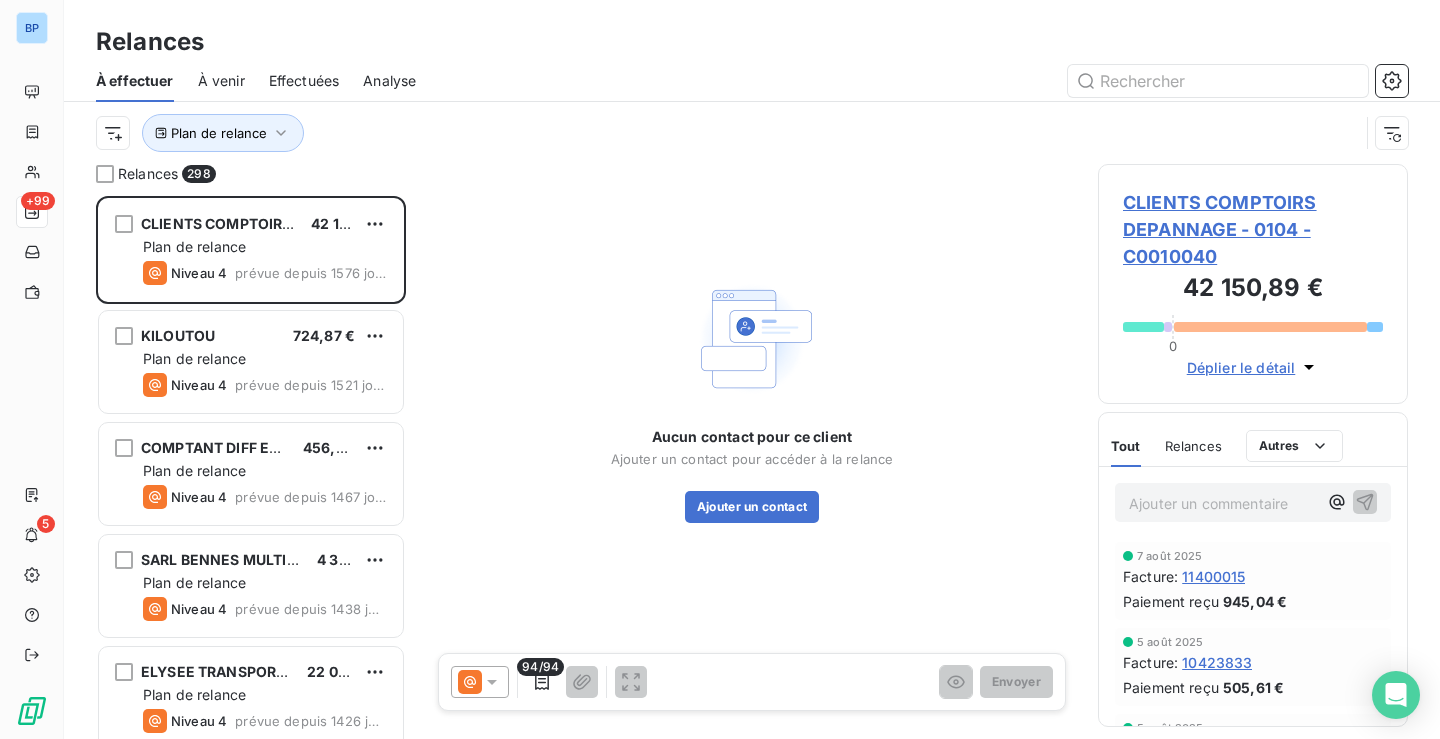 click at bounding box center [924, 81] 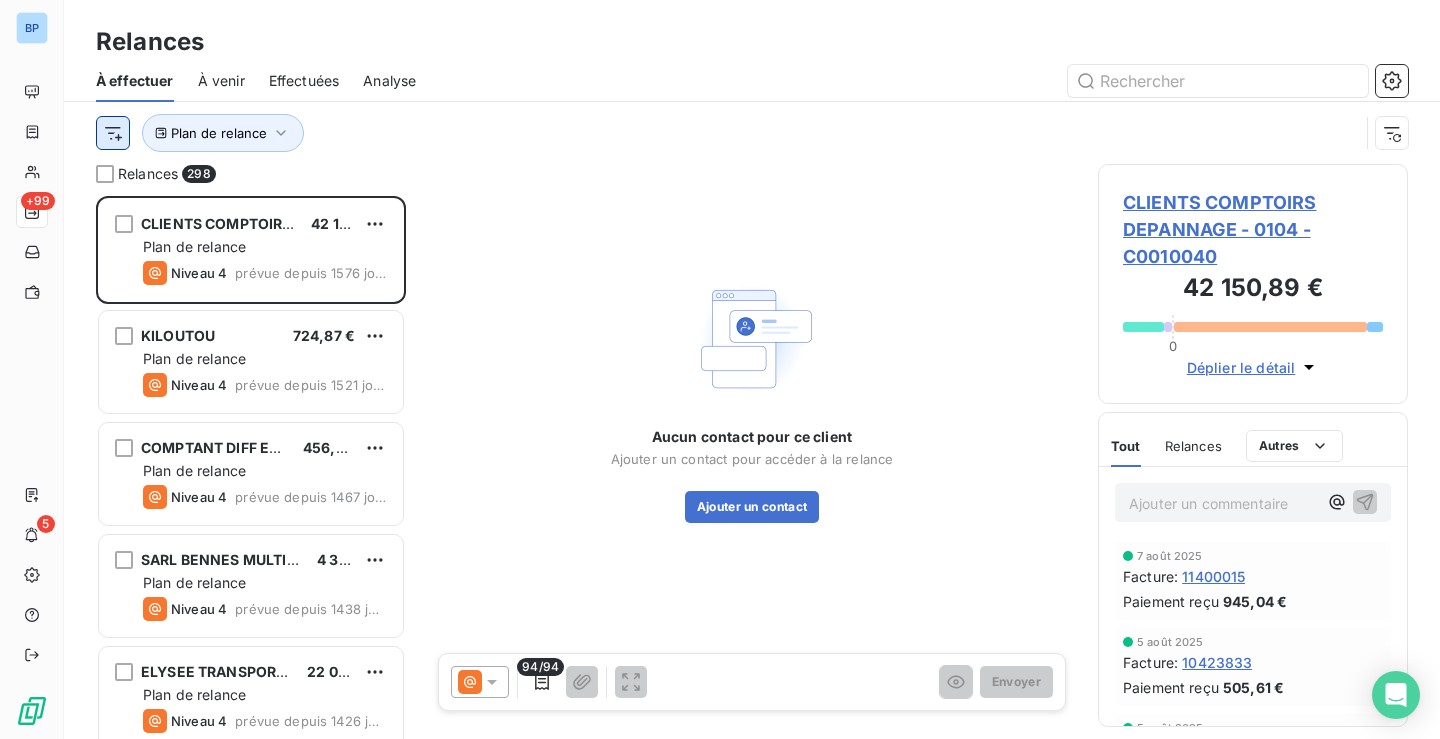 click on "BP +99 5 Relances À effectuer À venir Effectuées Analyse Plan de relance  Relances 298 CLIENTS COMPTOIRS DEPANNAGE - 0104 - [AMOUNT] Plan de relance Niveau 4 prévue depuis [DAYS] jours KILOUTOU [AMOUNT] Plan de relance Niveau 4 prévue depuis [DAYS] jours COMPTANT DIFF EPINAY [AMOUNT] Plan de relance Niveau 4 prévue depuis [DAYS] jours SARL BENNES MULTI SERVICES  *LJ [DATE]* [AMOUNT] Plan de relance Niveau 4 prévue depuis [DAYS] jours ELYSEE TRANSPORT   **LJ [DATE]** [AMOUNT] Plan de relance Niveau 4 prévue depuis [DAYS] jours COMPTANT PERSAN COMPTOIR [AMOUNT] Plan de relance Niveau 4 prévue depuis [DAYS] jours Aucun contact pour ce client Ajouter un contact pour accéder à la relance Ajouter un contact 94/94 Envoyer CLIENTS COMPTOIRS DEPANNAGE - 0104 - C0010040 [AMOUNT] 0 Déplier le détail Tout Relances Commentaires Portail client Creditsafe Tout Relances Autres Ajouter un commentaire ﻿ [DATE] Facture  : [NUMBER] Paiement reçu [AMOUNT]  :" at bounding box center (720, 369) 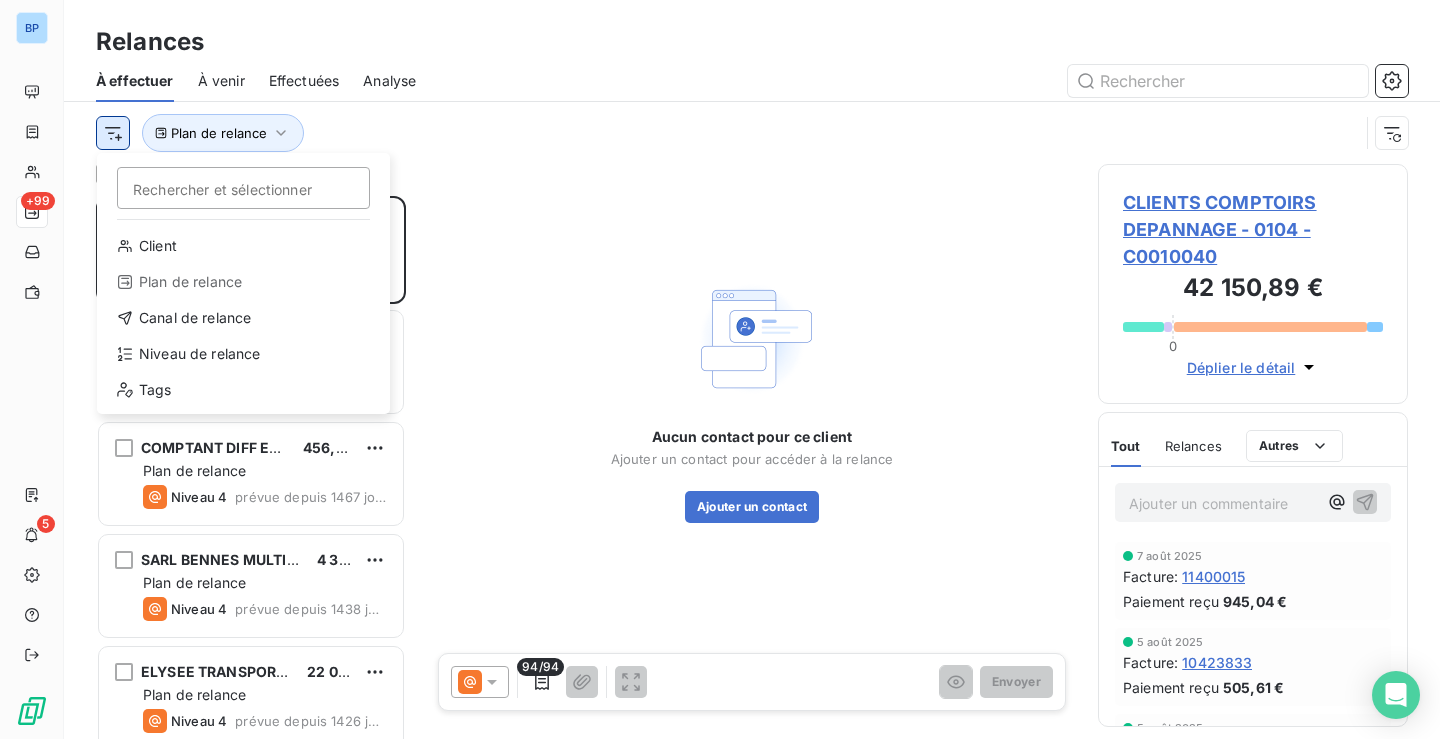 click on "BP +99 5 Relances À effectuer À venir Effectuées Analyse Rechercher et sélectionner Client Plan de relance Canal de relance Niveau de relance Tags Plan de relance  Relances 298 CLIENTS COMPTOIRS DEPANNAGE - 0104 [PRICE] Plan de relance Niveau 4 prévue depuis [DAYS] jours KILOUTOU [PRICE] Plan de relance Niveau 4 prévue depuis [DAYS] jours COMPTANT DIFF EPINAY [PRICE] Plan de relance Niveau 4 prévue depuis [DAYS] jours SARL BENNES MULTI SERVICES  *LJ [DATE]* [PRICE] Plan de relance Niveau 4 prévue depuis [DAYS] jours ELYSEE TRANSPORT   **LJ [DATE]** [PRICE] Plan de relance Niveau 4 prévue depuis [DAYS] jours COMPTANT PERSAN COMPTOIR [PRICE] Plan de relance Niveau 4 prévue depuis [DAYS] jours Aucun contact pour ce client Ajouter un contact pour accéder à la relance Ajouter un contact 94/94 Envoyer CLIENTS COMPTOIRS DEPANNAGE - 0104 - C0010040 [PRICE] 0 Déplier le détail Tout Relances Commentaires Portail client Creditsafe Tout Relances Autres" at bounding box center (720, 369) 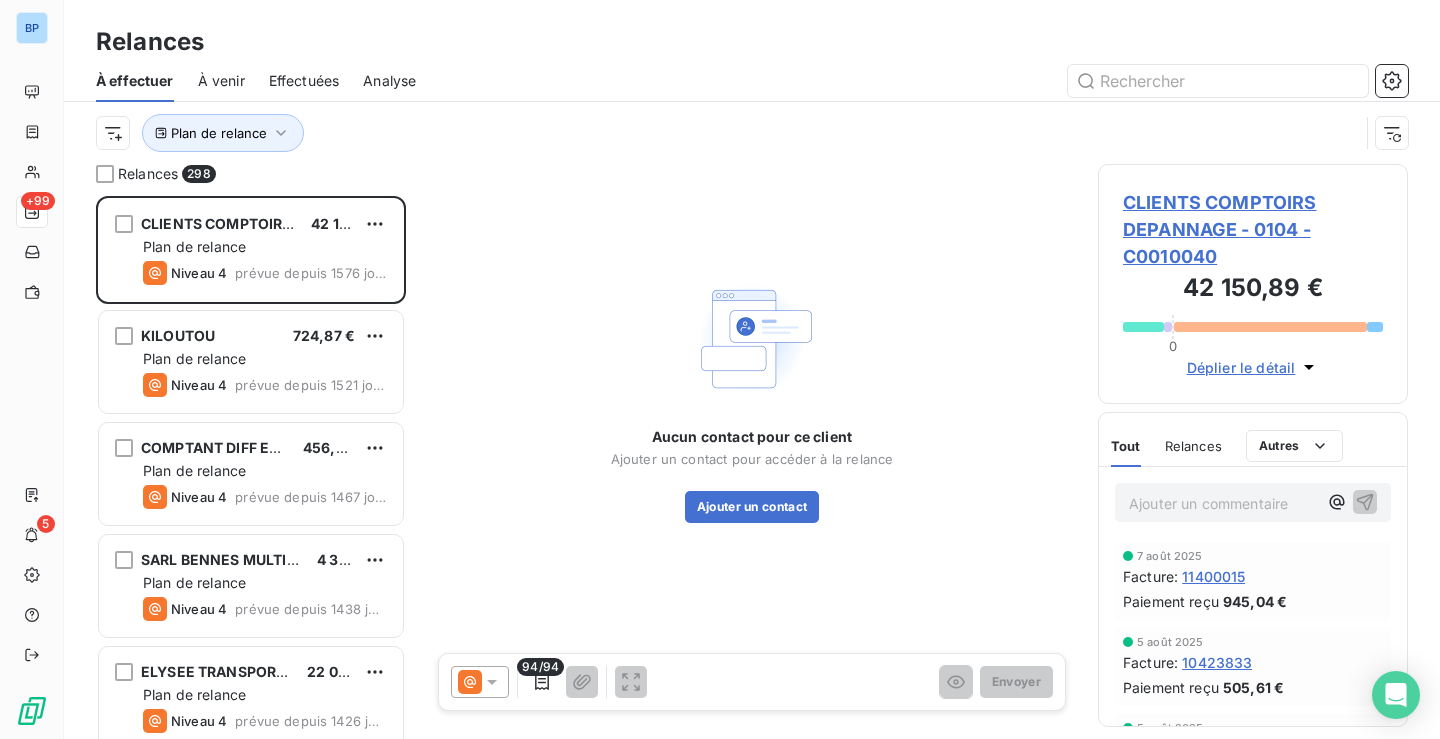 click on "Plan de relance" at bounding box center [727, 133] 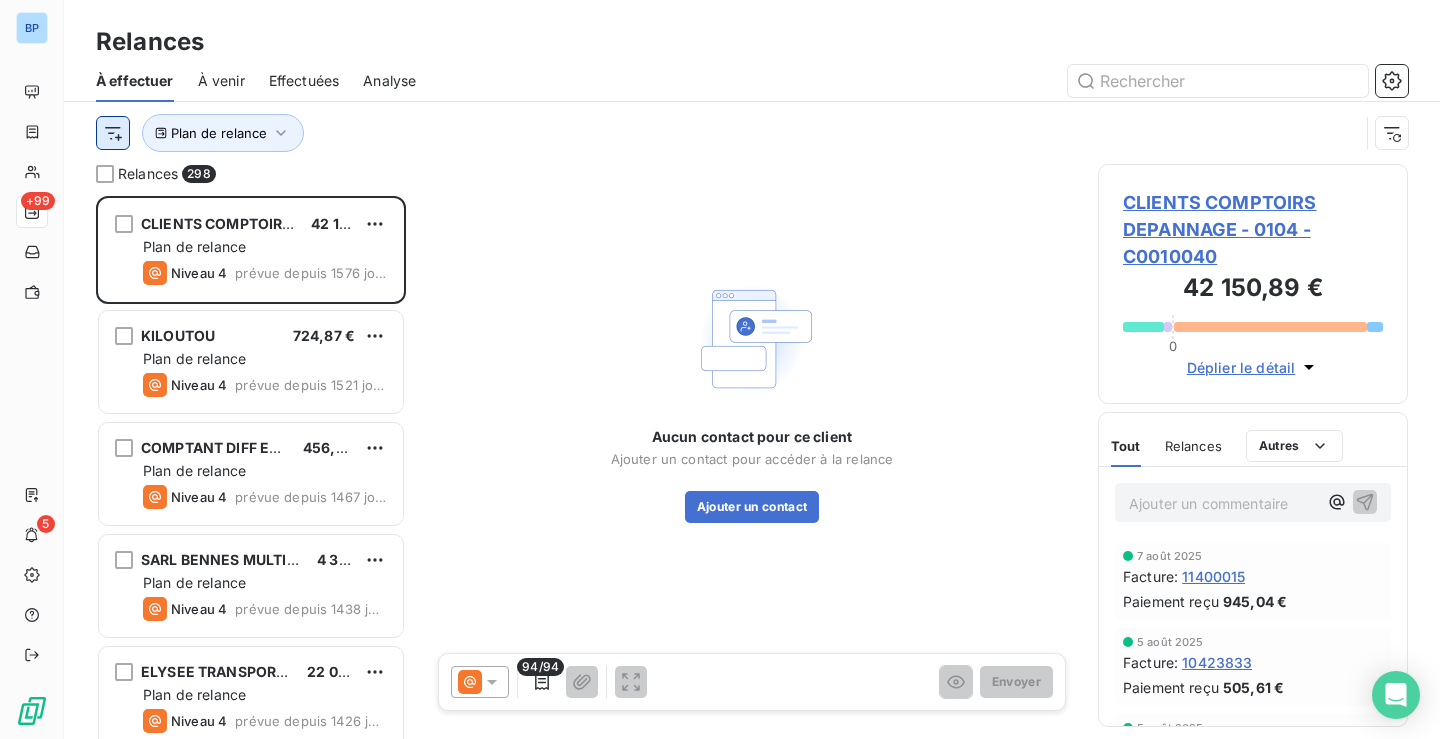 click on "BP +99 5 Relances À effectuer À venir Effectuées Analyse Plan de relance  Relances 298 CLIENTS COMPTOIRS DEPANNAGE - 0104 - [AMOUNT] Plan de relance Niveau 4 prévue depuis [DAYS] jours KILOUTOU [AMOUNT] Plan de relance Niveau 4 prévue depuis [DAYS] jours COMPTANT DIFF EPINAY [AMOUNT] Plan de relance Niveau 4 prévue depuis [DAYS] jours SARL BENNES MULTI SERVICES  *LJ [DATE]* [AMOUNT] Plan de relance Niveau 4 prévue depuis [DAYS] jours ELYSEE TRANSPORT   **LJ [DATE]** [AMOUNT] Plan de relance Niveau 4 prévue depuis [DAYS] jours COMPTANT PERSAN COMPTOIR [AMOUNT] Plan de relance Niveau 4 prévue depuis [DAYS] jours Aucun contact pour ce client Ajouter un contact pour accéder à la relance Ajouter un contact 94/94 Envoyer CLIENTS COMPTOIRS DEPANNAGE - 0104 - C0010040 [AMOUNT] 0 Déplier le détail Tout Relances Commentaires Portail client Creditsafe Tout Relances Autres Ajouter un commentaire ﻿ [DATE] Facture  : [NUMBER] Paiement reçu [AMOUNT]  :" at bounding box center [720, 369] 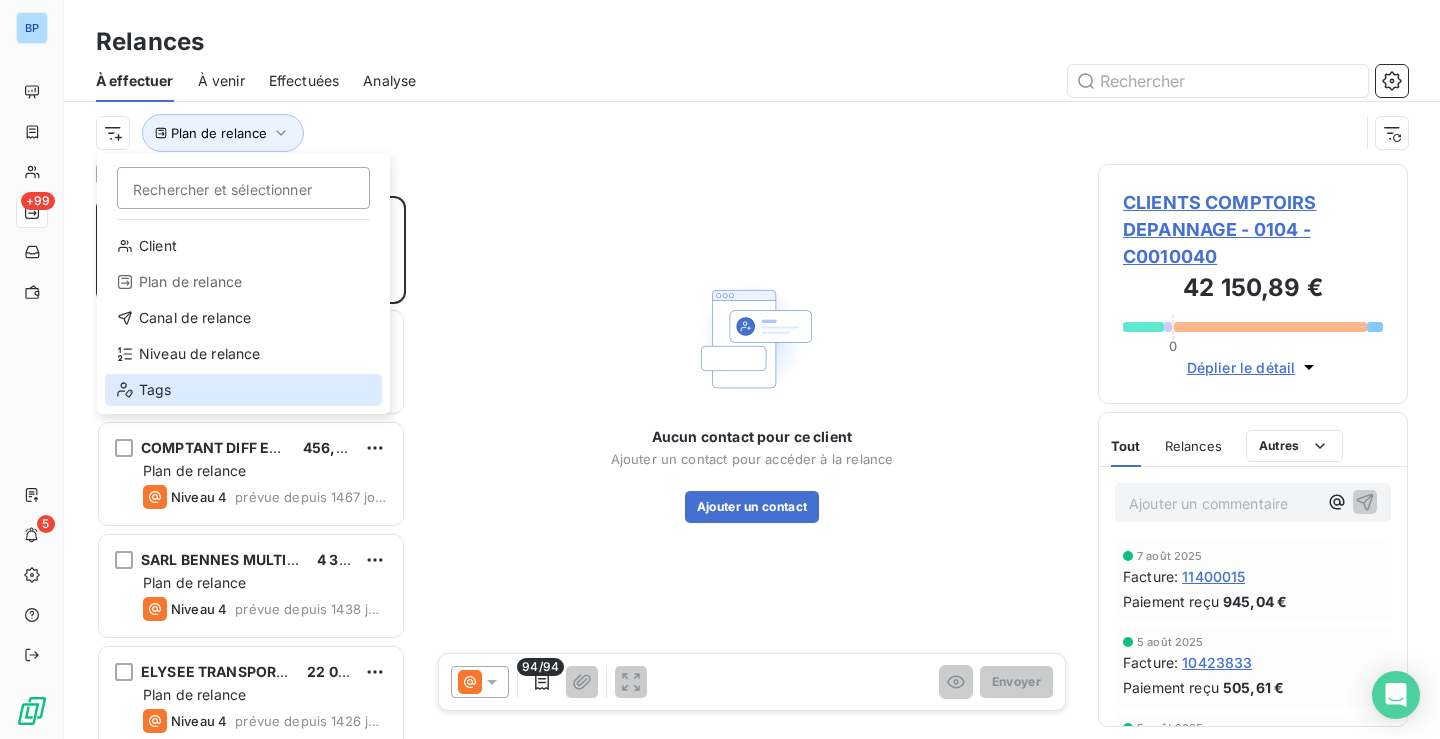 click on "Tags" at bounding box center (243, 390) 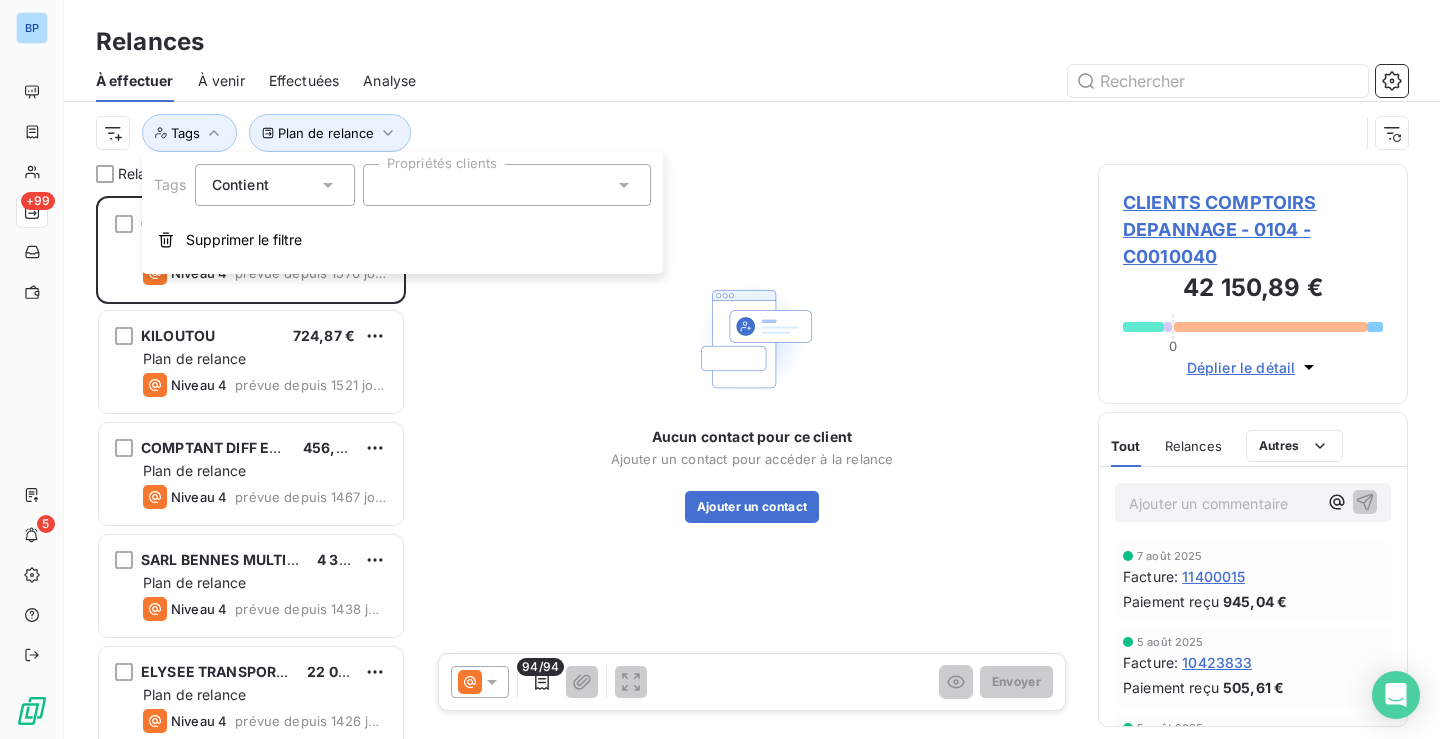 click at bounding box center (507, 185) 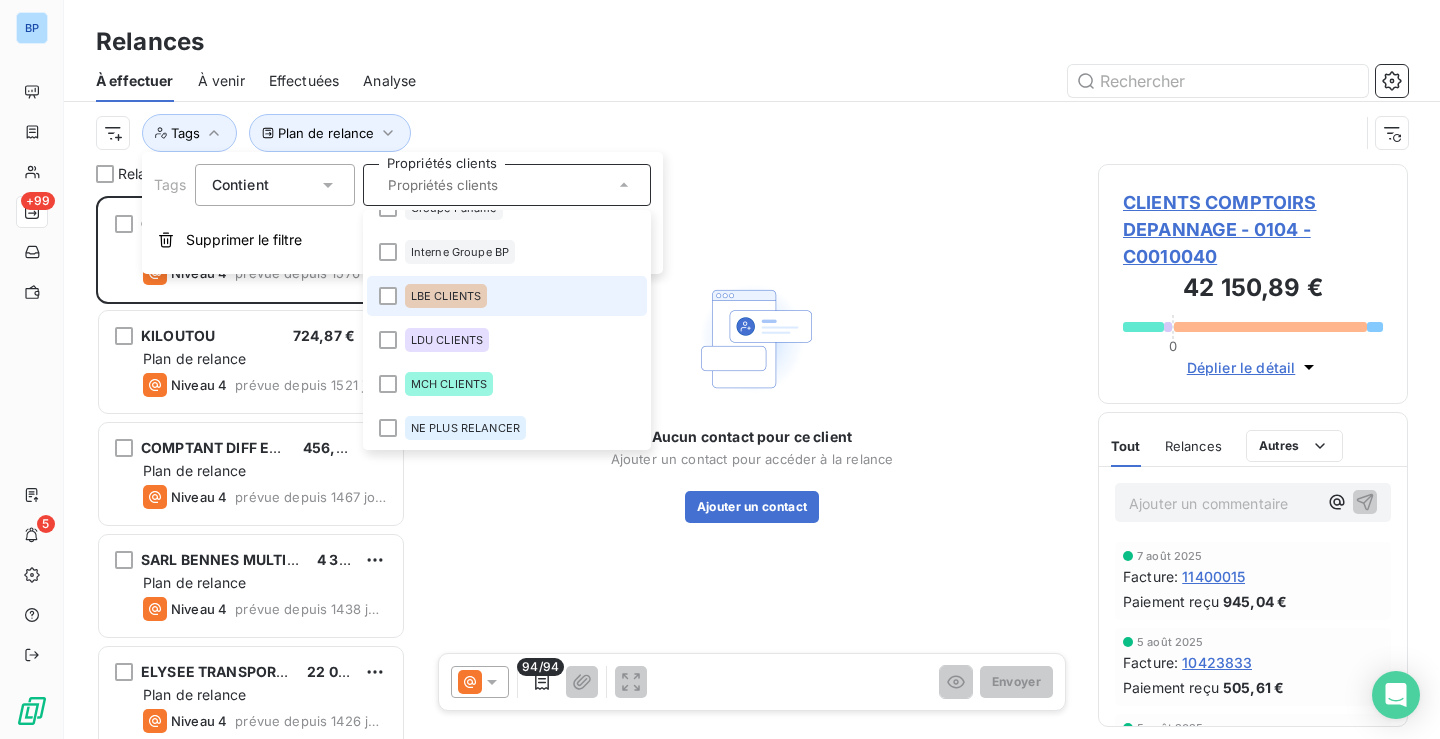 scroll, scrollTop: 160, scrollLeft: 0, axis: vertical 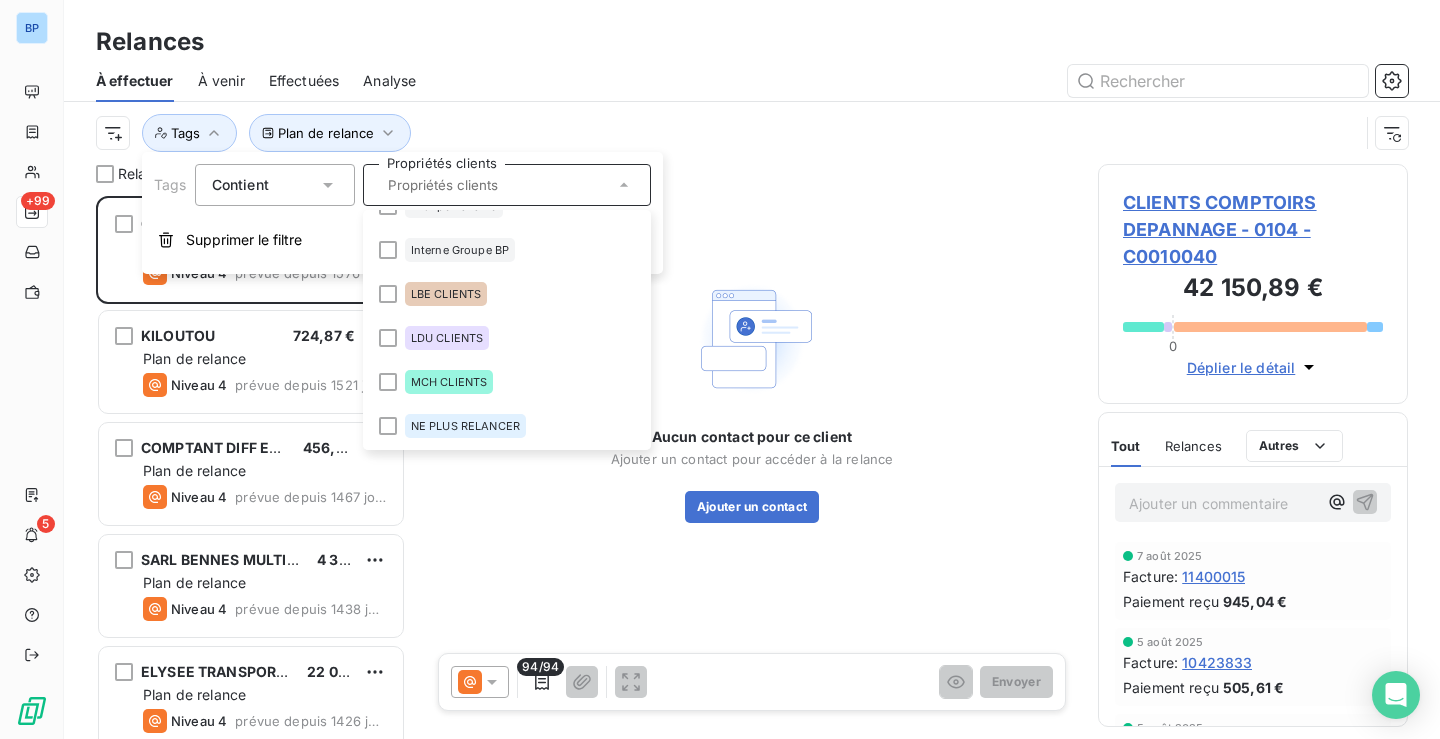 click on "Plan de relance  Tags" at bounding box center (727, 133) 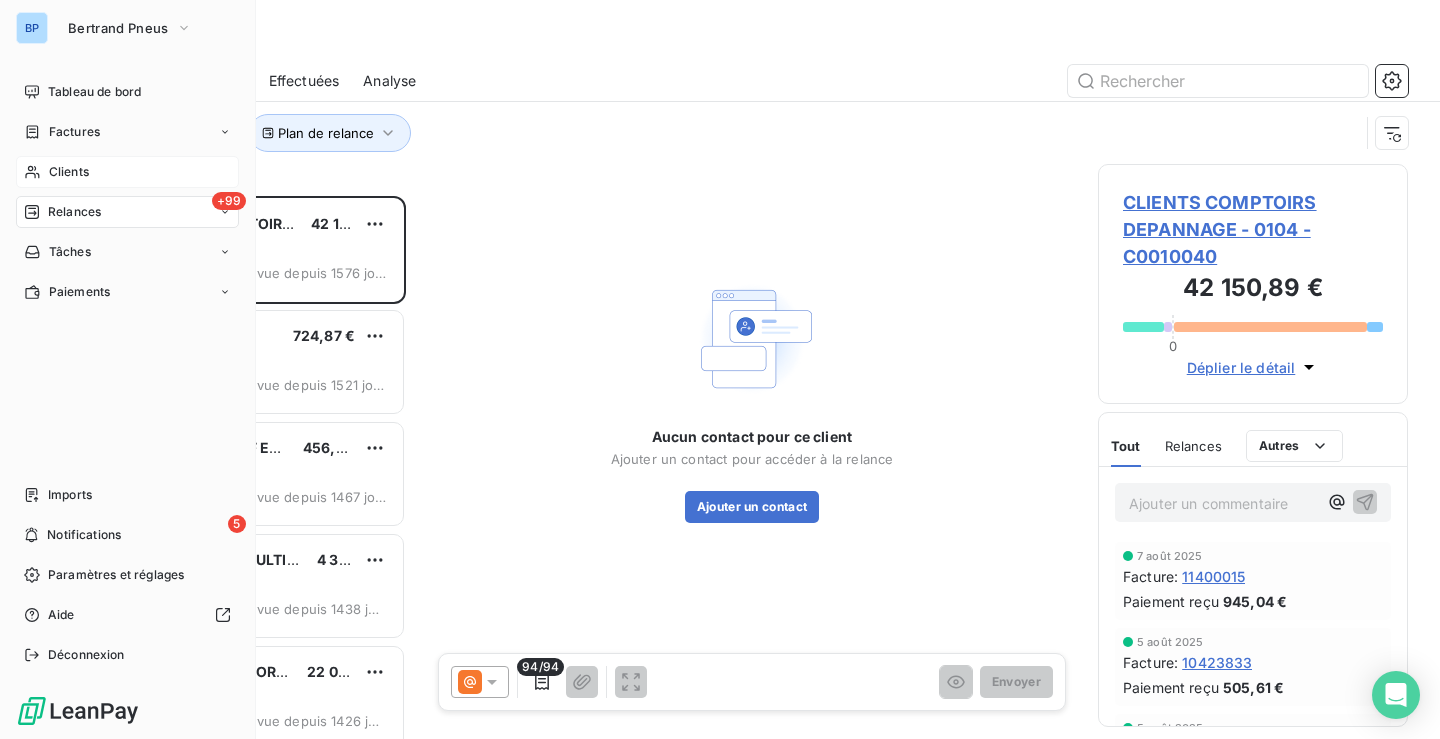 click on "Clients" at bounding box center [127, 172] 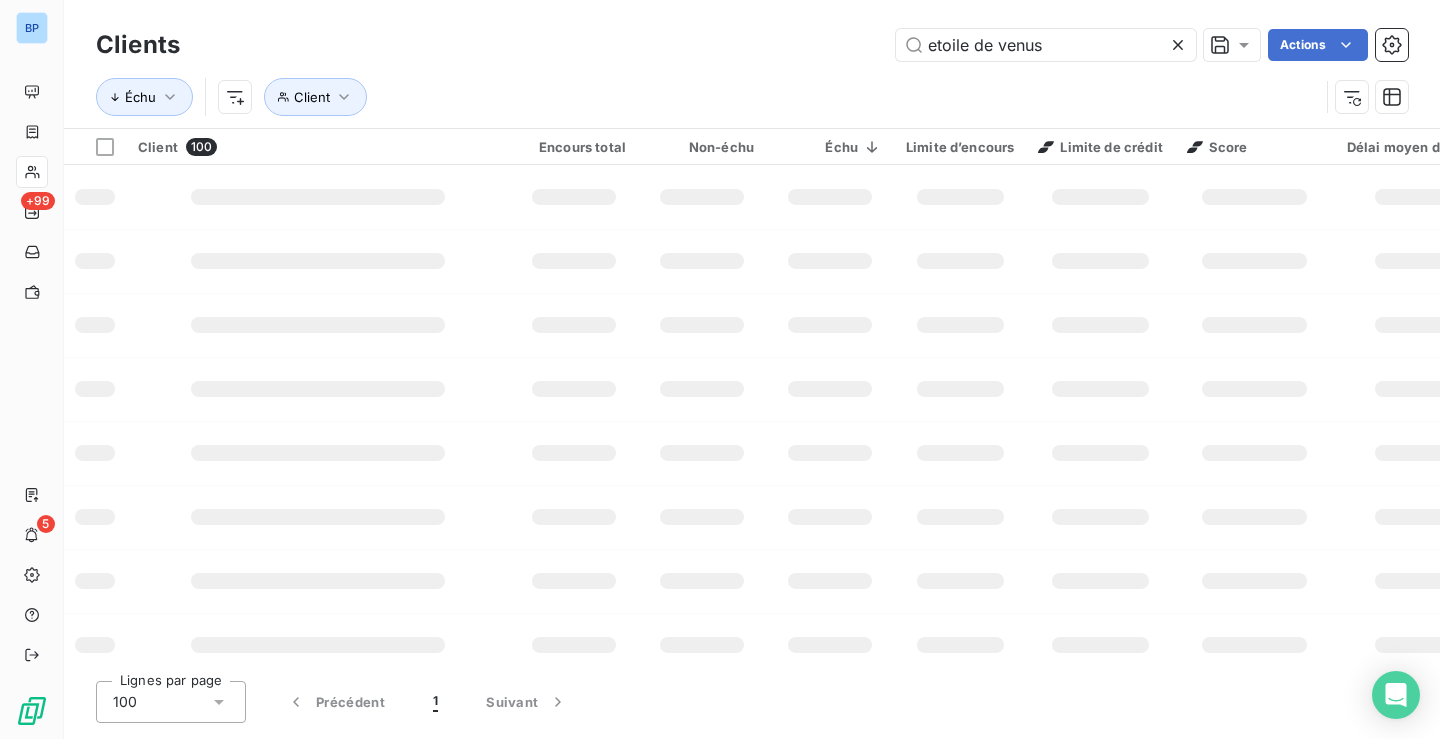 type 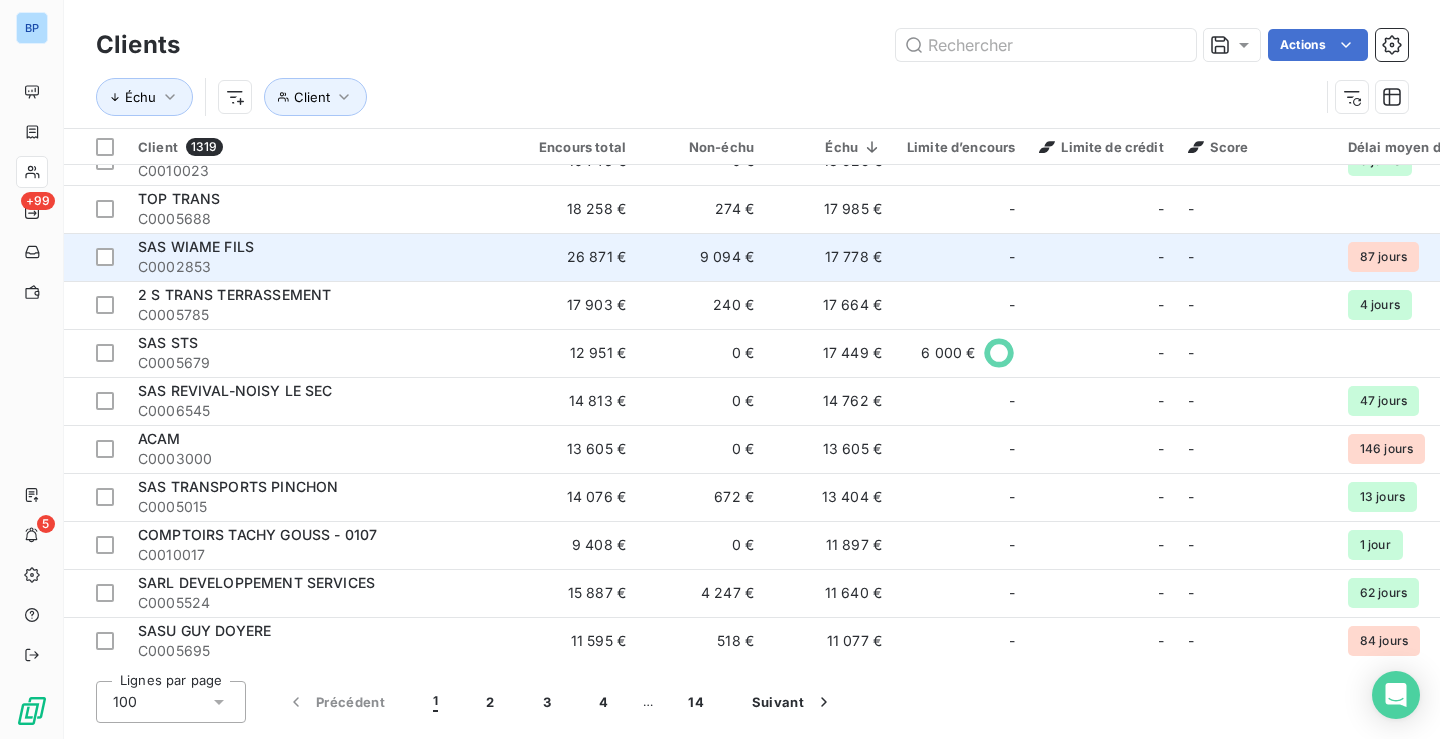 scroll, scrollTop: 0, scrollLeft: 0, axis: both 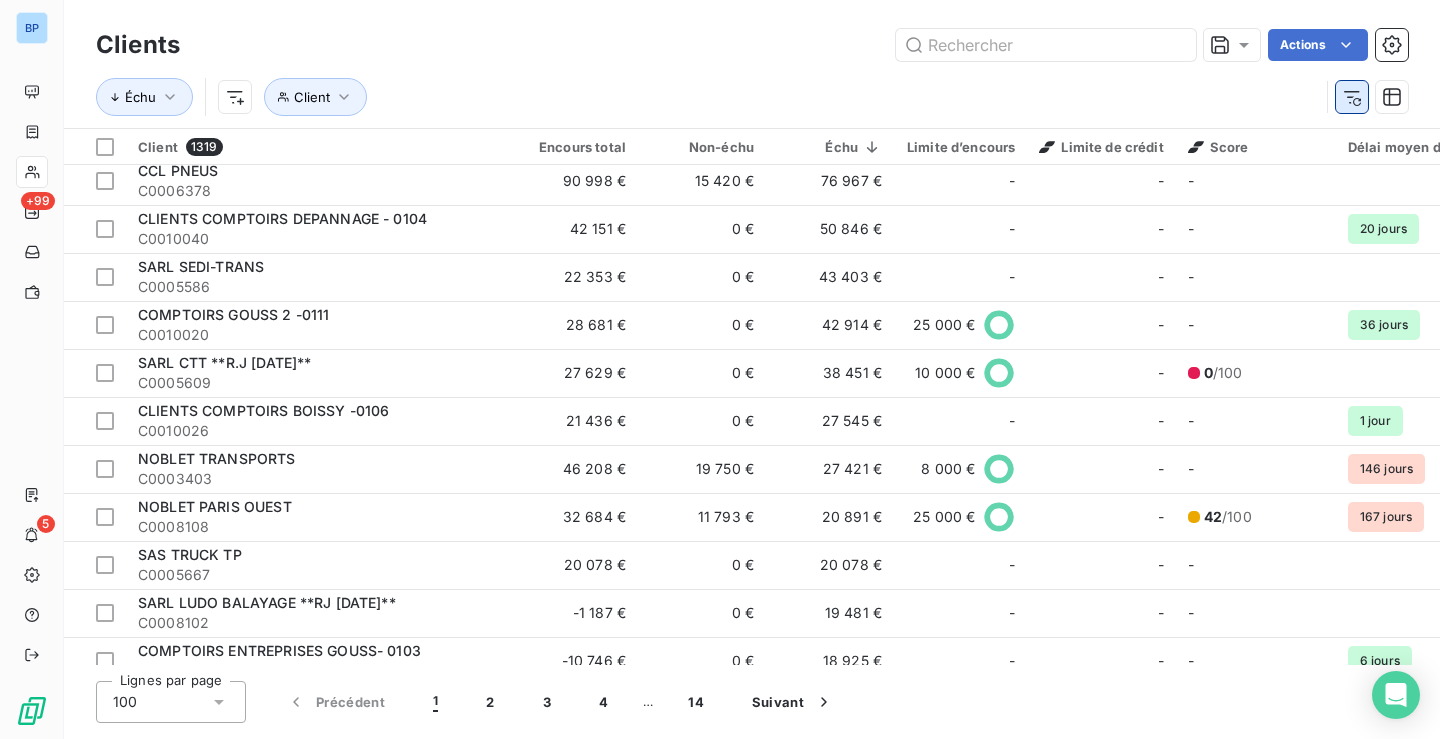 click at bounding box center (1352, 97) 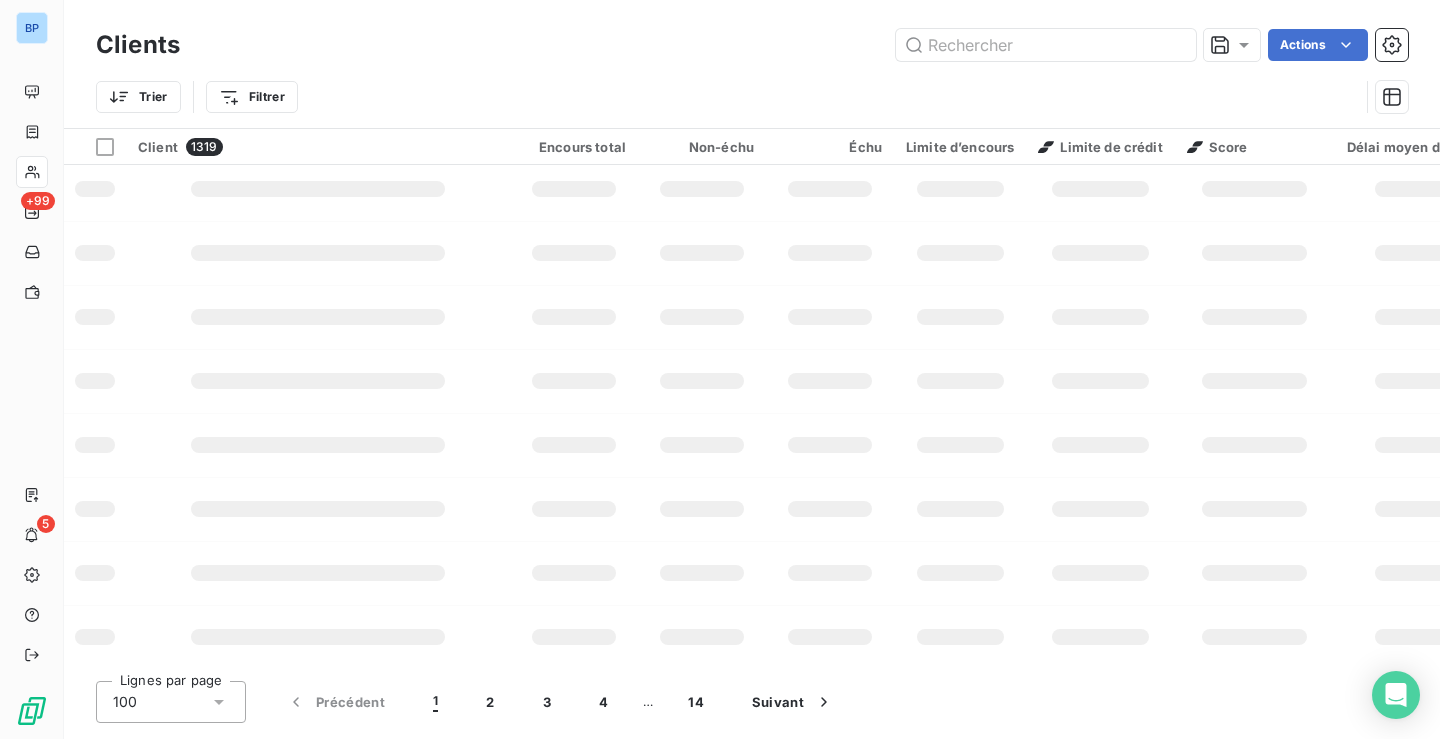 click on "Trier Filtrer" at bounding box center (752, 97) 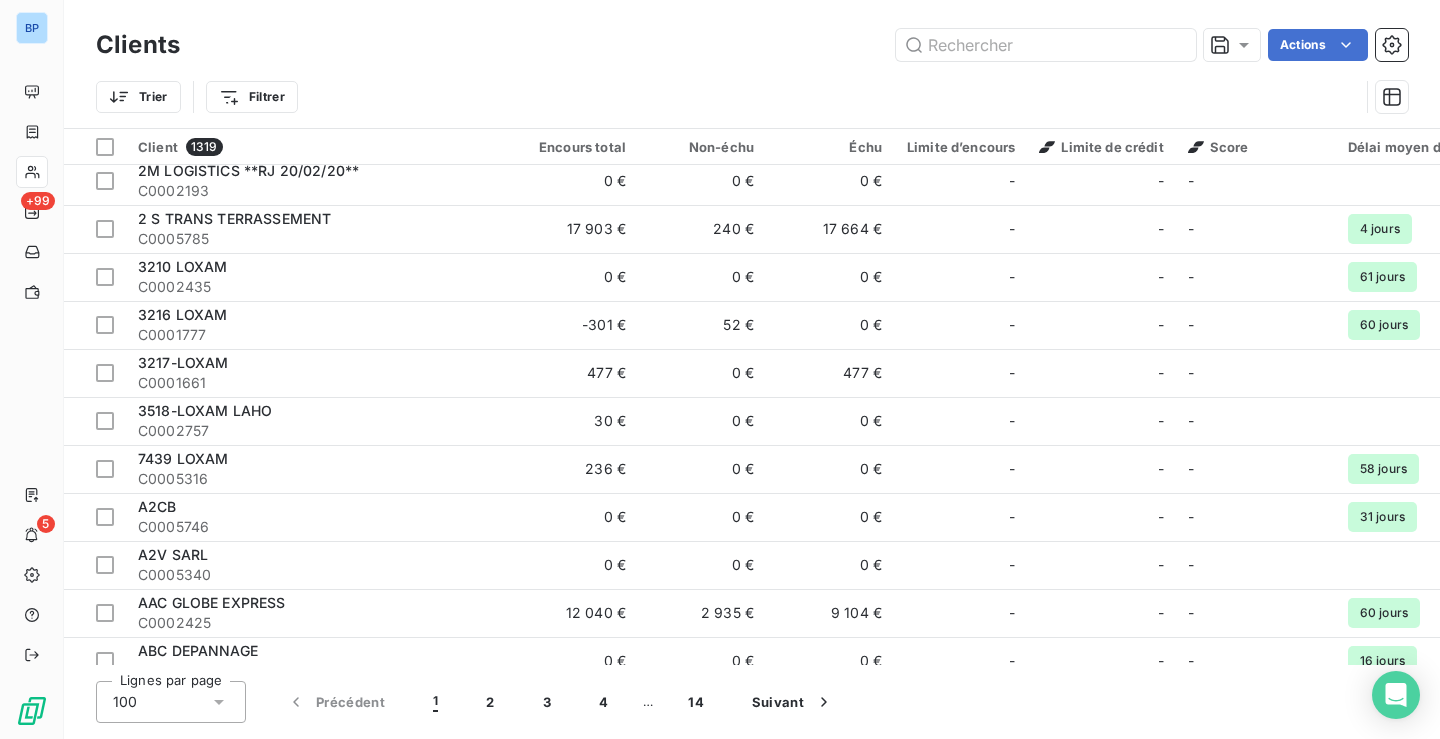 click on "BP +99 5 Clients Actions Trier Filtrer Client 1319 Encours total Non-échu Échu Limite d’encours Limite de crédit Score Délai moyen de paiement Tags Plan de relance Gestionnaires 0919 LOXAM C0008042 [PRICE] [PRICE] [PRICE] - - MCH CLIENTS  Plan de relance - 1103 LOXAM  C0002763 [PRICE] [PRICE] [PRICE] - - - - Plan de relance - 1104 LOXAM C0005498 [PRICE] [PRICE] [PRICE] - - - - Plan de relance - 2 A VOYAGES C0003471 [PRICE] [PRICE] [PRICE] - - - - Plan de relance - 2M LOGISTICS **RJ [DATE]** C0002193 [PRICE] [PRICE] [PRICE] - - - - Plan de relance - 2 S TRANS TERRASSEMENT C0005785 [PRICE] [PRICE] [PRICE] - - - [DAYS] - Plan de relance - 3210 LOXAM  C0002435 [PRICE] [PRICE] [PRICE] - - - [DAYS] - Plan de relance - 3216 LOXAM C0001777 [PRICE] [PRICE] [PRICE] - - - [DAYS] - Plan de relance - 3217-LOXAM C0001661 [PRICE] [PRICE] [PRICE] - - - - Plan de relance - 3518-LOXAM LAHO C0002757 [PRICE] [PRICE] [PRICE] - - - - Plan de relance - 7439 LOXAM C0005316 [PRICE] -" at bounding box center (720, 369) 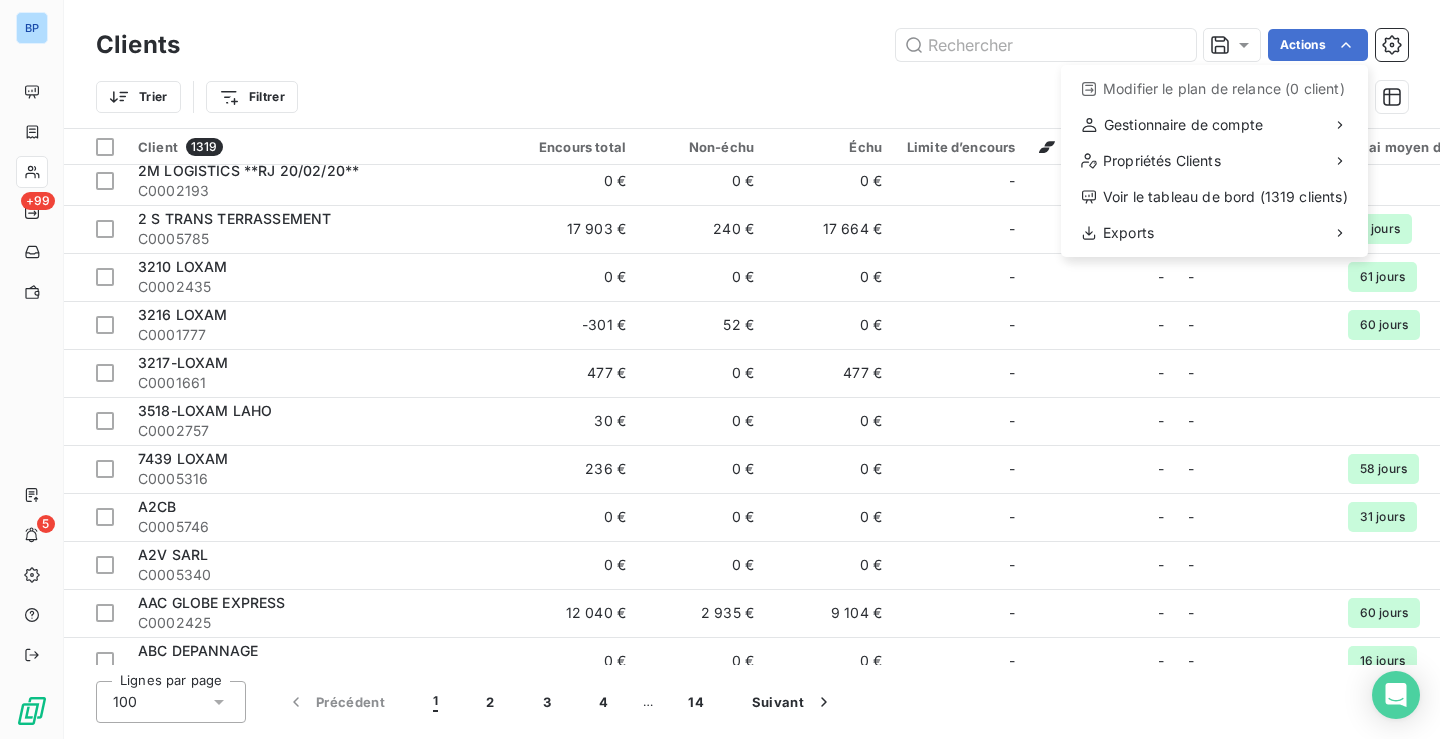 click on "BP +99 5 Clients Actions Modifier le plan de relance (0 client) Gestionnaire de compte Propriétés Clients Voir le tableau de bord (1319 clients) Exports Trier Filtrer Client 1319 Encours total Non-échu Échu Limite d’encours Limite de crédit Score Délai moyen de paiement Tags Plan de relance Gestionnaires 0919 LOXAM [CODE] [AMOUNT] [AMOUNT] [AMOUNT] [AMOUNT] - - MCH CLIENTS  Plan de relance - 1103 LOXAM  [CODE] [AMOUNT] [AMOUNT] [AMOUNT] - - - - Plan de relance - 1104 LOXAM [CODE] [AMOUNT] [AMOUNT] [AMOUNT] - - - - Plan de relance - 2 A VOYAGES [CODE] [AMOUNT] [AMOUNT] [AMOUNT] - - - - Plan de relance - 2M LOGISTICS **RJ [DATE]** [CODE] [AMOUNT] [AMOUNT] [AMOUNT] - - - - Plan de relance - 2 S TRANS TERRASSEMENT [CODE] [AMOUNT] [AMOUNT] [AMOUNT] - - - 4 jours - Plan de relance - 3210 LOXAM  [CODE] [AMOUNT] [AMOUNT] [AMOUNT] - - - 61 jours - Plan de relance - 3216 LOXAM [CODE] [AMOUNT] [AMOUNT] [AMOUNT] - - - 60 jours - Plan de relance - 3217-LOXAM [CODE] [AMOUNT] [AMOUNT] [AMOUNT] - - - - Plan de relance - - -" at bounding box center (720, 369) 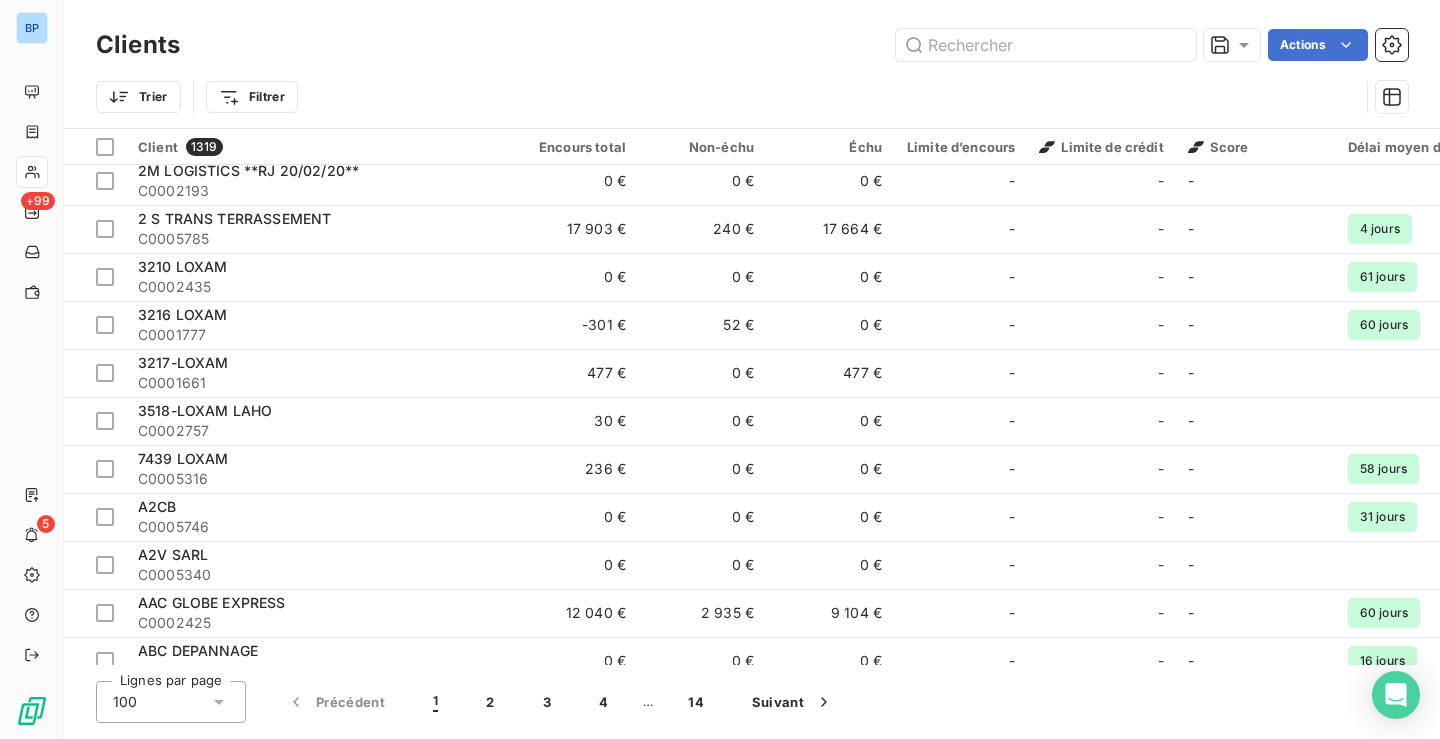 click on "BP +99 5 Clients Actions Trier Filtrer Client 1319 Encours total Non-échu Échu Limite d’encours Limite de crédit Score Délai moyen de paiement Tags Plan de relance Gestionnaires 0919 LOXAM C0008042 [PRICE] [PRICE] [PRICE] - - MCH CLIENTS  Plan de relance - 1103 LOXAM  C0002763 [PRICE] [PRICE] [PRICE] - - - - Plan de relance - 1104 LOXAM C0005498 [PRICE] [PRICE] [PRICE] - - - - Plan de relance - 2 A VOYAGES C0003471 [PRICE] [PRICE] [PRICE] - - - - Plan de relance - 2M LOGISTICS **RJ [DATE]** C0002193 [PRICE] [PRICE] [PRICE] - - - - Plan de relance - 2 S TRANS TERRASSEMENT C0005785 [PRICE] [PRICE] [PRICE] - - - [DAYS] - Plan de relance - 3210 LOXAM  C0002435 [PRICE] [PRICE] [PRICE] - - - [DAYS] - Plan de relance - 3216 LOXAM C0001777 [PRICE] [PRICE] [PRICE] - - - [DAYS] - Plan de relance - 3217-LOXAM C0001661 [PRICE] [PRICE] [PRICE] - - - - Plan de relance - 3518-LOXAM LAHO C0002757 [PRICE] [PRICE] [PRICE] - - - - Plan de relance - 7439 LOXAM C0005316 [PRICE] -" at bounding box center [720, 369] 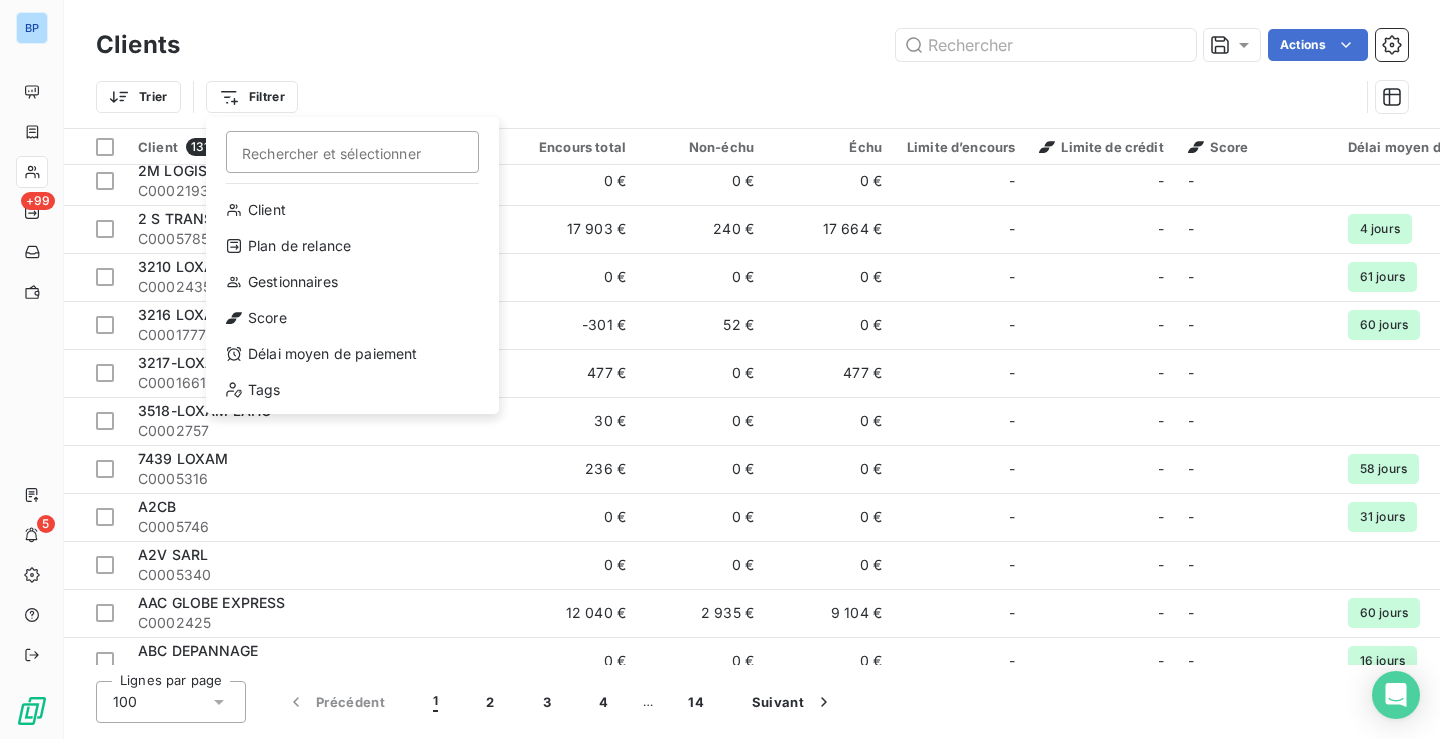 click on "Rechercher et sélectionner" at bounding box center [352, 152] 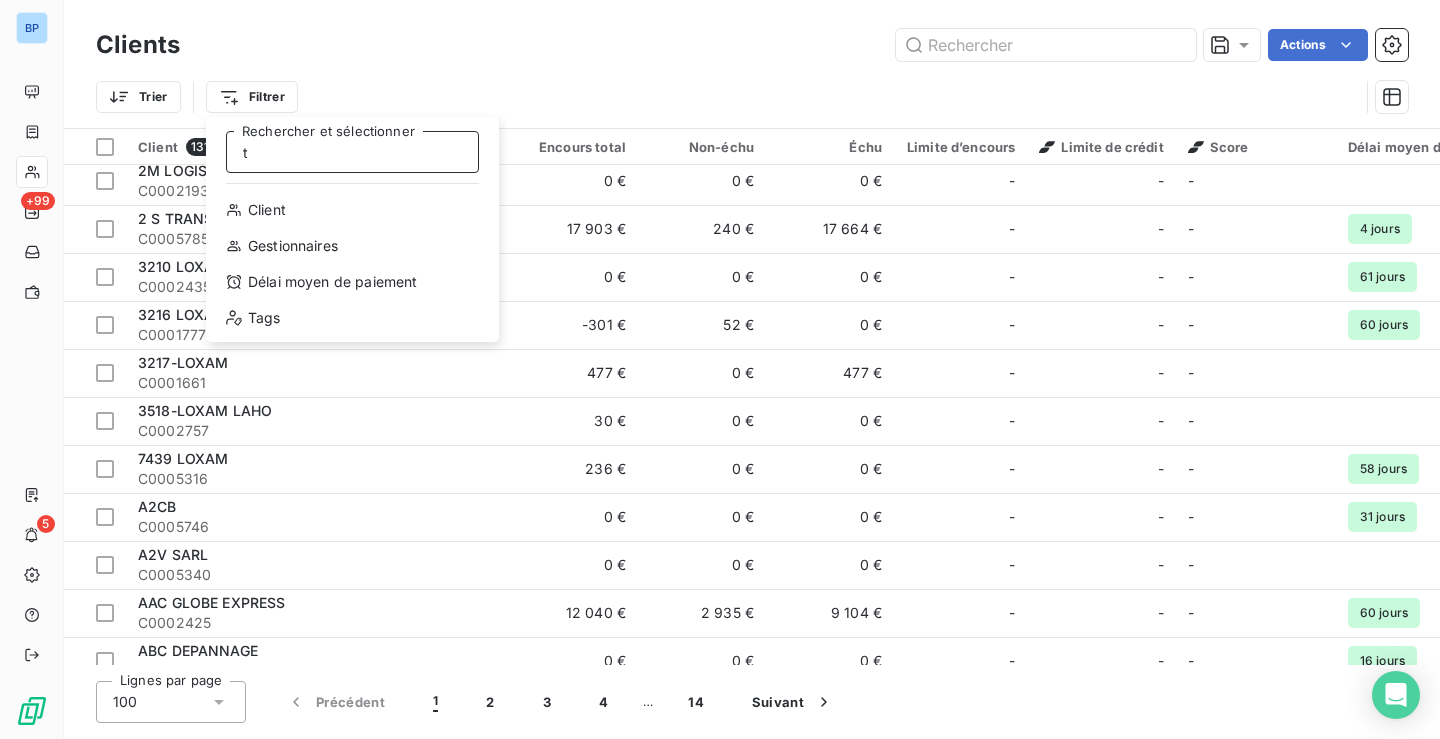 click on "t" at bounding box center (352, 152) 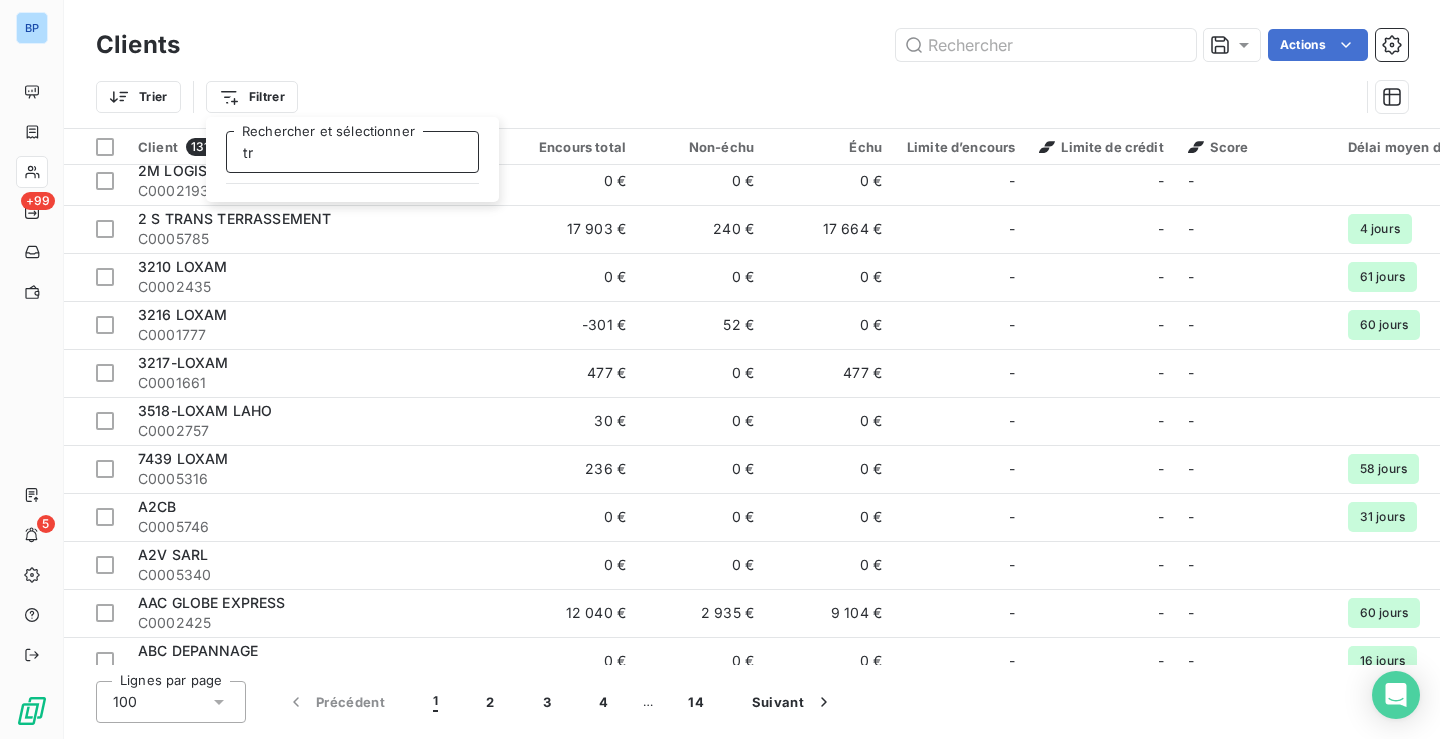 type on "t" 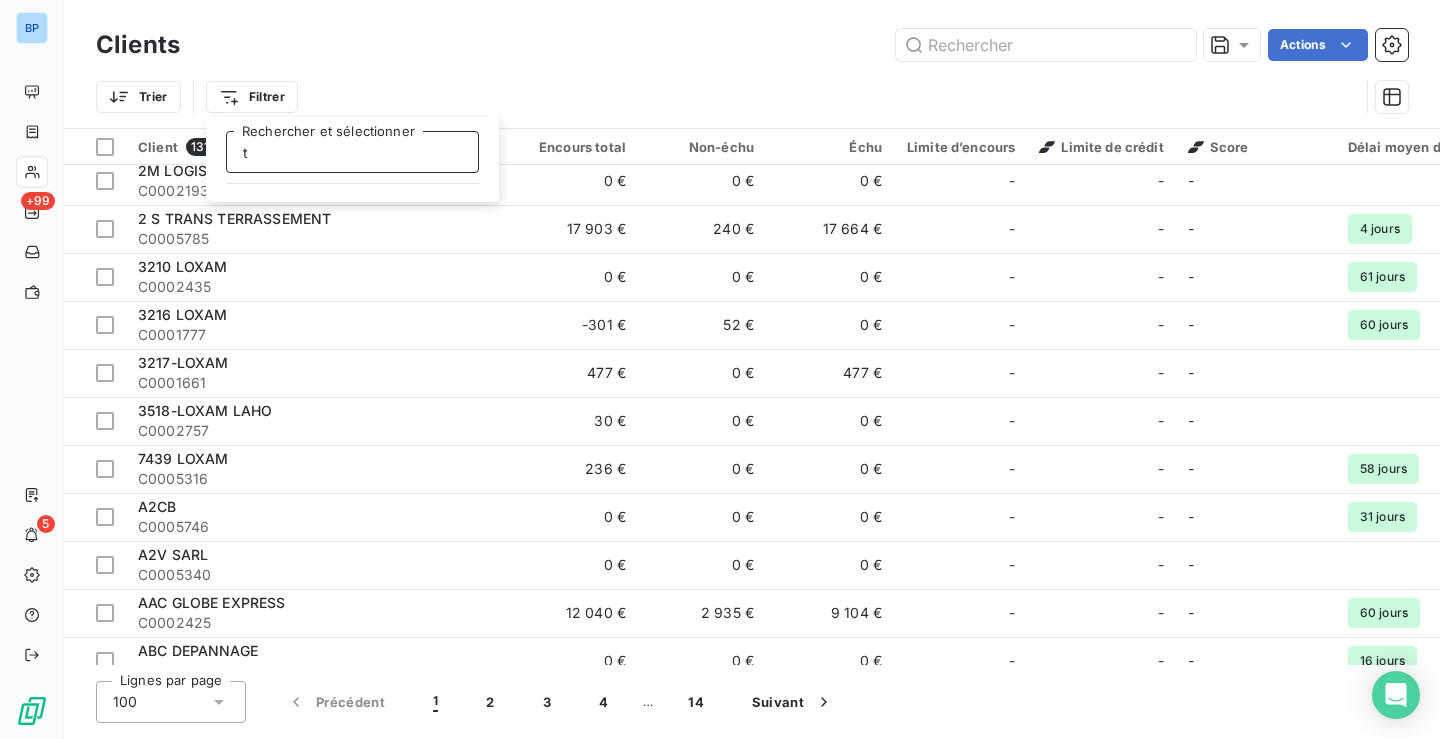 type 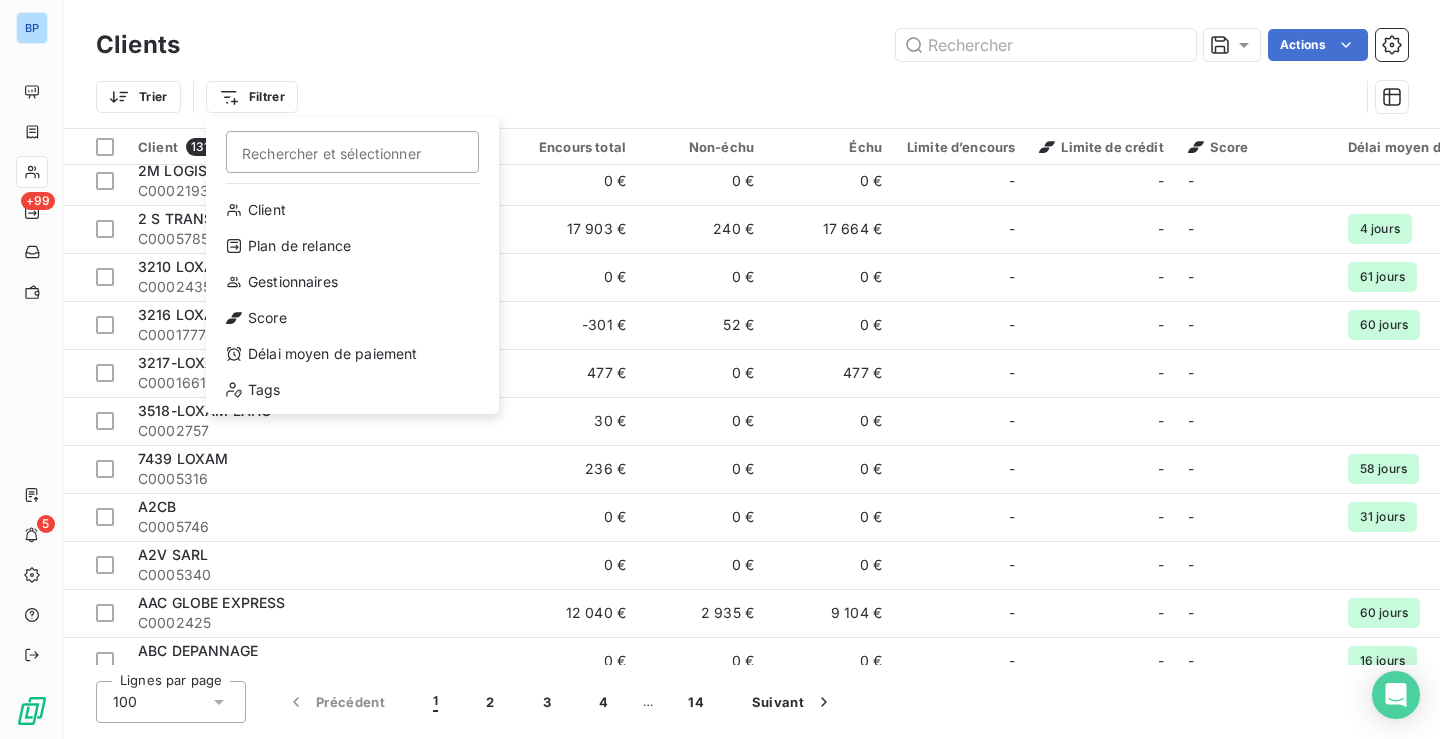 click on "BP +99 5 Clients Actions Trier Filtrer Rechercher et sélectionner Client Plan de relance Gestionnaires Score Délai moyen de paiement Tags Client 1319 Encours total Non-échu Échu Limite d’encours Limite de crédit Score Délai moyen de paiement Tags Plan de relance Gestionnaires 0919 LOXAM [CODE] [AMOUNT] [AMOUNT] [AMOUNT] [AMOUNT] - - MCH CLIENTS  Plan de relance - 1103 LOXAM  [CODE] [AMOUNT] [AMOUNT] [AMOUNT] - - - - Plan de relance - 1104 LOXAM [CODE] [AMOUNT] [AMOUNT] [AMOUNT] - - - - Plan de relance - 2 A VOYAGES [CODE] [AMOUNT] [AMOUNT] [AMOUNT] - - - - Plan de relance - 2M LOGISTICS **RJ [DATE]** [CODE] [AMOUNT] [AMOUNT] [AMOUNT] - - - - Plan de relance - 2 S TRANS TERRASSEMENT [CODE] [AMOUNT] [AMOUNT] [AMOUNT] - - - 4 jours - Plan de relance - 3210 LOXAM  [CODE] [AMOUNT] [AMOUNT] [AMOUNT] - - - 61 jours - Plan de relance - 3216 LOXAM [CODE] [AMOUNT] [AMOUNT] [AMOUNT] - - - 60 jours - Plan de relance - 3217-LOXAM [CODE] [AMOUNT] [AMOUNT] [AMOUNT] - - - - Plan de relance - - -" at bounding box center (720, 369) 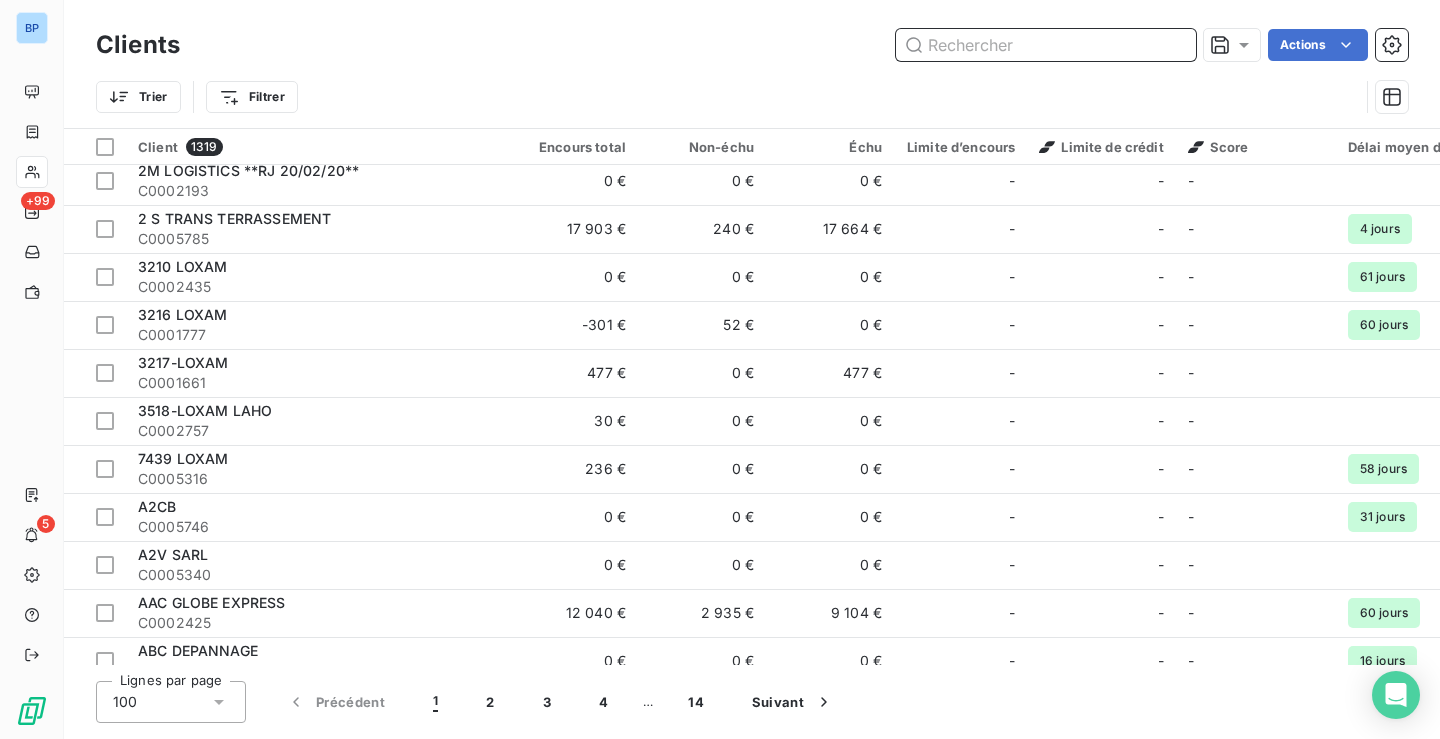 click at bounding box center (1046, 45) 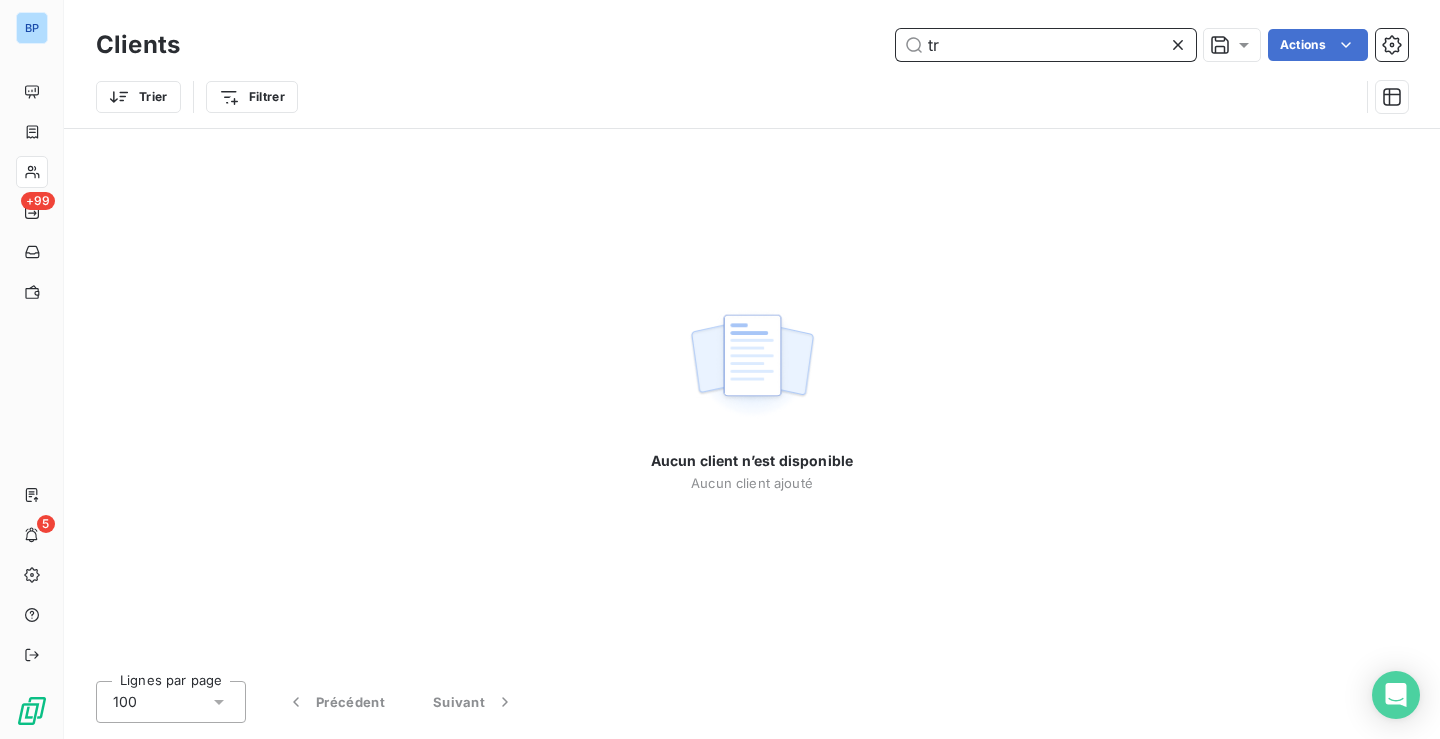 type on "t" 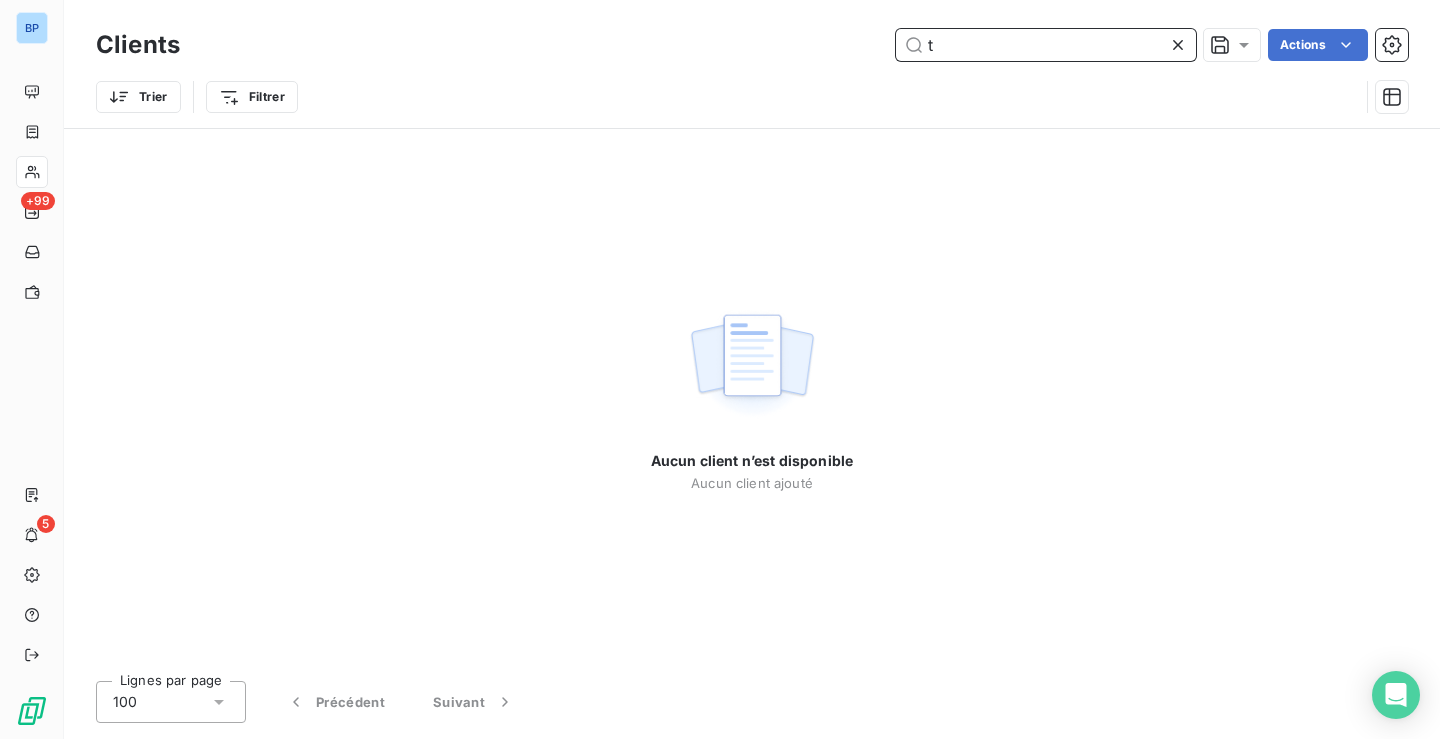 type 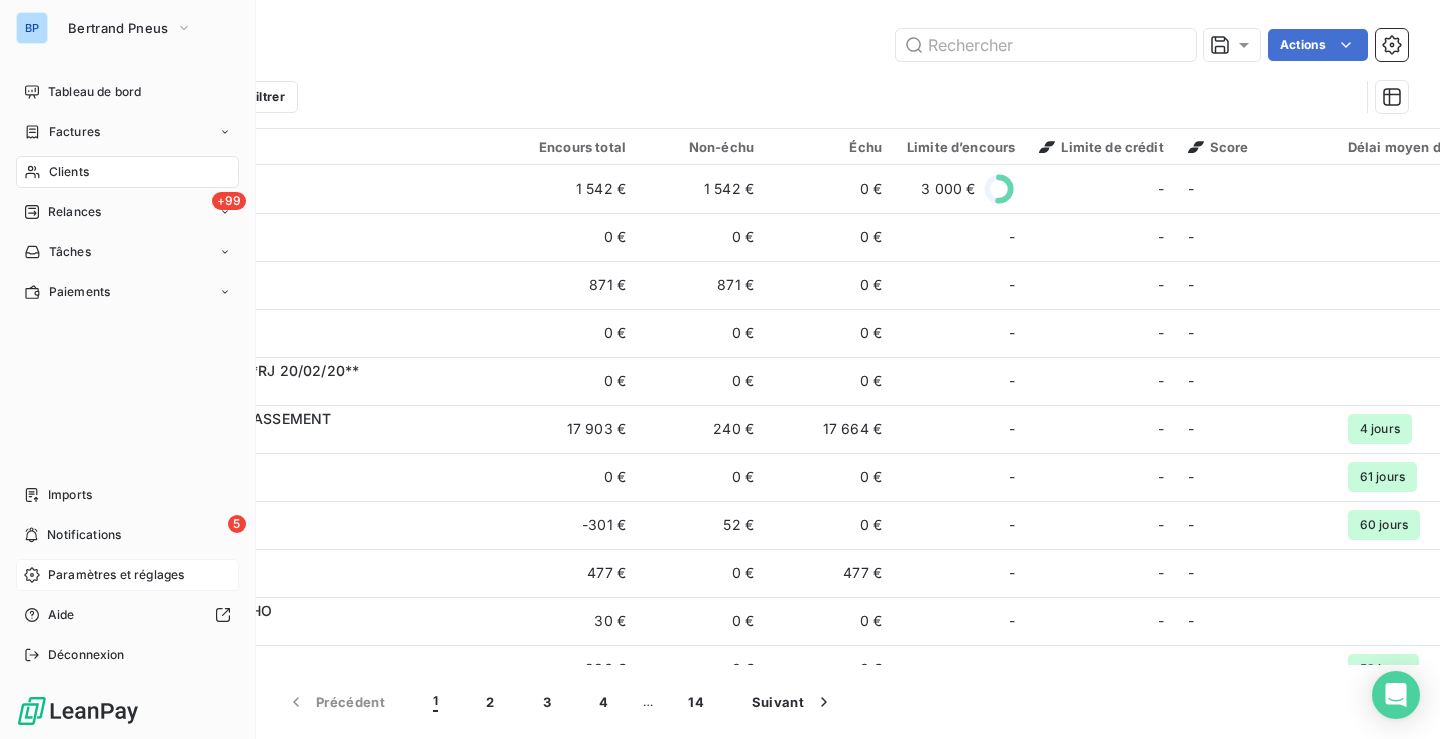 click on "Paramètres et réglages" at bounding box center [116, 575] 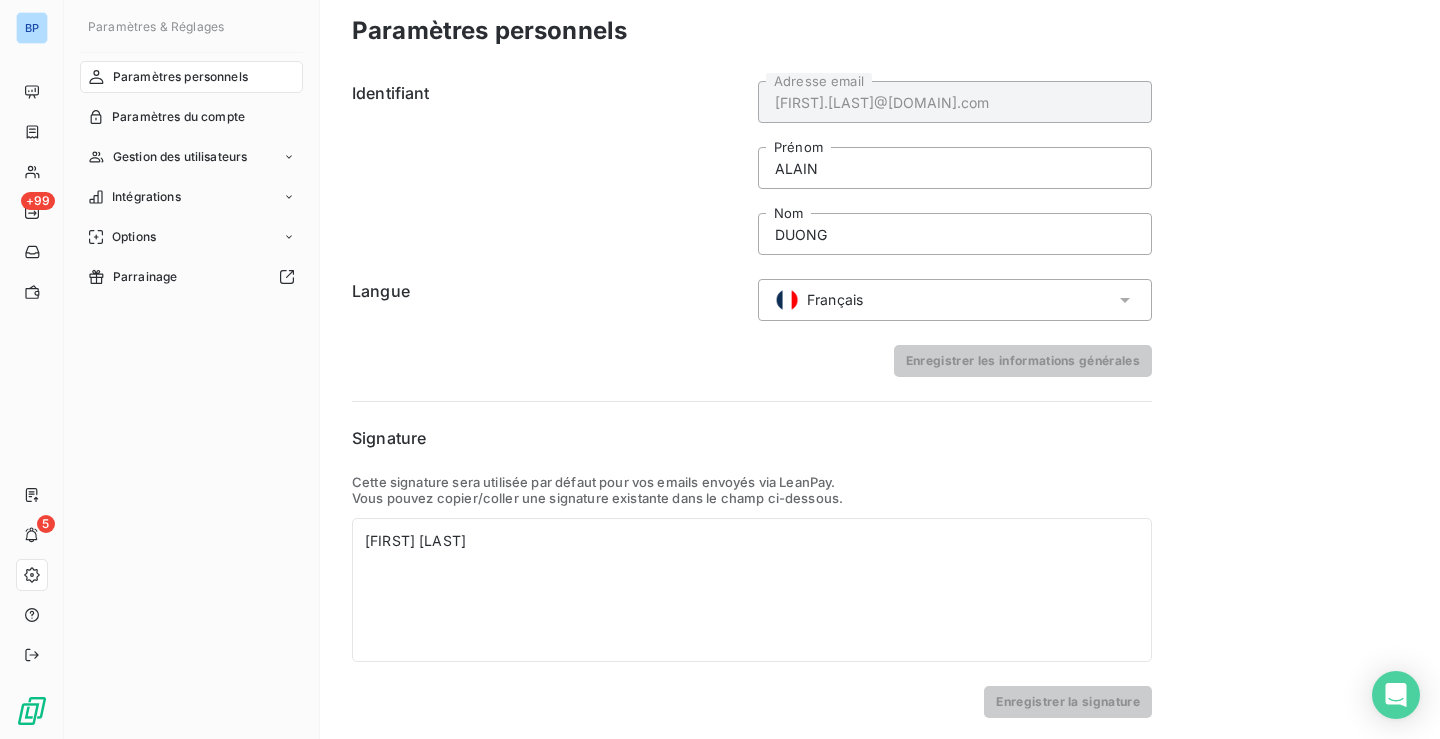 scroll, scrollTop: 14, scrollLeft: 0, axis: vertical 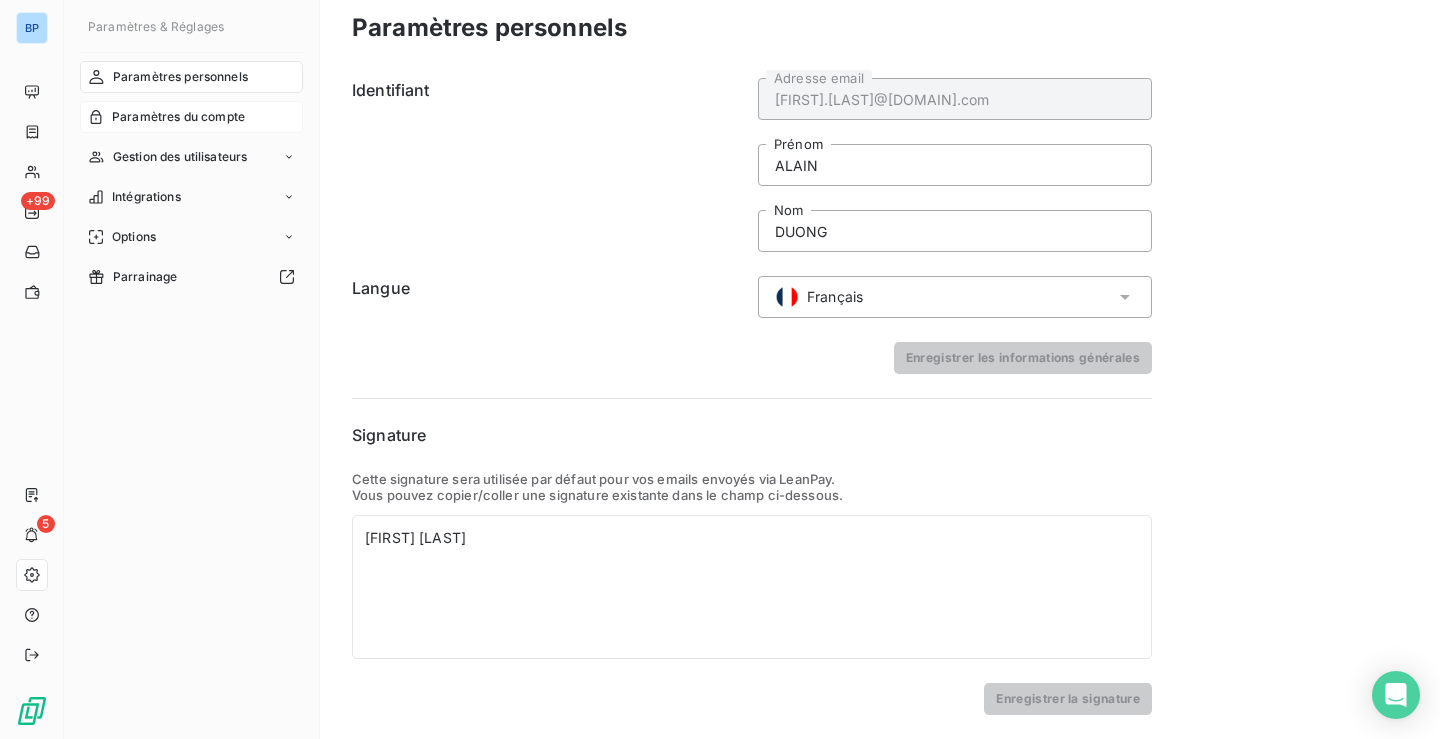 click on "Paramètres du compte" at bounding box center (178, 117) 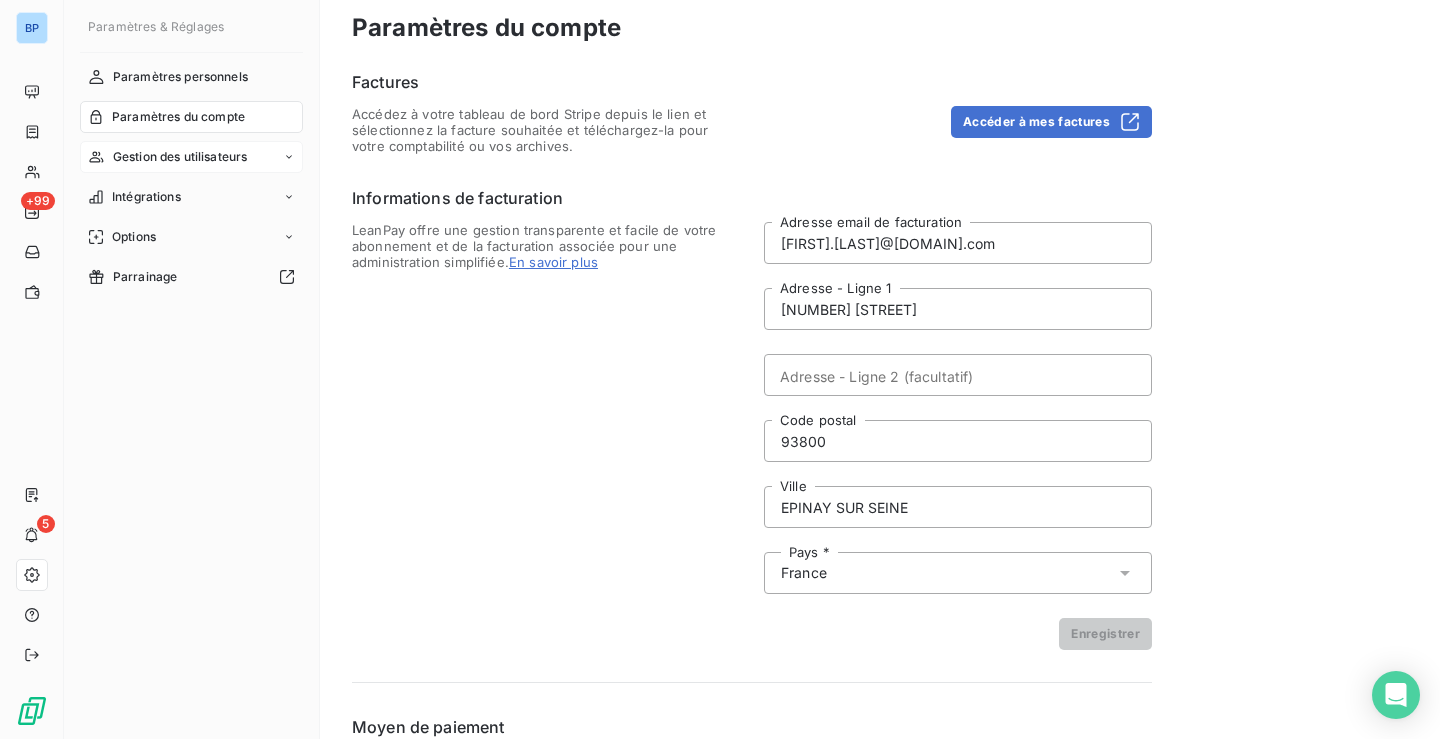click on "Gestion des utilisateurs" at bounding box center (180, 157) 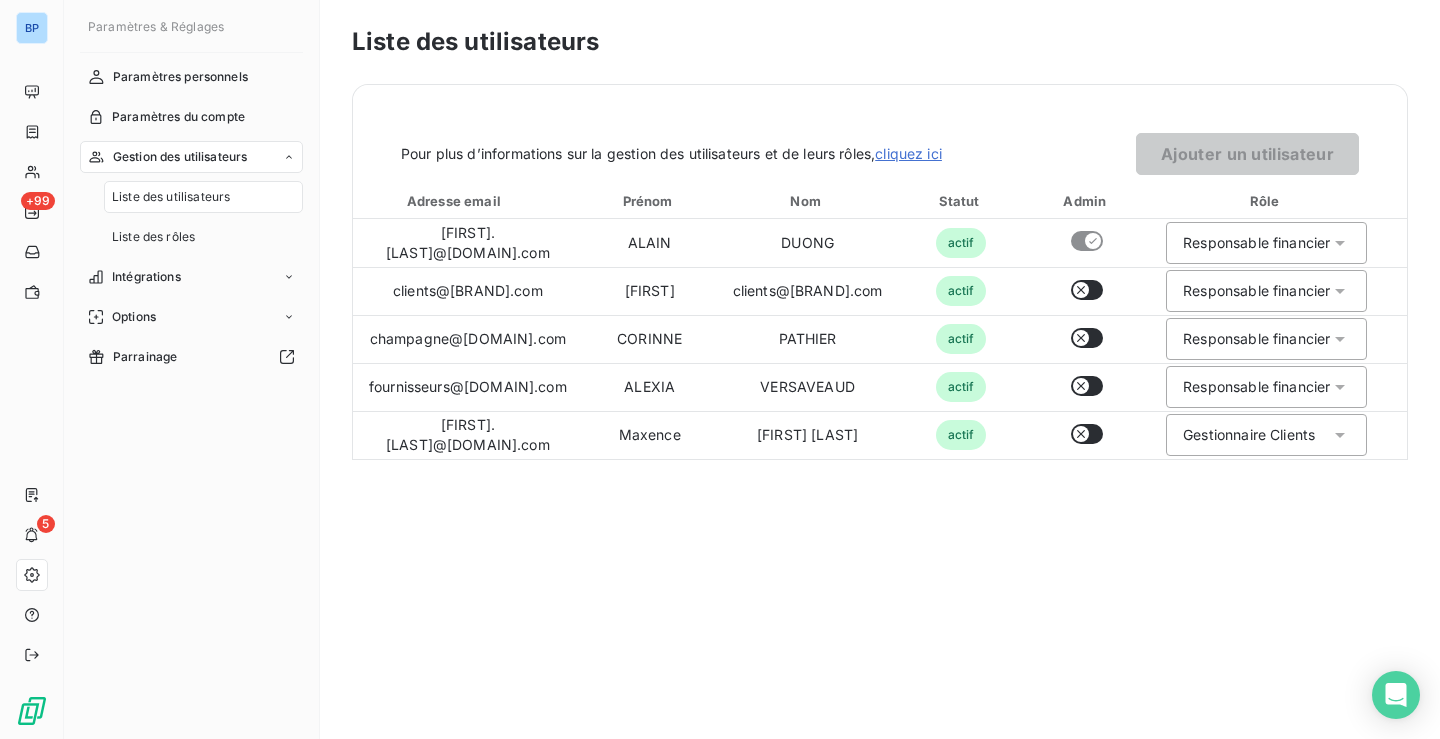 scroll, scrollTop: 0, scrollLeft: 0, axis: both 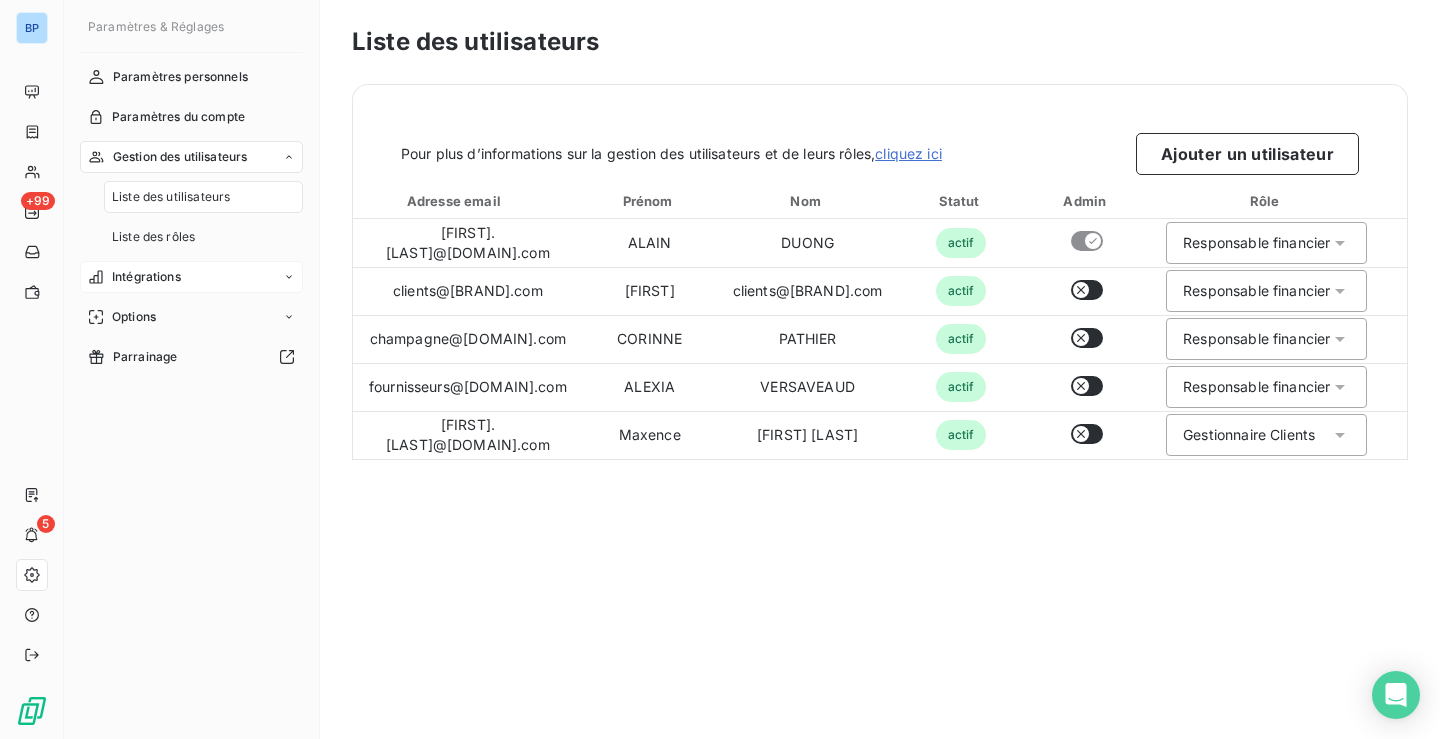 click on "Intégrations" at bounding box center (146, 277) 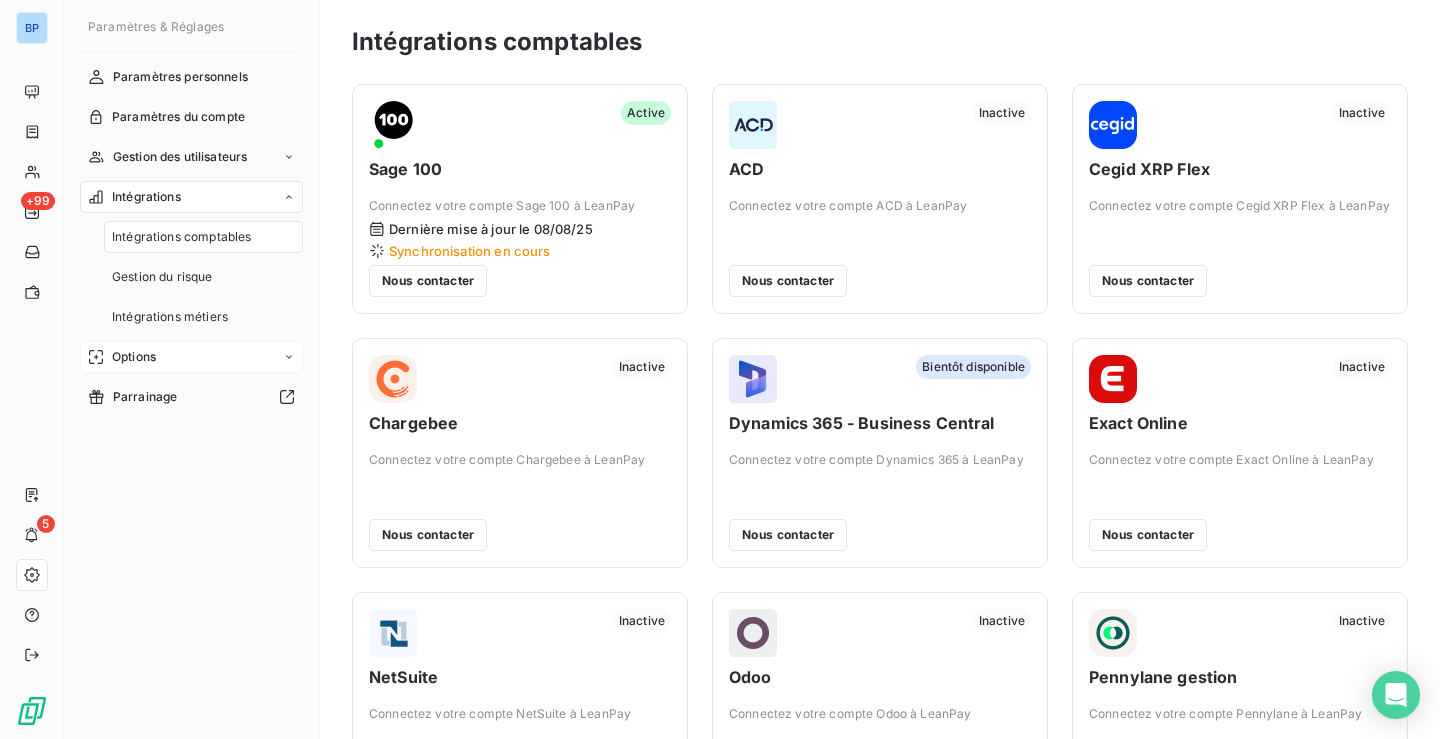 click on "Options" at bounding box center (134, 357) 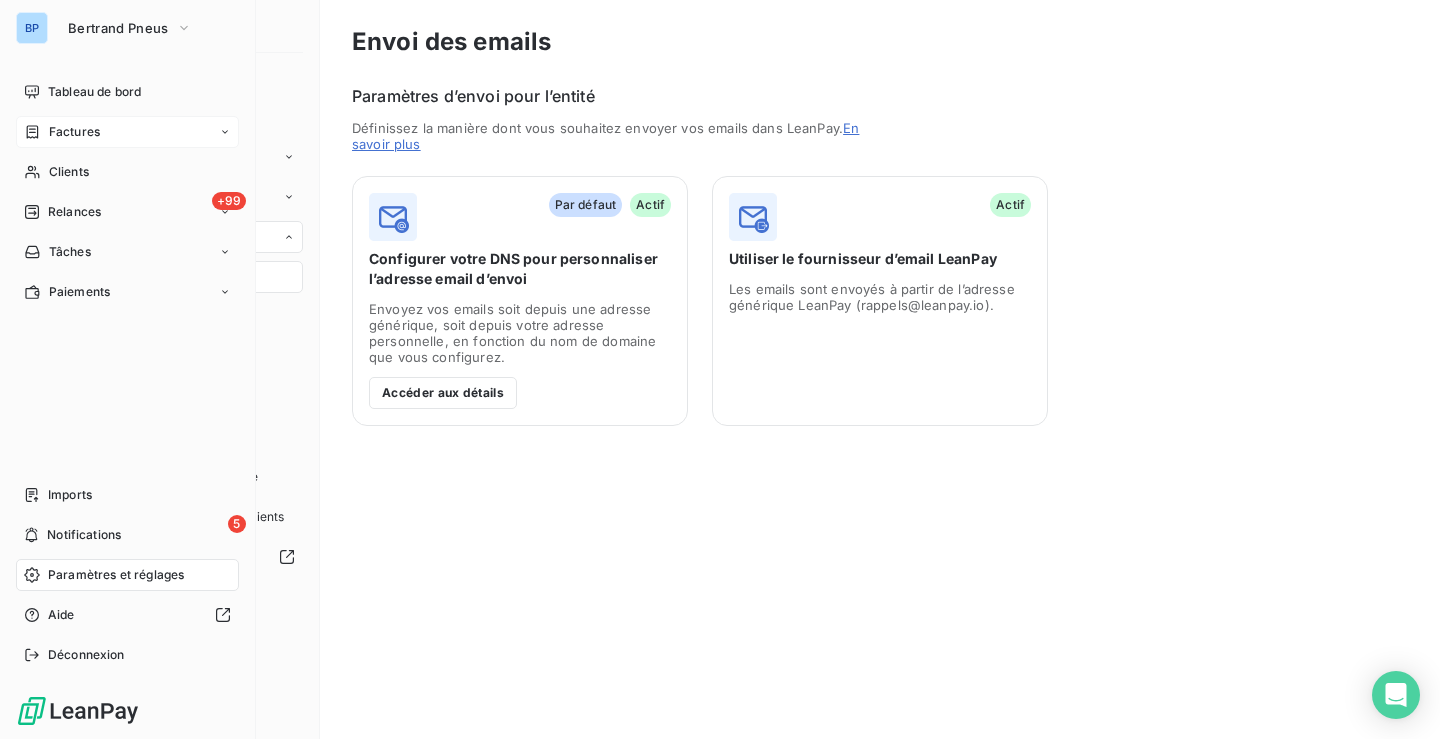 click on "Factures" at bounding box center (74, 132) 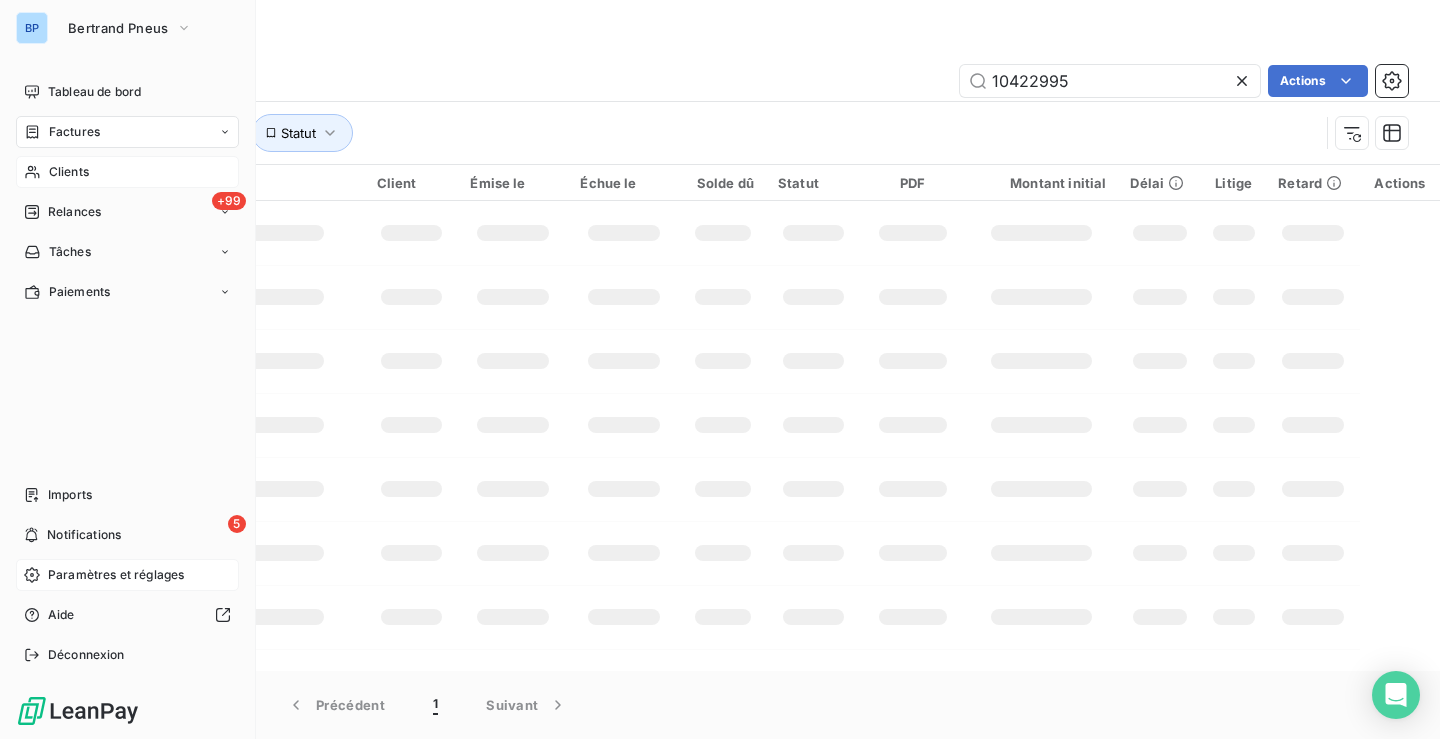click on "Clients" at bounding box center (127, 172) 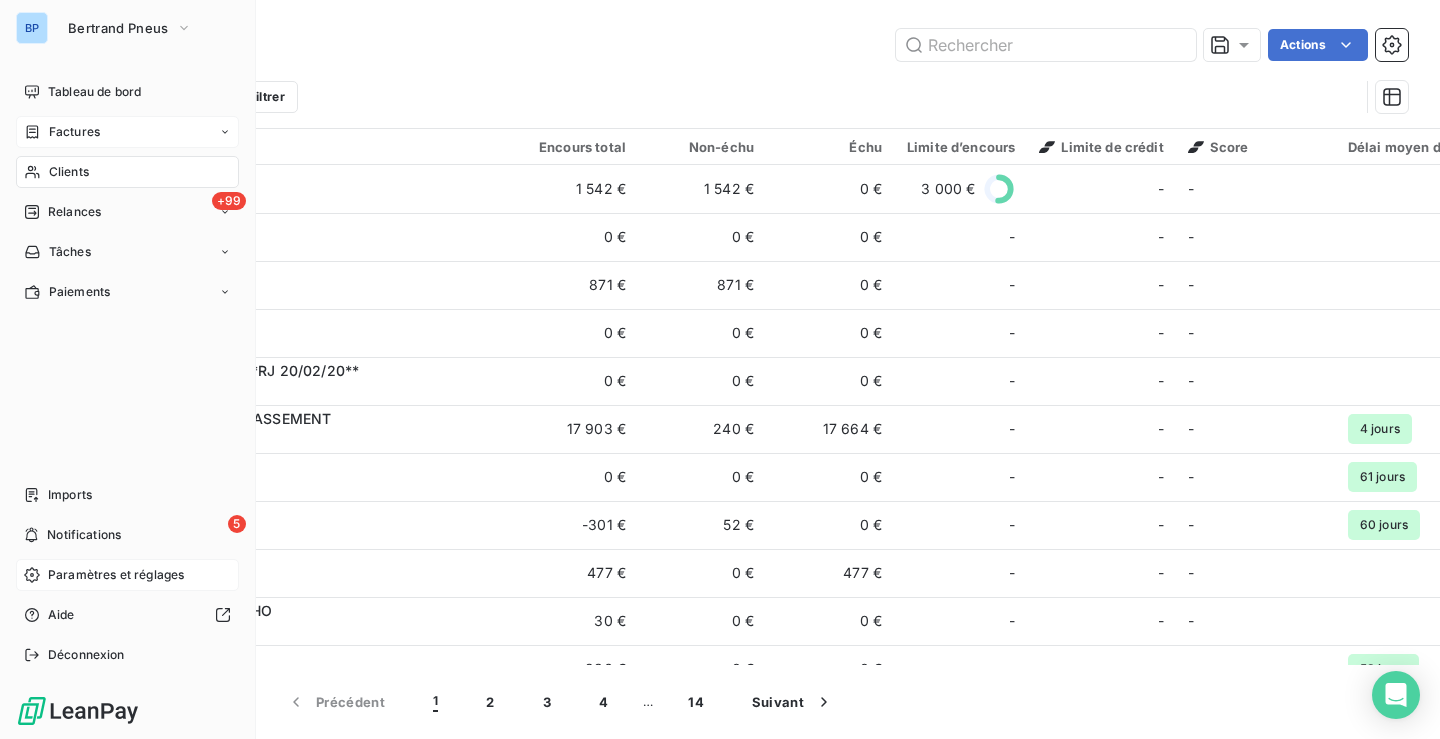 click on "Factures" at bounding box center [127, 132] 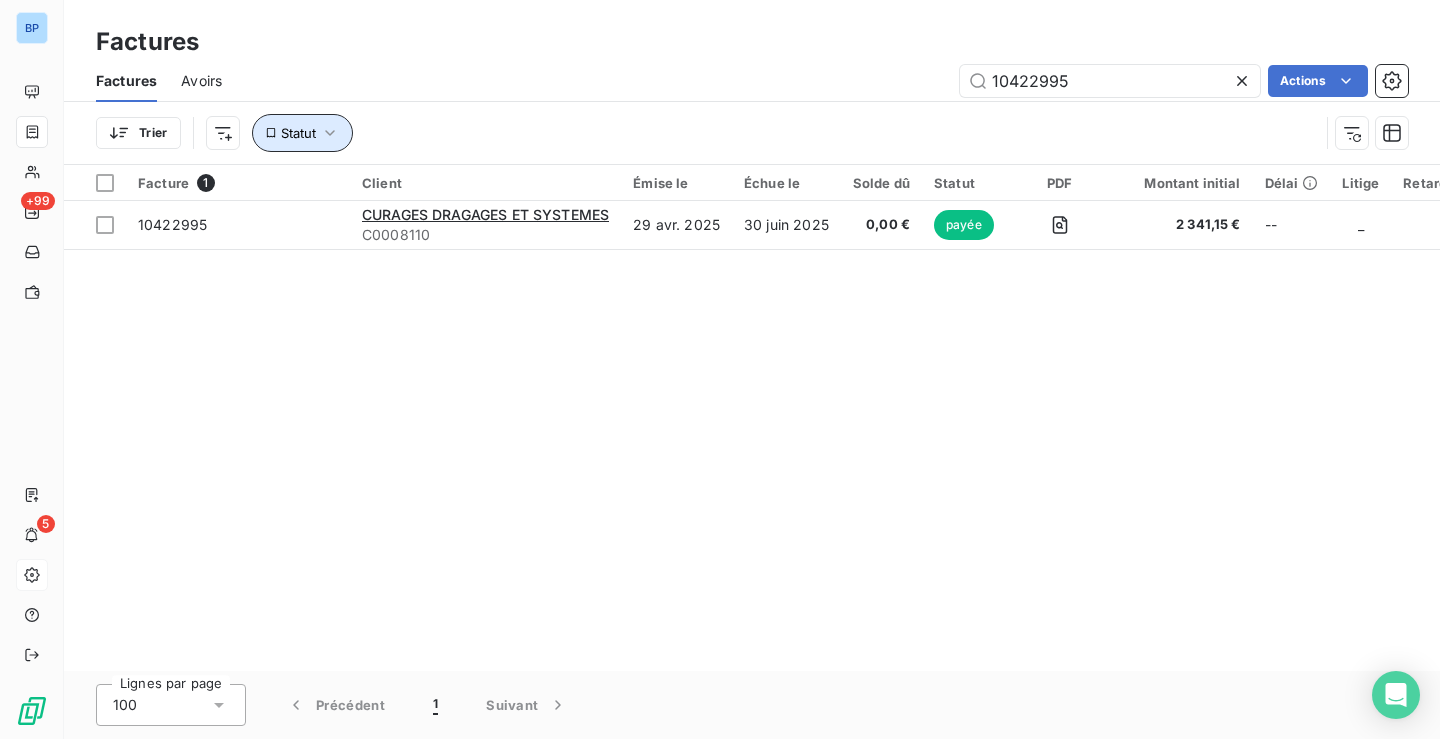 click on "Statut" at bounding box center (303, 133) 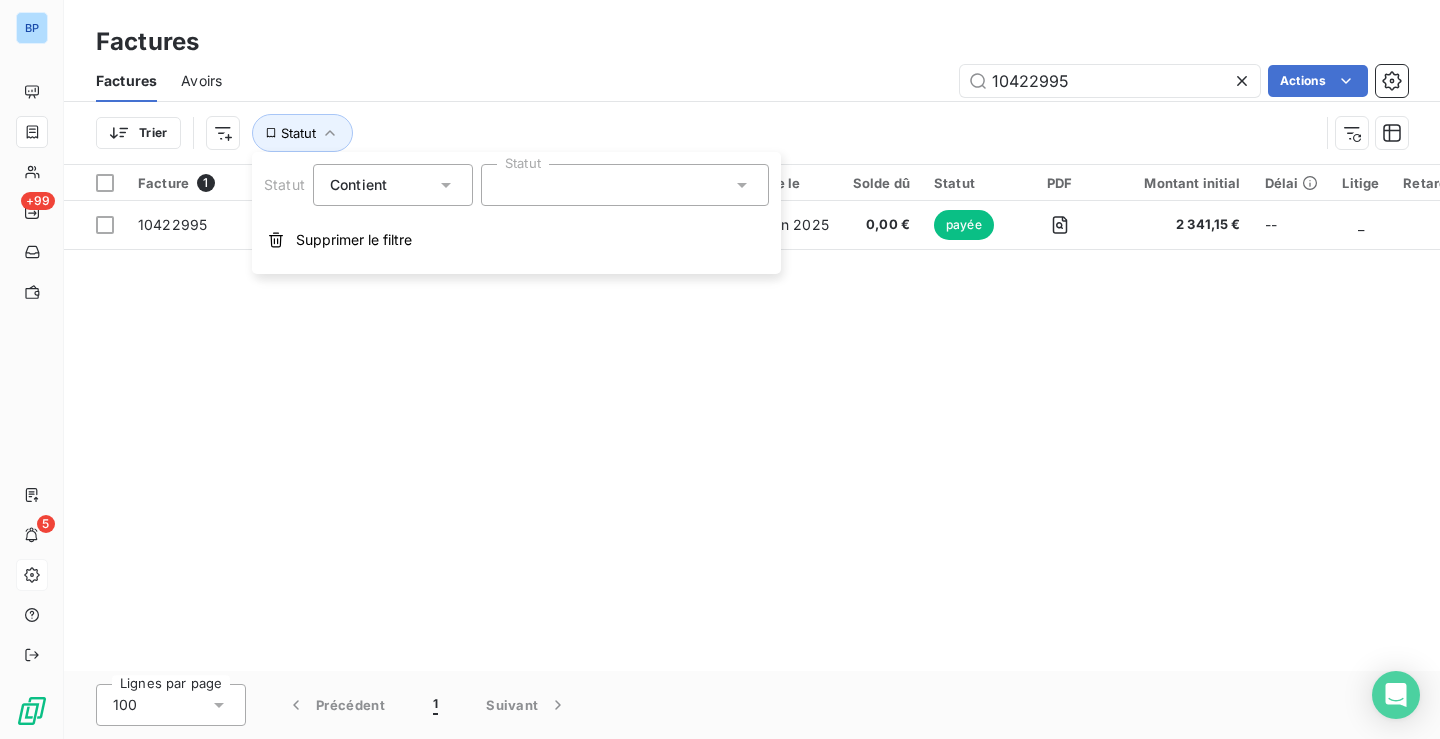 click at bounding box center (625, 185) 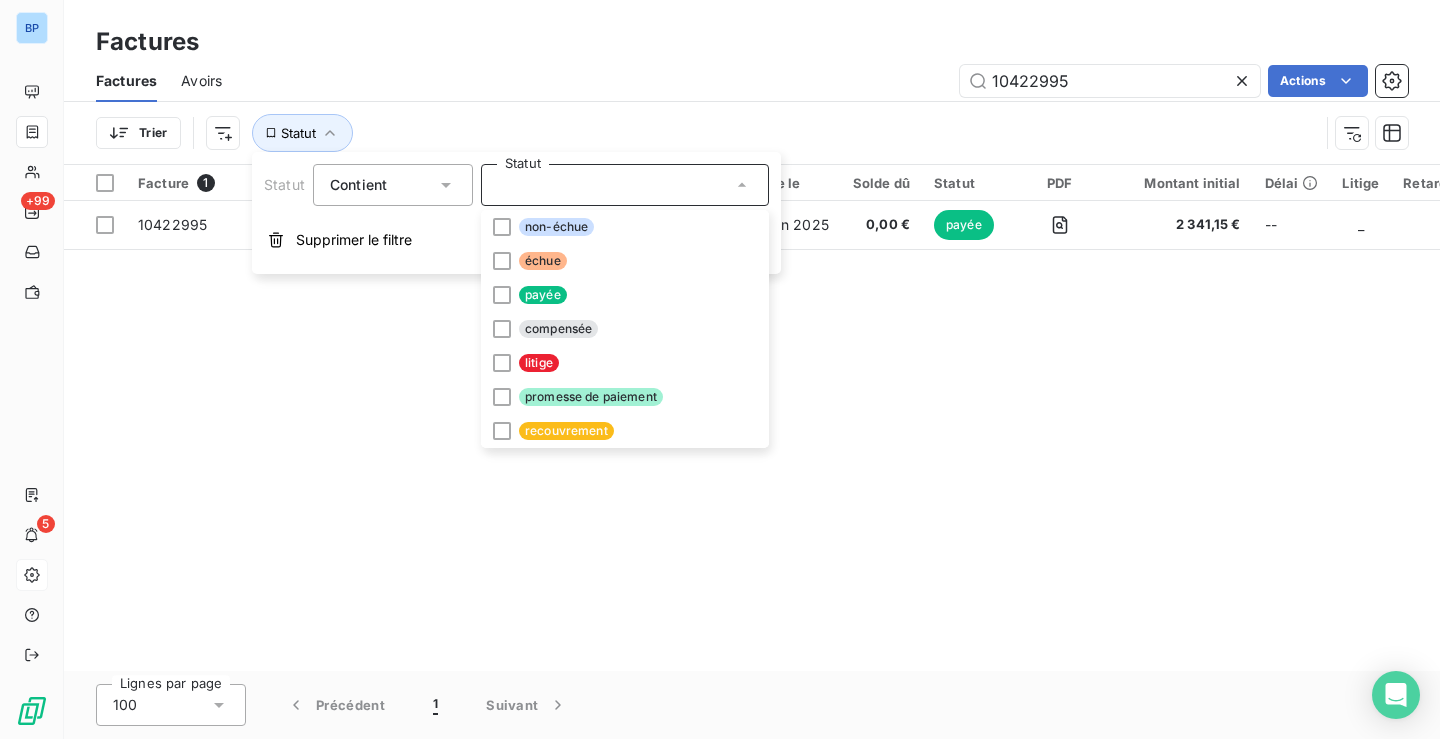click 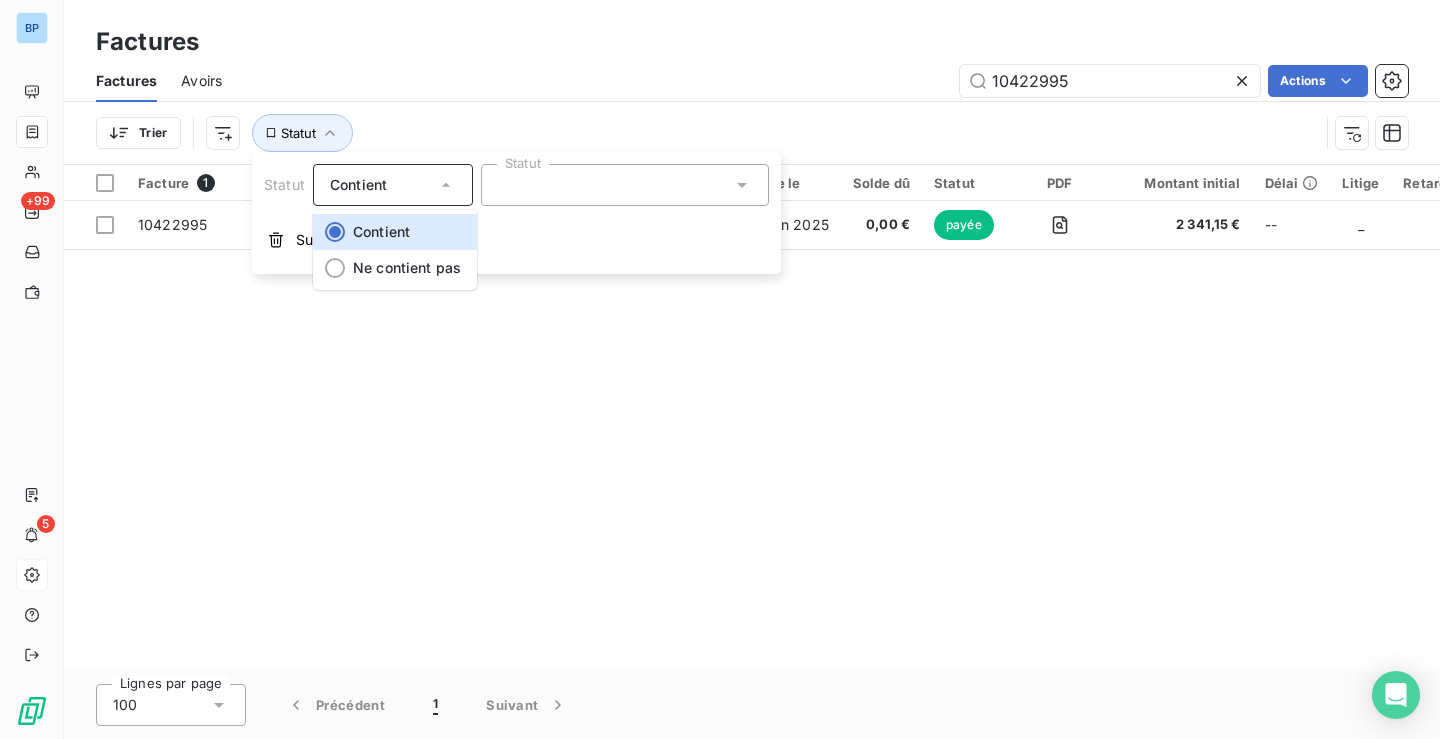 click 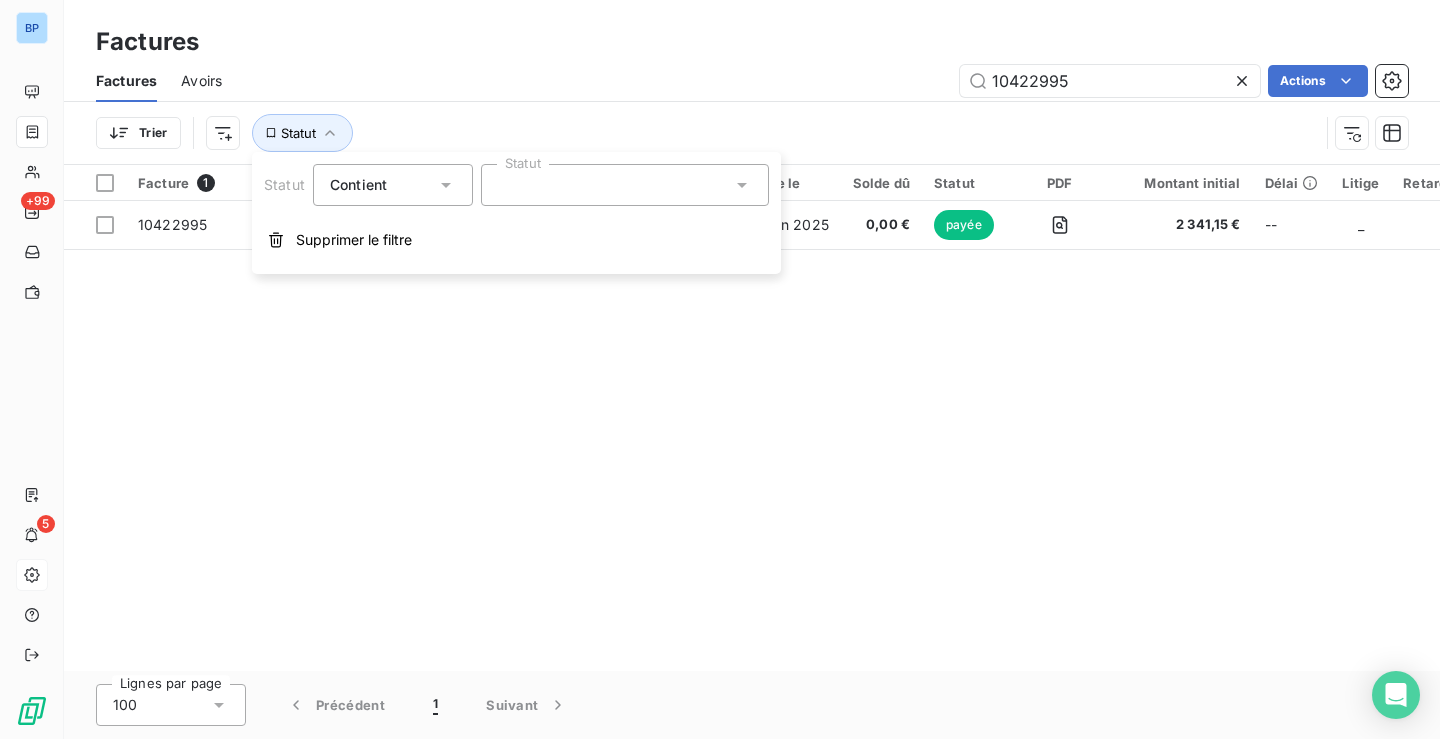 click on "10422995 Actions" at bounding box center (827, 81) 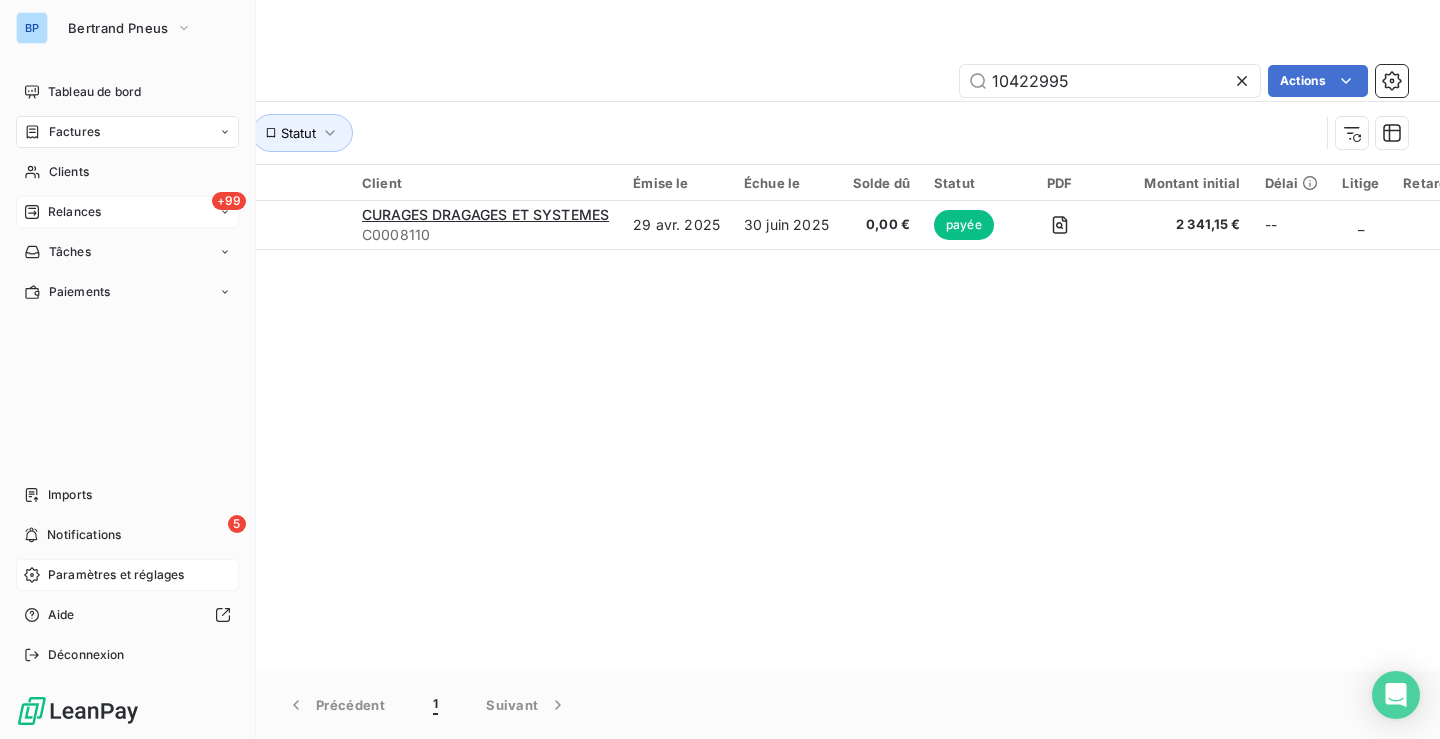 click on "Relances" at bounding box center [74, 212] 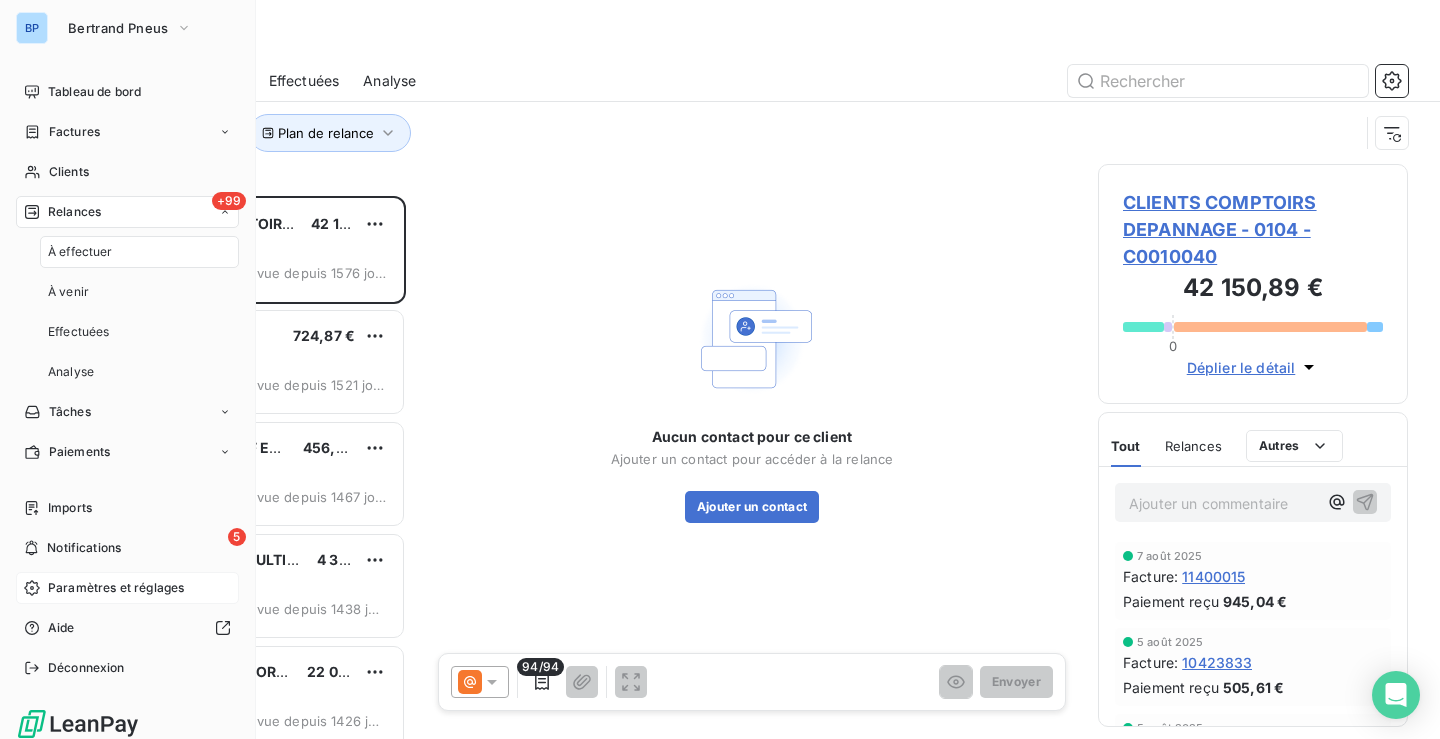 scroll, scrollTop: 16, scrollLeft: 16, axis: both 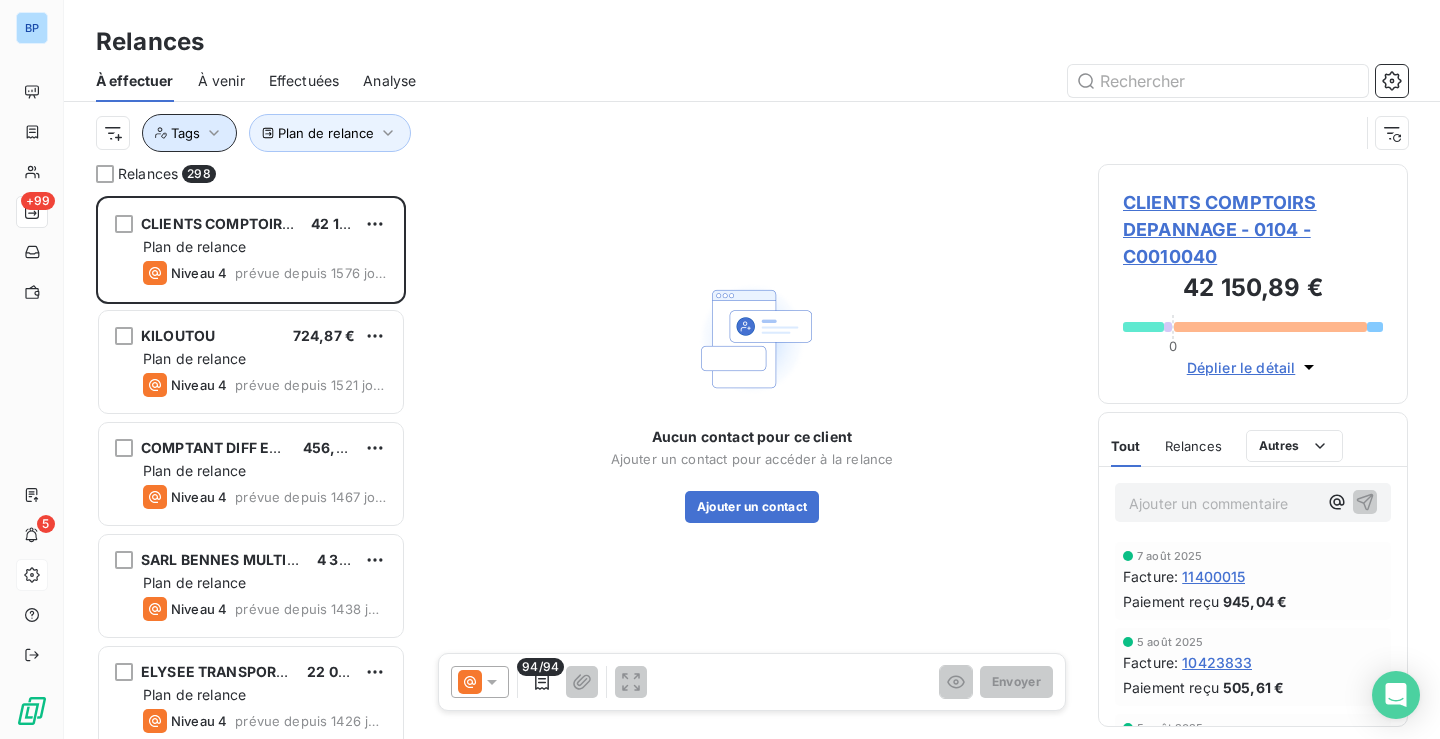 click on "Tags" at bounding box center [185, 133] 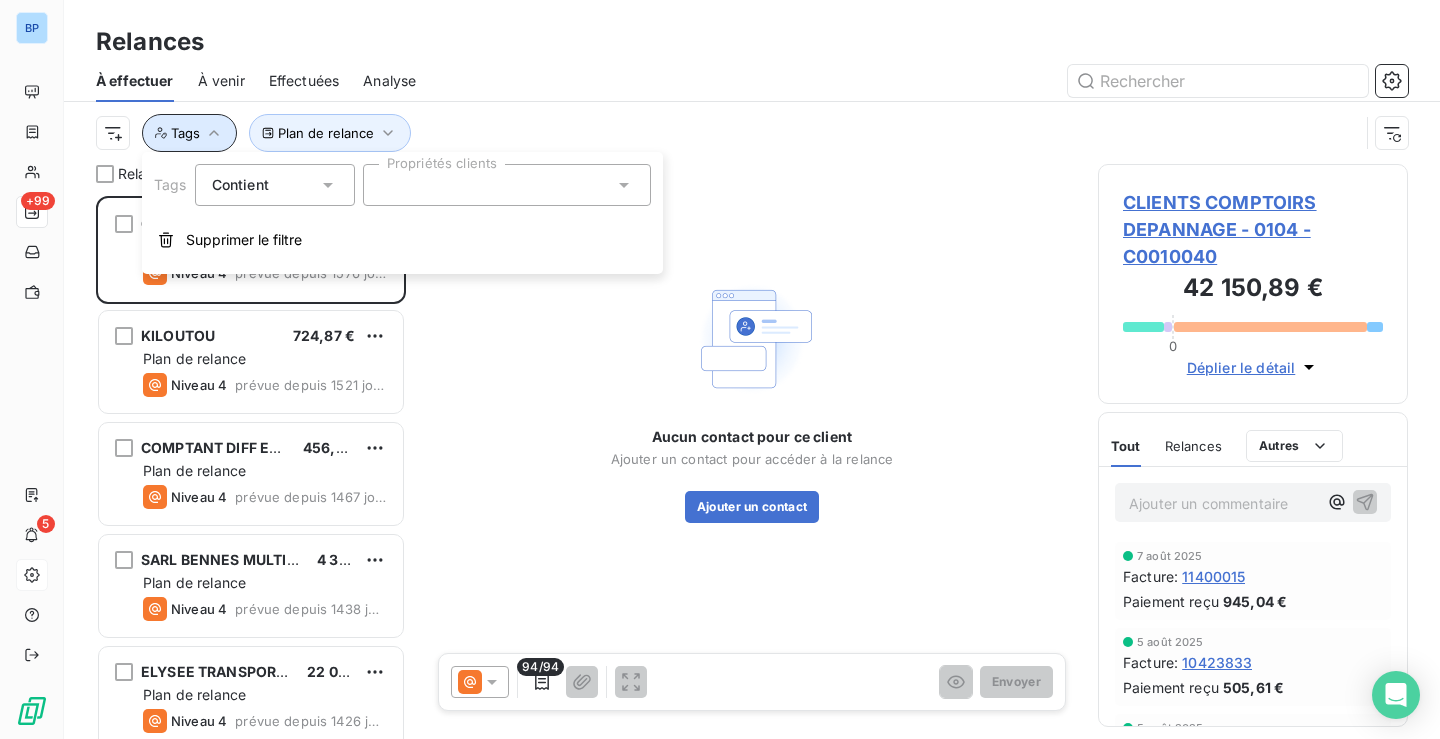 click on "Tags" at bounding box center (185, 133) 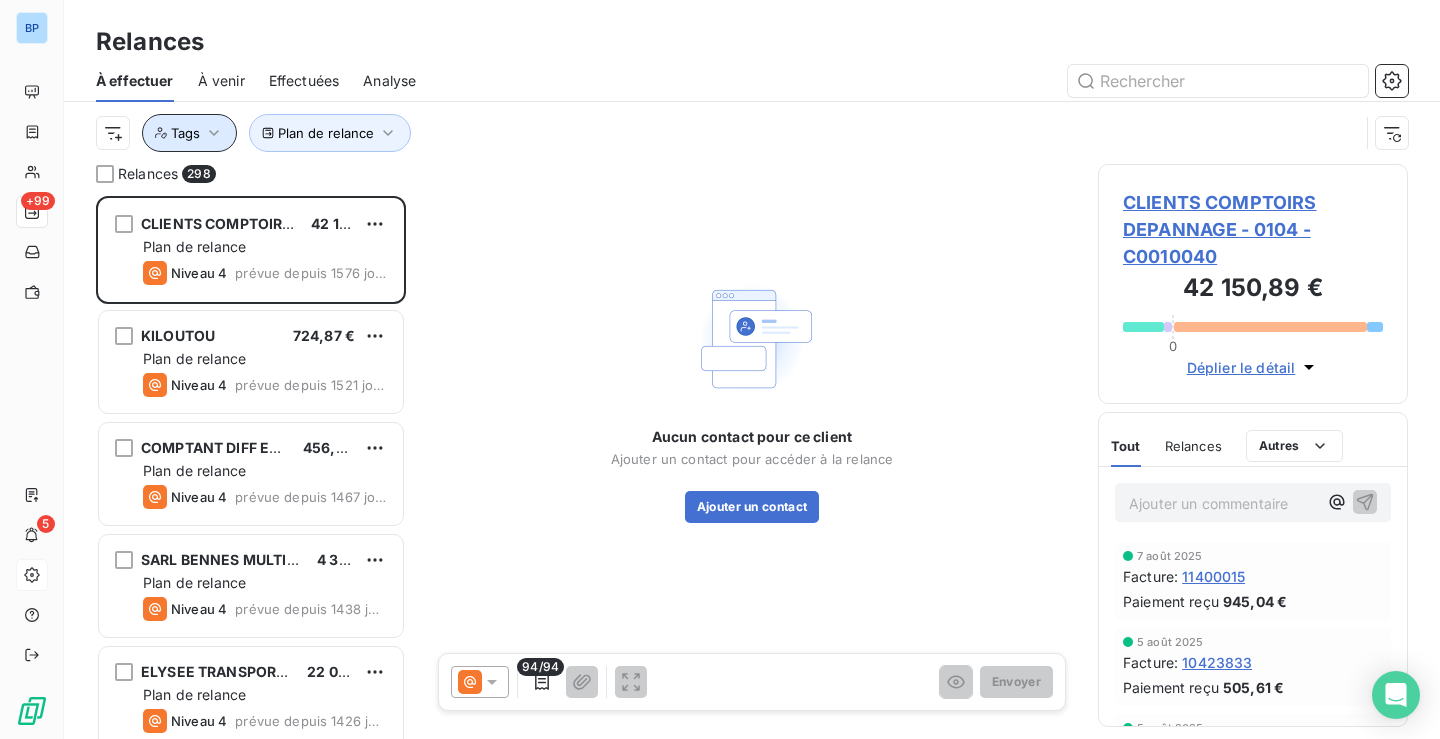 click 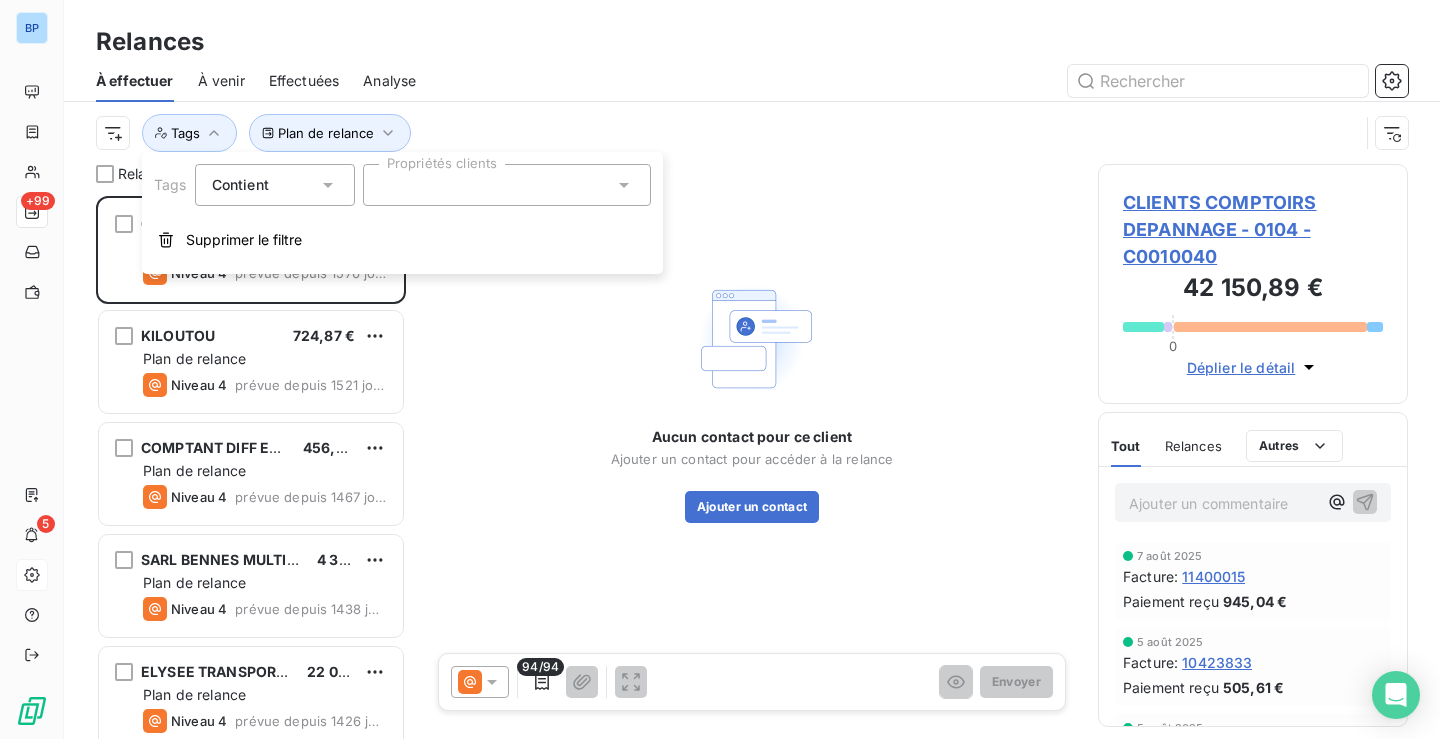 click at bounding box center [507, 185] 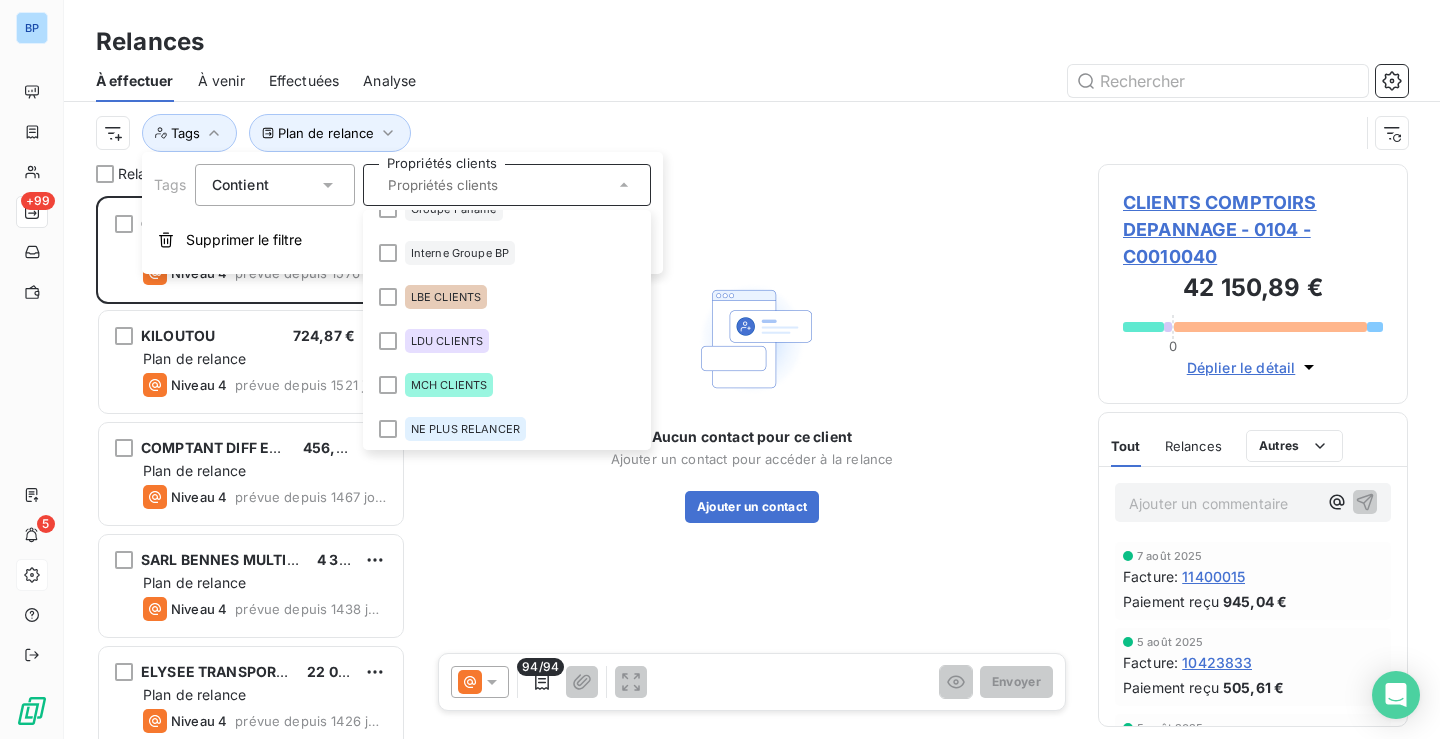 scroll, scrollTop: 160, scrollLeft: 0, axis: vertical 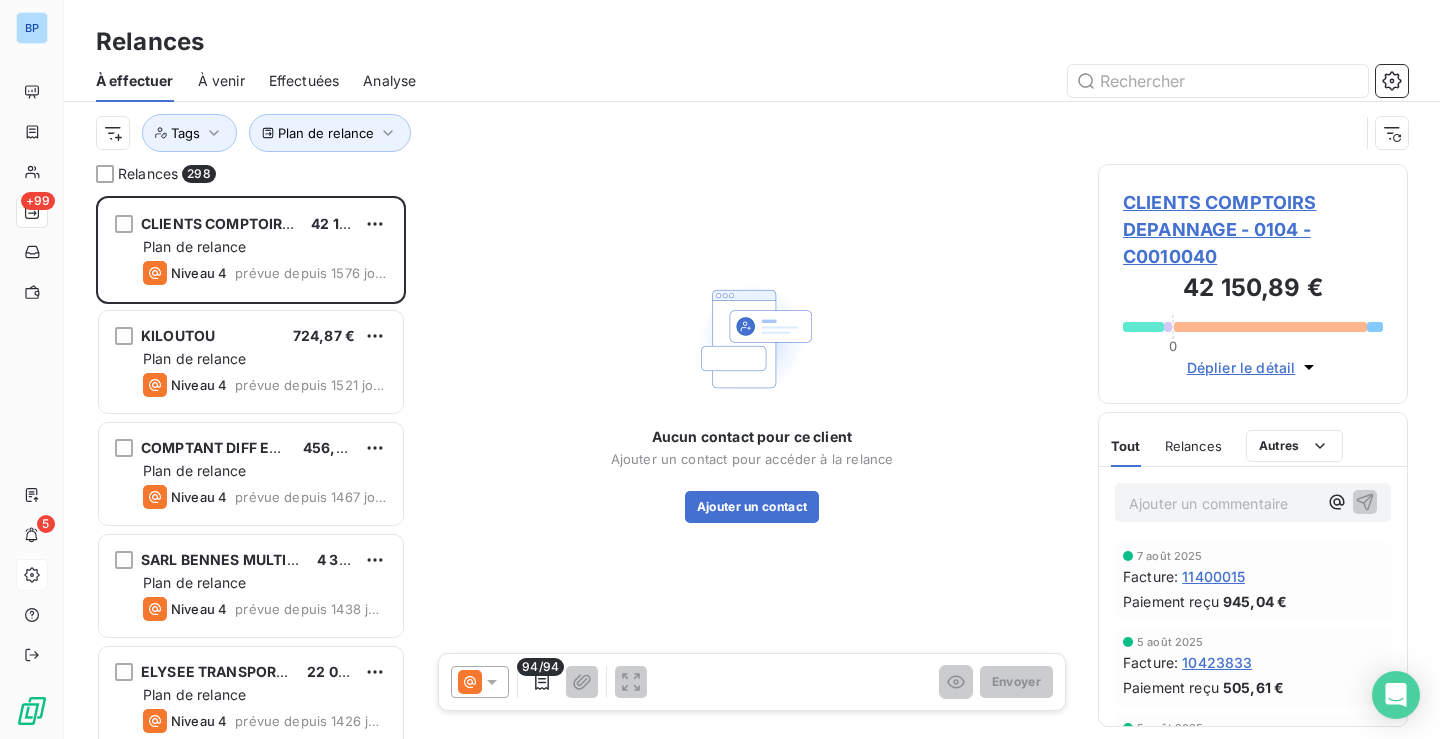 click on "Aucun contact pour ce client Ajouter un contact pour accéder à la relance Ajouter un contact" at bounding box center [752, 398] 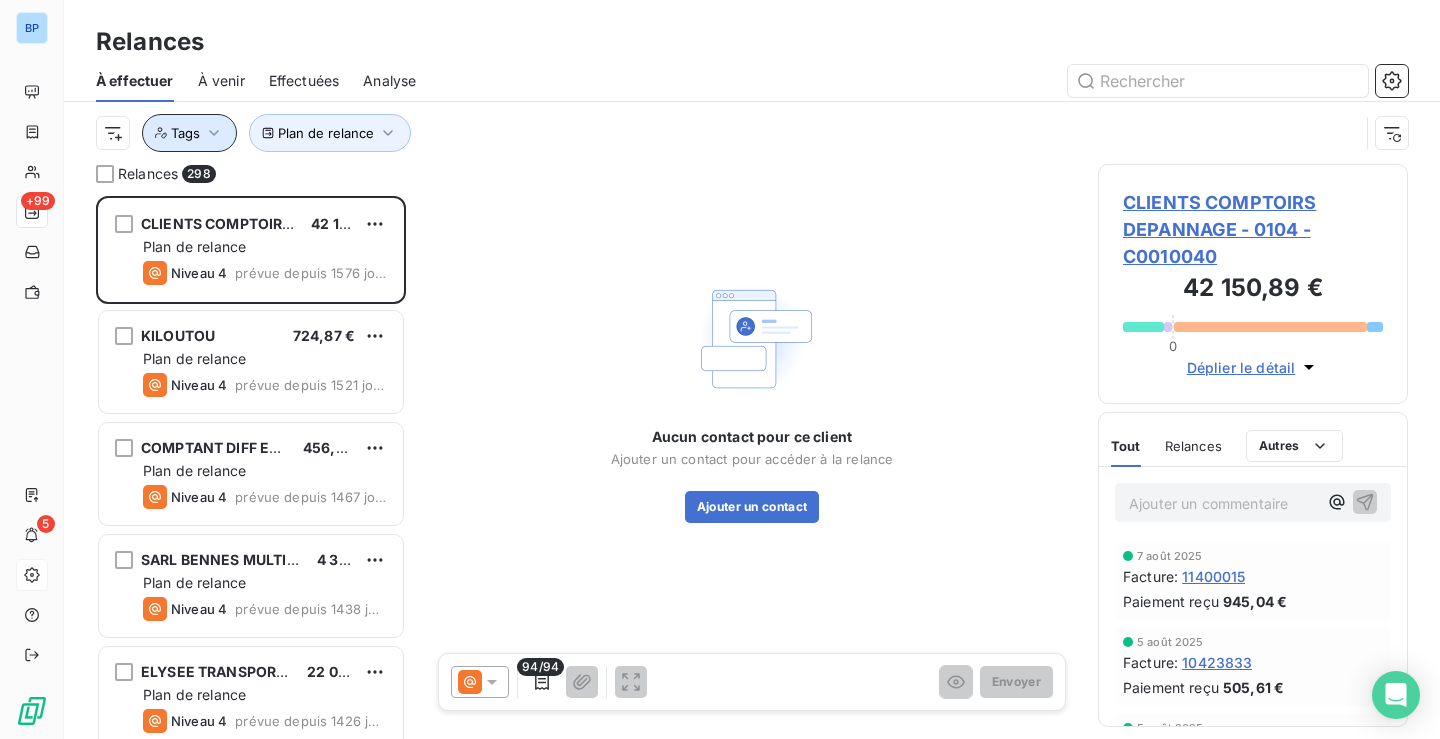 click on "Tags" at bounding box center (189, 133) 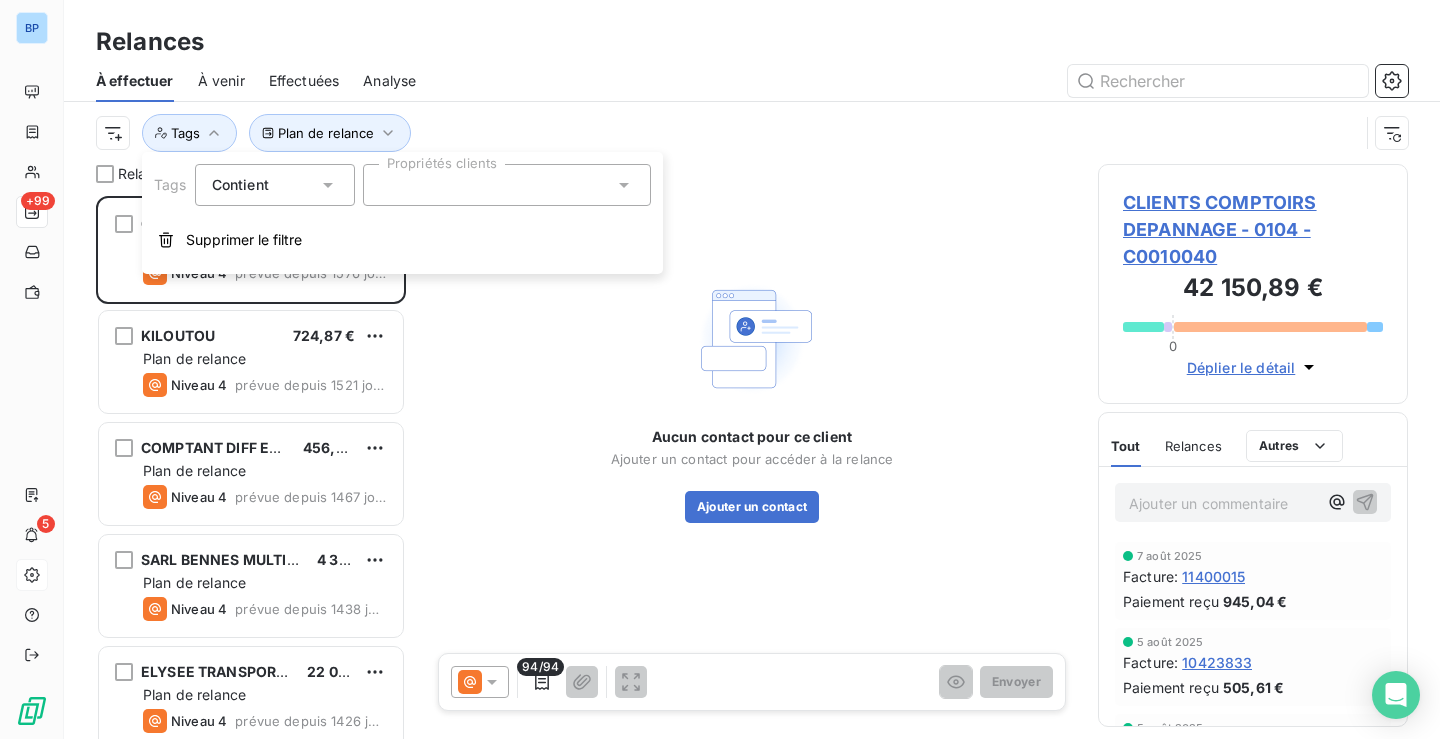 click on "Contient is" at bounding box center (265, 185) 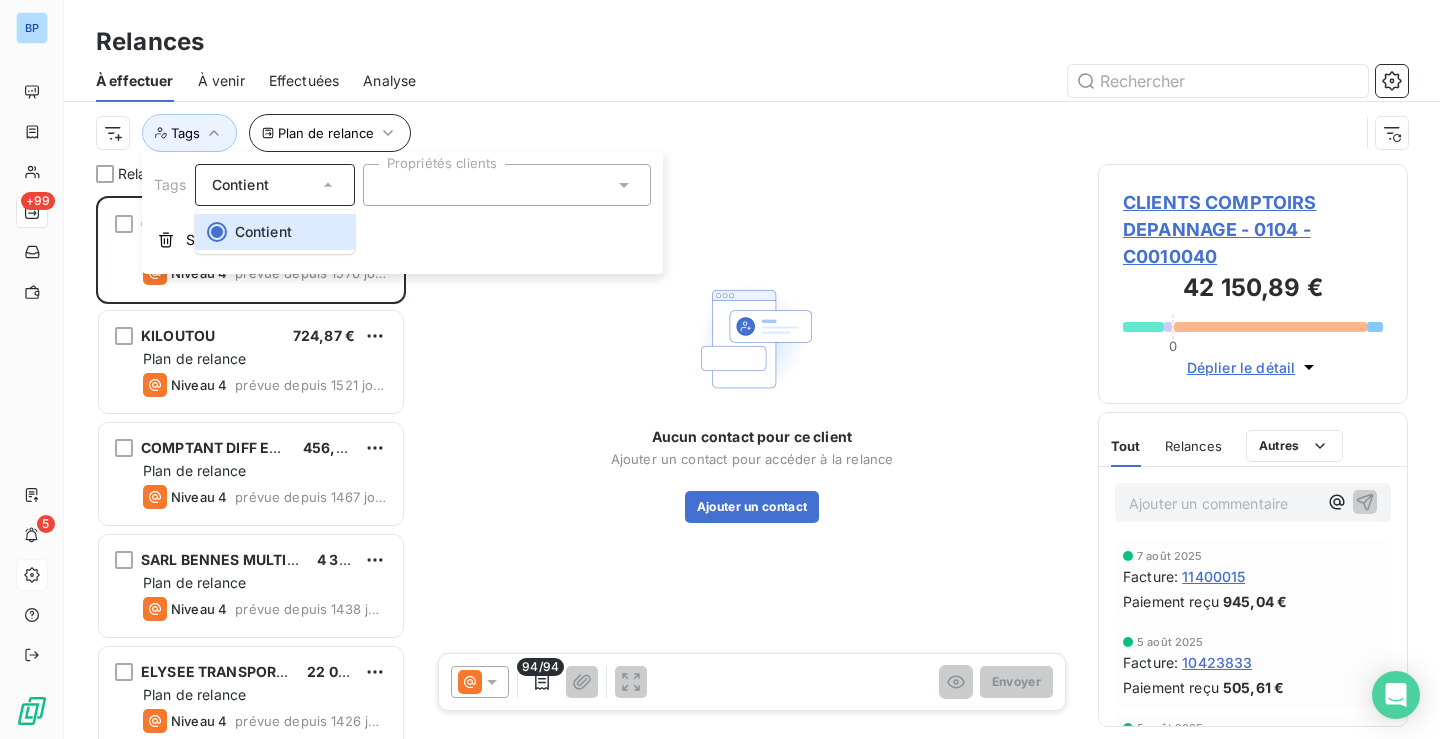drag, startPoint x: 838, startPoint y: 151, endPoint x: 299, endPoint y: 115, distance: 540.20087 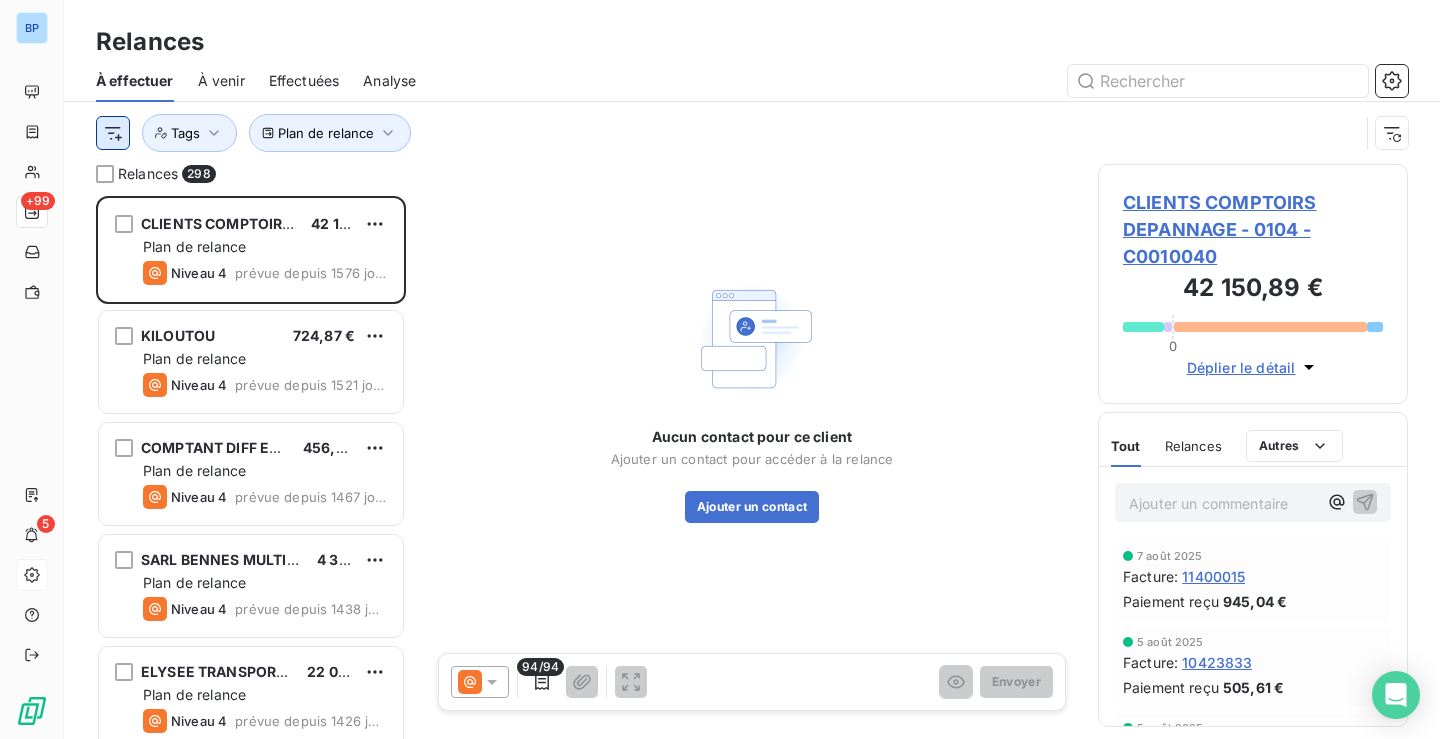 click on "BP +99 5 Relances À effectuer À venir Effectuées Analyse Plan de relance  Tags  Relances 298 CLIENTS COMPTOIRS DEPANNAGE - 0104 42 150,89 € Plan de relance Niveau 4 prévue depuis 1576 jours KILOUTOU 724,87 € Plan de relance Niveau 4 prévue depuis 1521 jours COMPTANT DIFF EPINAY 456,21 € Plan de relance Niveau 4 prévue depuis 1467 jours SARL BENNES MULTI SERVICES  *LJ 26/09/22* 4 382,56 € Plan de relance Niveau 4 prévue depuis 1438 jours ELYSEE TRANSPORT   **LJ 07/10/22** 22 012,44 € Plan de relance Niveau 4 prévue depuis 1426 jours COMPTANT PERSAN COMPTOIR 5 095,45 € Plan de relance Niveau 4 prévue depuis 1382 jours SARL GARAGE DE LA PATTE D'OIE  **LJ 16/01/23** 10 209,08 € Plan de relance Niveau 4 prévue depuis 1338 jours TRANSCOLIS EXPRESS  **RJ 18/07/22** 6 546,37 € Plan de relance Niveau 4 prévue depuis 1321 jours COMPTOIR GARAGE PERSAN 0101 453,88 € Plan de relance Niveau 4 prévue depuis 1294 jours SAS R.T.  GRAND PARIS -GONESSE 575,53 € 0" at bounding box center [720, 369] 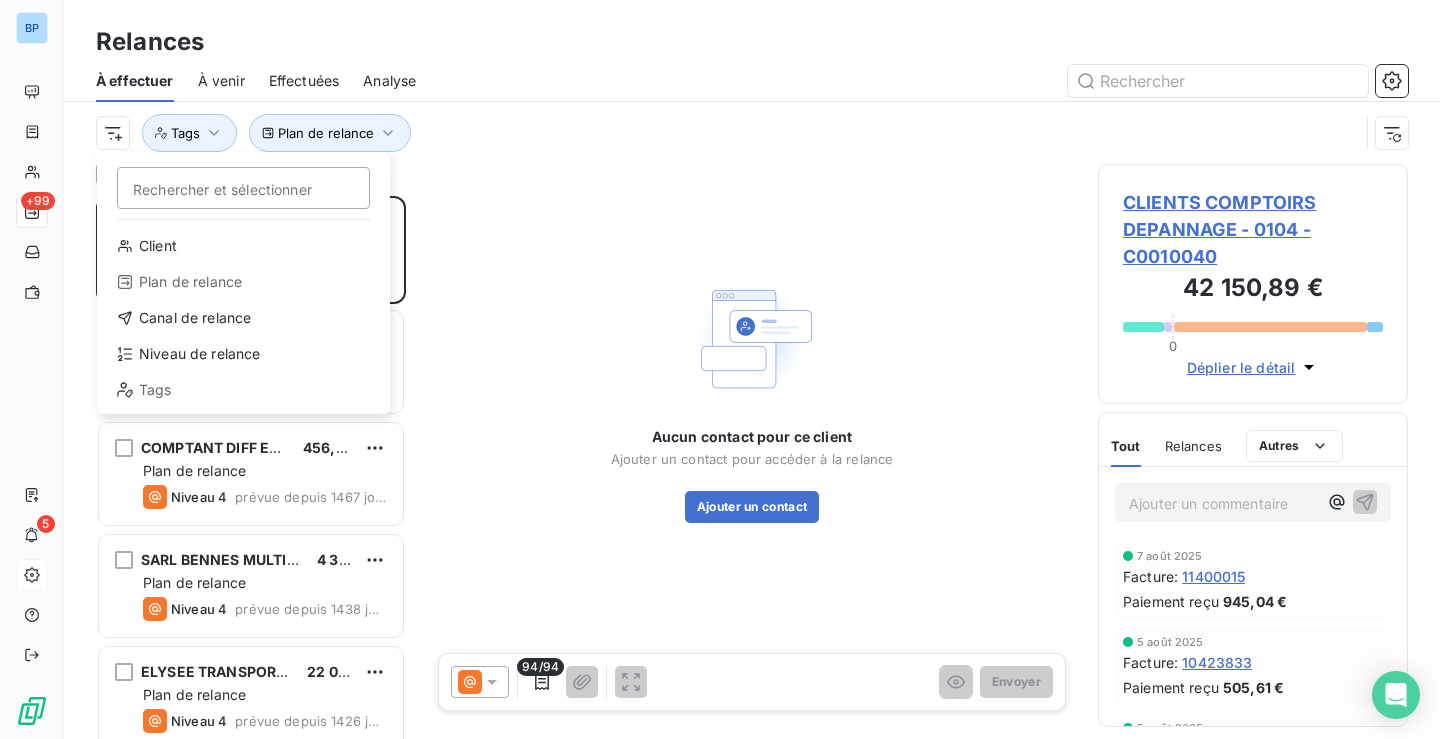 click on "BP +99 5 Relances À effectuer À venir Effectuées Analyse Rechercher et sélectionner Client Plan de relance Canal de relance Niveau de relance Tags Plan de relance  Tags  Relances 298 CLIENTS COMPTOIRS DEPANNAGE - 0104 [PRICE] Plan de relance Niveau 4 prévue depuis [DAYS] jours KILOUTOU [PRICE] Plan de relance Niveau 4 prévue depuis [DAYS] jours COMPTANT DIFF EPINAY [PRICE] Plan de relance Niveau 4 prévue depuis [DAYS] jours SARL BENNES MULTI SERVICES  *LJ [DATE]* [PRICE] Plan de relance Niveau 4 prévue depuis [DAYS] jours ELYSEE TRANSPORT   **LJ [DATE]** [PRICE] Plan de relance Niveau 4 prévue depuis [DAYS] jours COMPTANT PERSAN COMPTOIR [PRICE] Plan de relance Niveau 4 prévue depuis [DAYS] jours SARL GARAGE DE LA PATTE D'OIE  **LJ [DATE]** [PRICE] Plan de relance Niveau 4 prévue depuis [DAYS] jours TRANSCOLIS EXPRESS  **RJ [DATE]** [PRICE] Plan de relance Niveau 4 prévue depuis [DAYS] jours COMPTOIR GARAGE PERSAN 0101 [PRICE] 94/94" at bounding box center (720, 369) 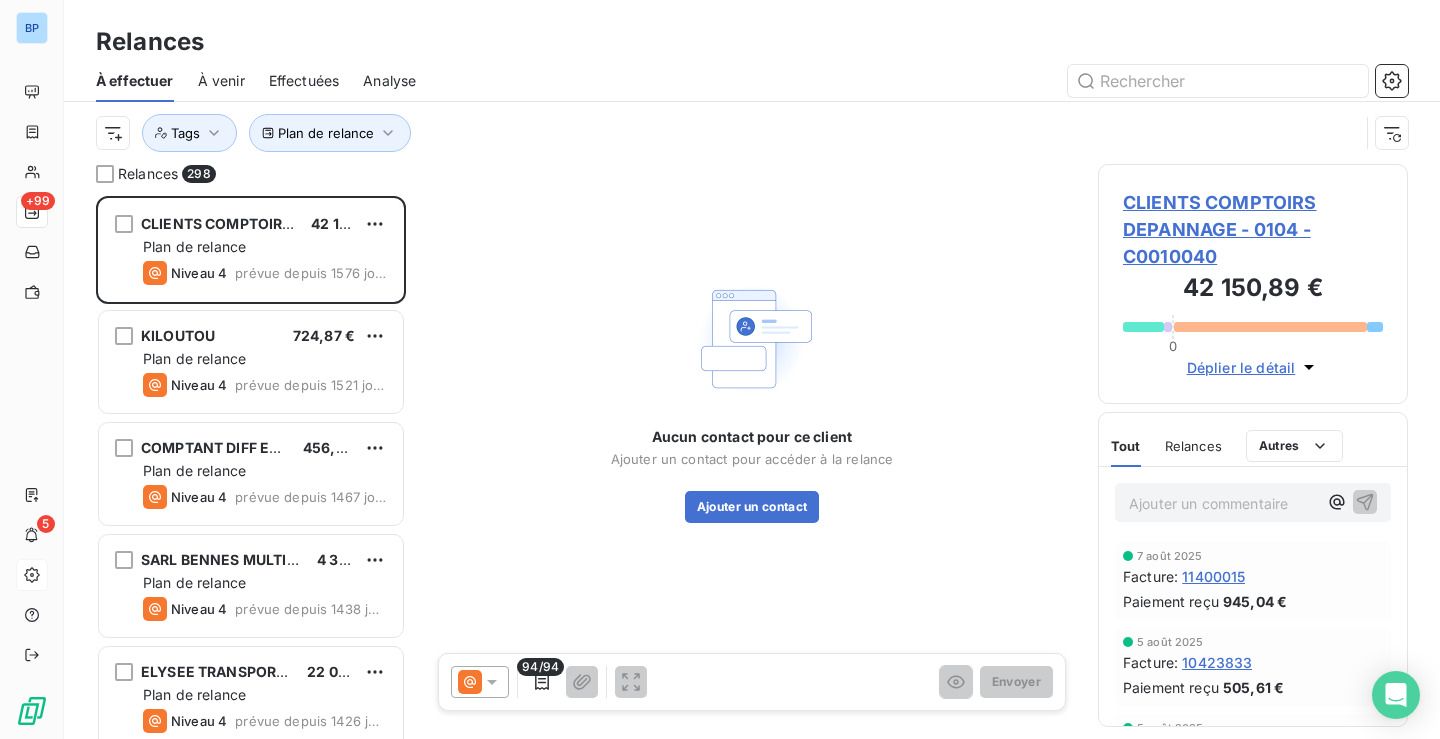 click on "Aucun contact pour ce client Ajouter un contact pour accéder à la relance Ajouter un contact" at bounding box center [752, 398] 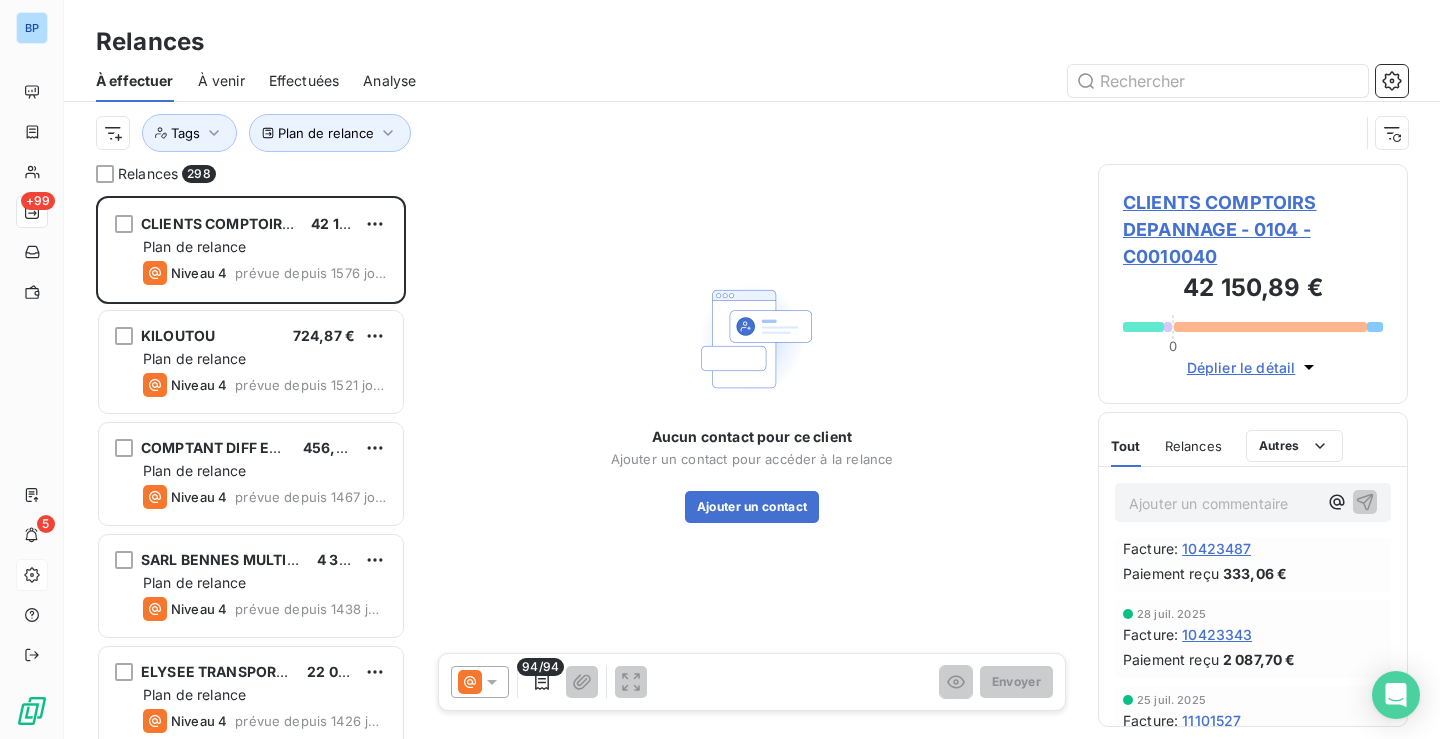 scroll, scrollTop: 0, scrollLeft: 0, axis: both 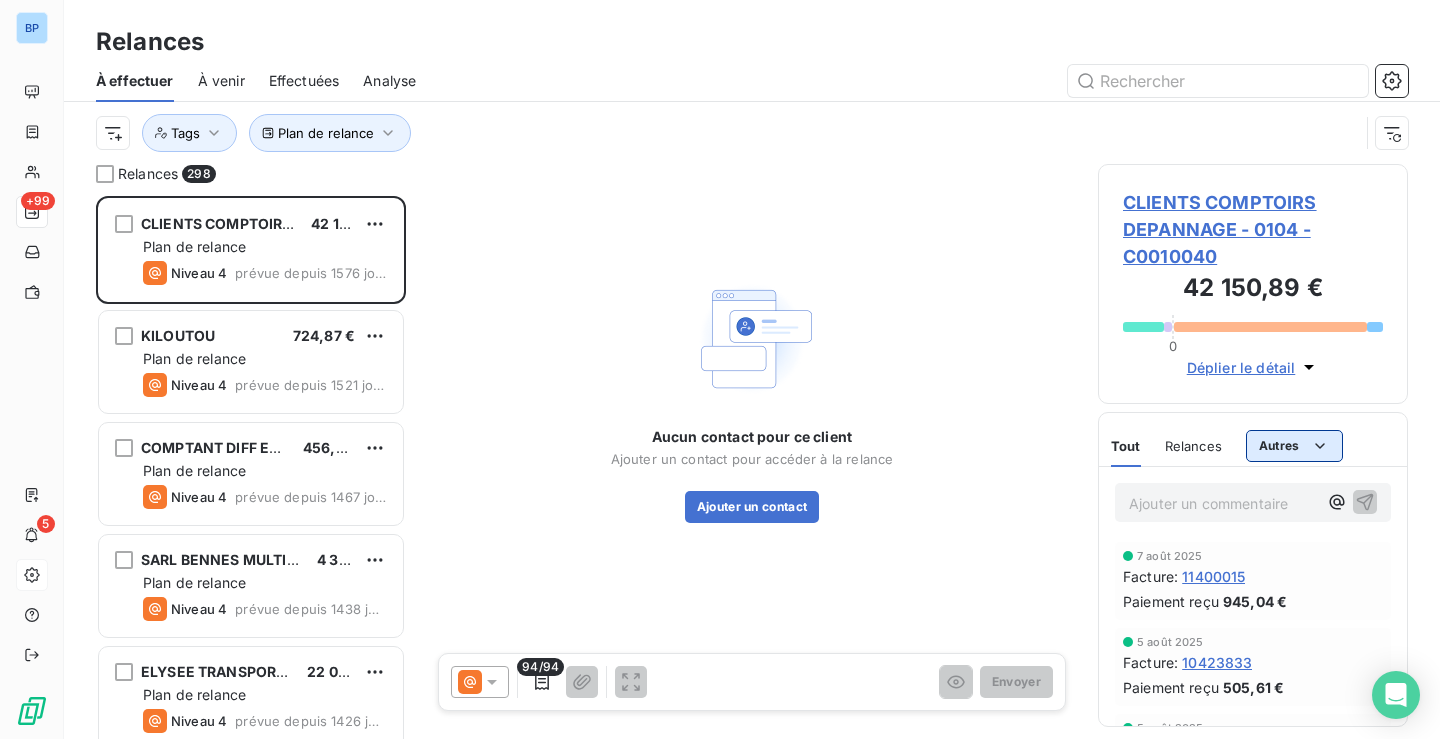 click on "BP +99 5 Relances À effectuer À venir Effectuées Analyse Plan de relance  Tags  Relances 298 CLIENTS COMPTOIRS DEPANNAGE - 0104 42 150,89 € Plan de relance Niveau 4 prévue depuis 1576 jours KILOUTOU 724,87 € Plan de relance Niveau 4 prévue depuis 1521 jours COMPTANT DIFF EPINAY 456,21 € Plan de relance Niveau 4 prévue depuis 1467 jours SARL BENNES MULTI SERVICES  *LJ 26/09/22* 4 382,56 € Plan de relance Niveau 4 prévue depuis 1438 jours ELYSEE TRANSPORT   **LJ 07/10/22** 22 012,44 € Plan de relance Niveau 4 prévue depuis 1426 jours COMPTANT PERSAN COMPTOIR 5 095,45 € Plan de relance Niveau 4 prévue depuis 1382 jours SARL GARAGE DE LA PATTE D'OIE  **LJ 16/01/23** 10 209,08 € Plan de relance Niveau 4 prévue depuis 1338 jours TRANSCOLIS EXPRESS  **RJ 18/07/22** 6 546,37 € Plan de relance Niveau 4 prévue depuis 1321 jours COMPTOIR GARAGE PERSAN 0101 453,88 € Plan de relance Niveau 4 prévue depuis 1294 jours SAS R.T.  GRAND PARIS -GONESSE 575,53 € 0" at bounding box center (720, 369) 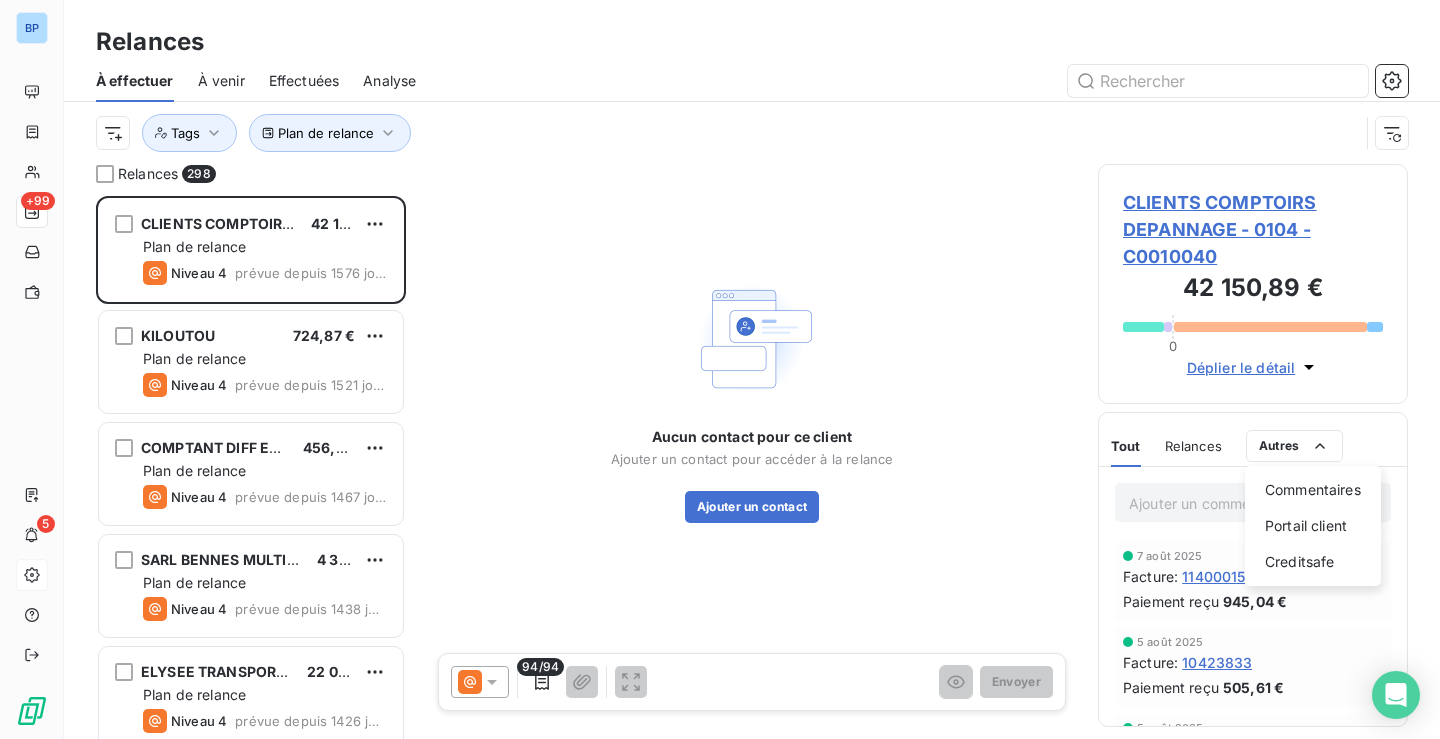 click on "BP +99 5 Relances À effectuer À venir Effectuées Analyse Plan de relance  Tags  Relances 298 CLIENTS COMPTOIRS DEPANNAGE - 0104 42 150,89 € Plan de relance Niveau 4 prévue depuis 1576 jours KILOUTOU 724,87 € Plan de relance Niveau 4 prévue depuis 1521 jours COMPTANT DIFF EPINAY 456,21 € Plan de relance Niveau 4 prévue depuis 1467 jours SARL BENNES MULTI SERVICES  *LJ 26/09/22* 4 382,56 € Plan de relance Niveau 4 prévue depuis 1438 jours ELYSEE TRANSPORT   **LJ 07/10/22** 22 012,44 € Plan de relance Niveau 4 prévue depuis 1426 jours COMPTANT PERSAN COMPTOIR 5 095,45 € Plan de relance Niveau 4 prévue depuis 1382 jours SARL GARAGE DE LA PATTE D'OIE  **LJ 16/01/23** 10 209,08 € Plan de relance Niveau 4 prévue depuis 1338 jours TRANSCOLIS EXPRESS  **RJ 18/07/22** 6 546,37 € Plan de relance Niveau 4 prévue depuis 1321 jours COMPTOIR GARAGE PERSAN 0101 453,88 € Plan de relance Niveau 4 prévue depuis 1294 jours SAS R.T.  GRAND PARIS -GONESSE 575,53 € 0" at bounding box center [720, 369] 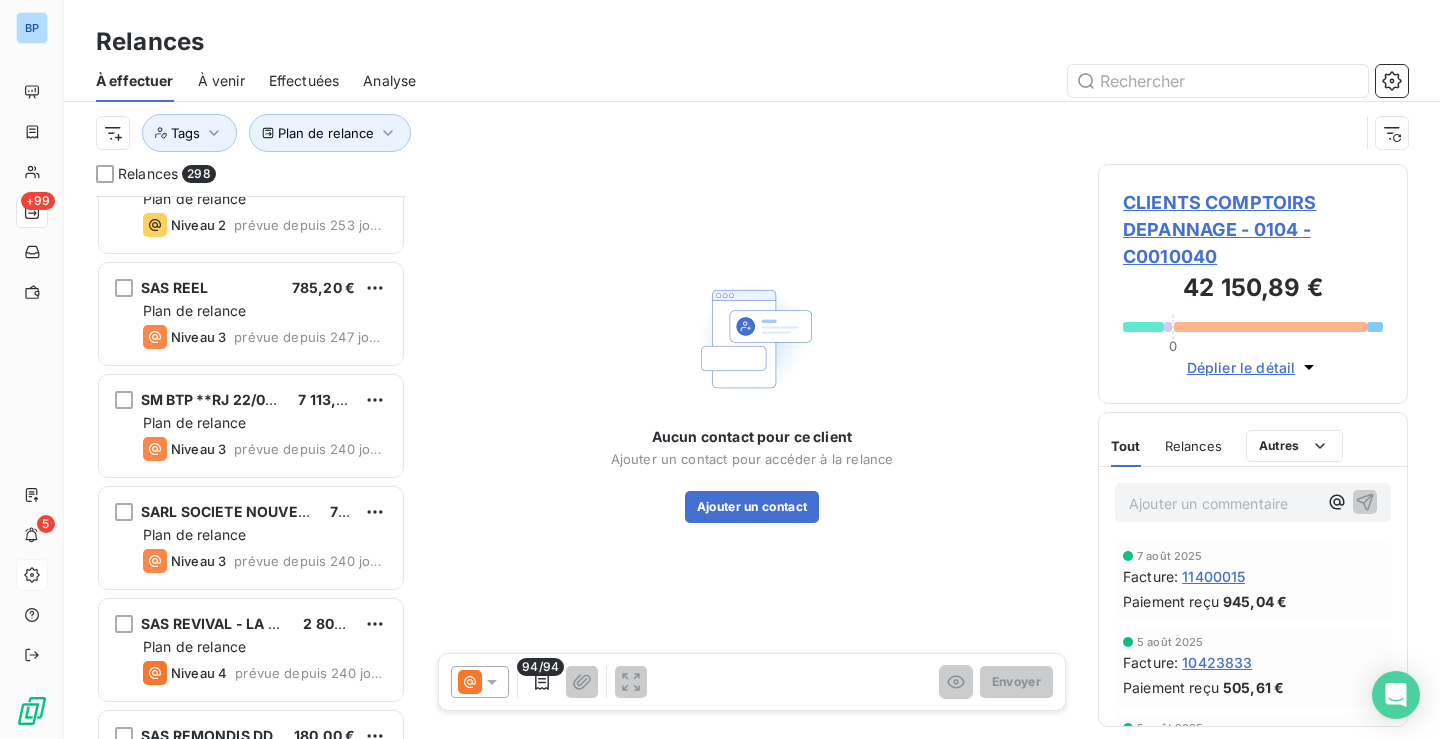 scroll, scrollTop: 7801, scrollLeft: 0, axis: vertical 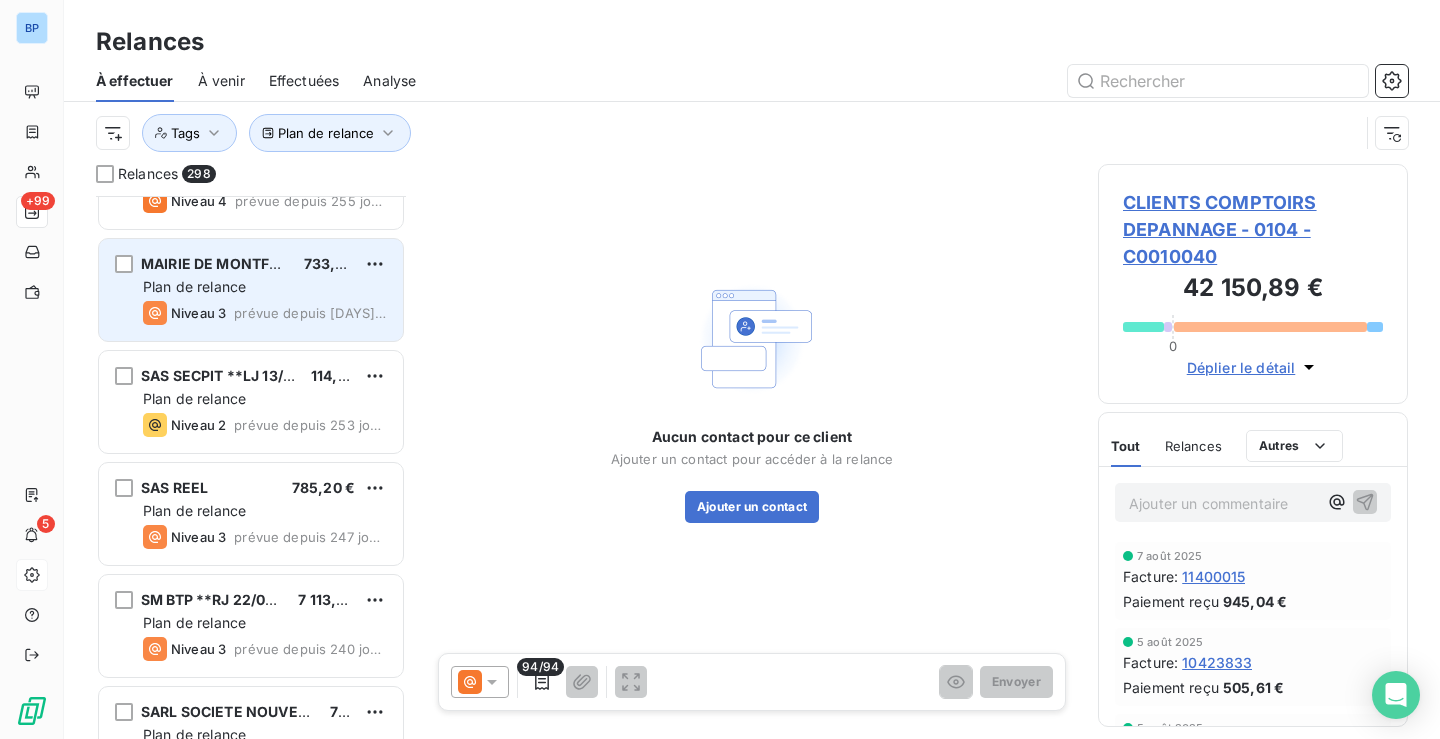 click on "Plan de relance" at bounding box center (265, 287) 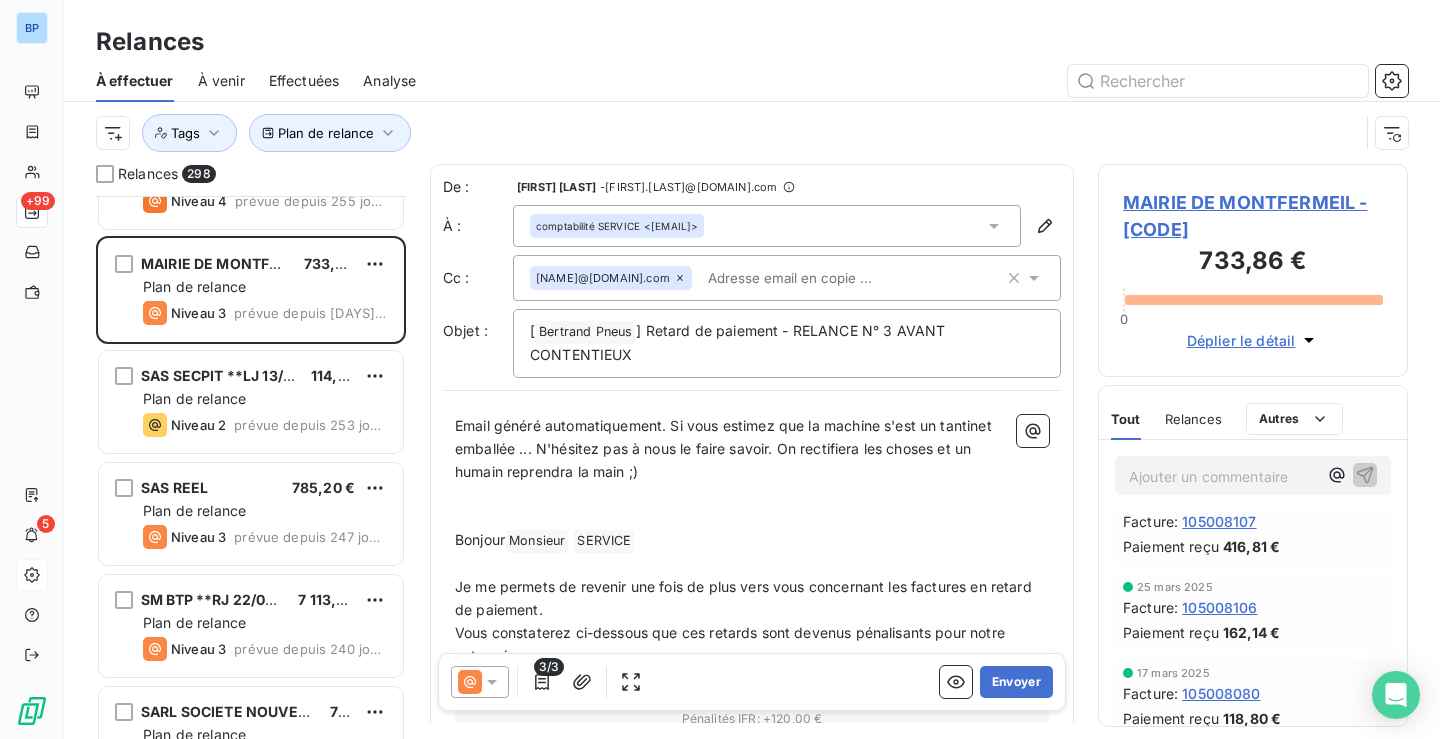 scroll, scrollTop: 0, scrollLeft: 0, axis: both 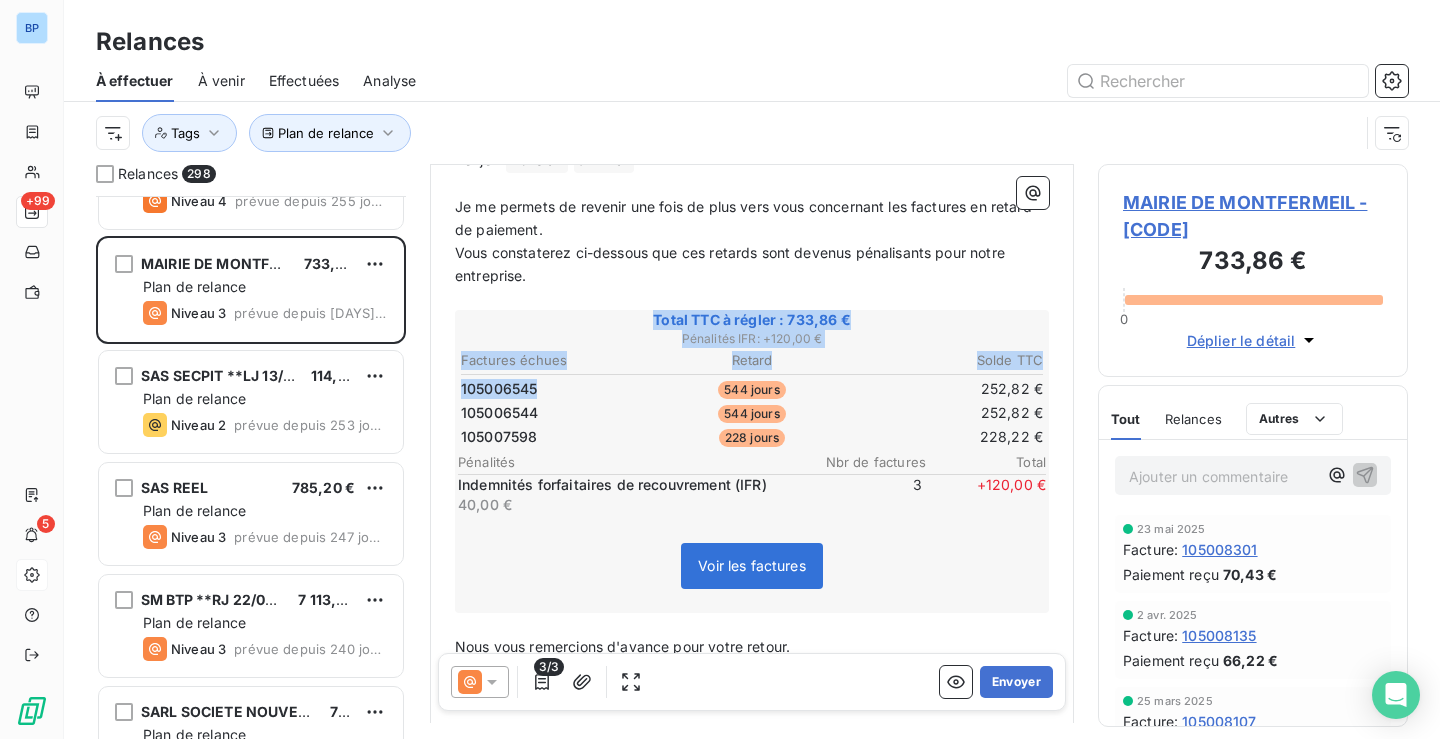 drag, startPoint x: 548, startPoint y: 390, endPoint x: 441, endPoint y: 388, distance: 107.01869 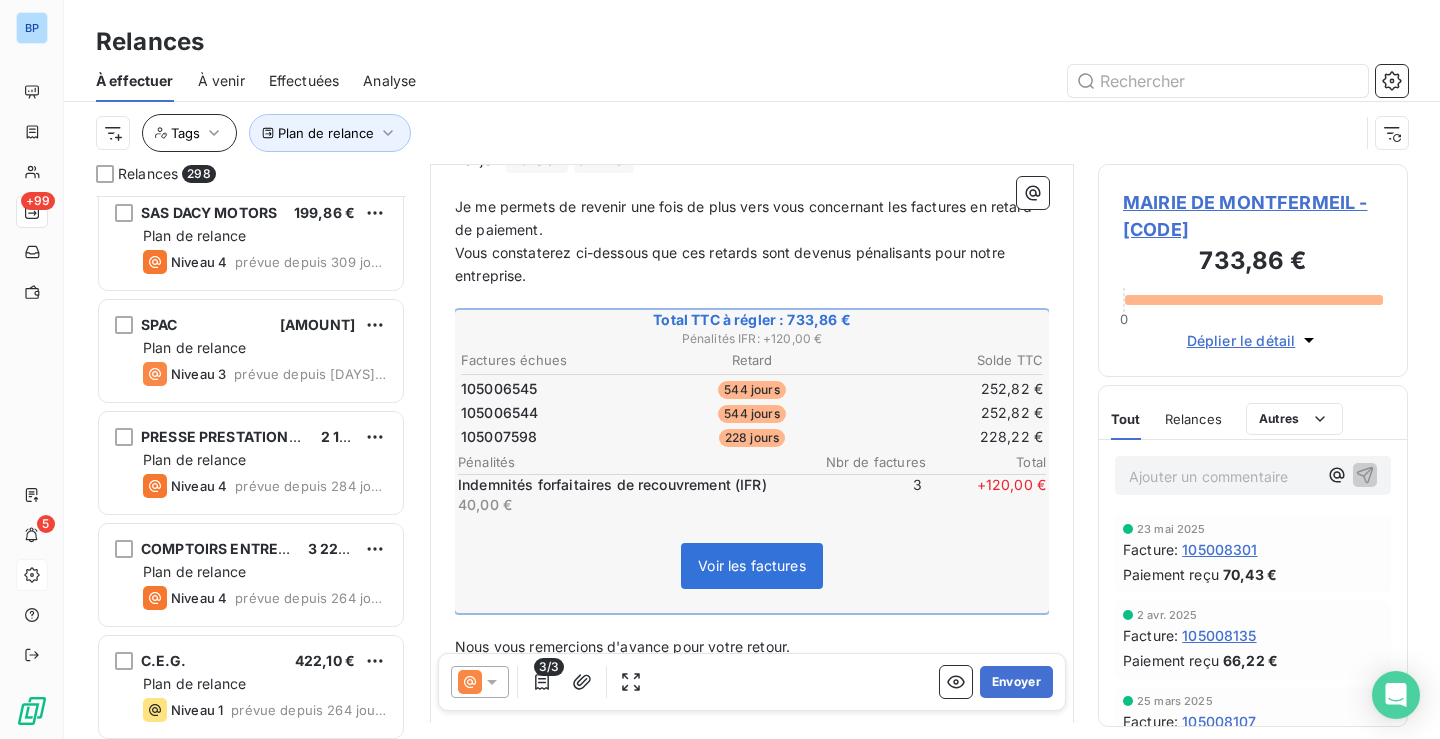 scroll, scrollTop: 6901, scrollLeft: 0, axis: vertical 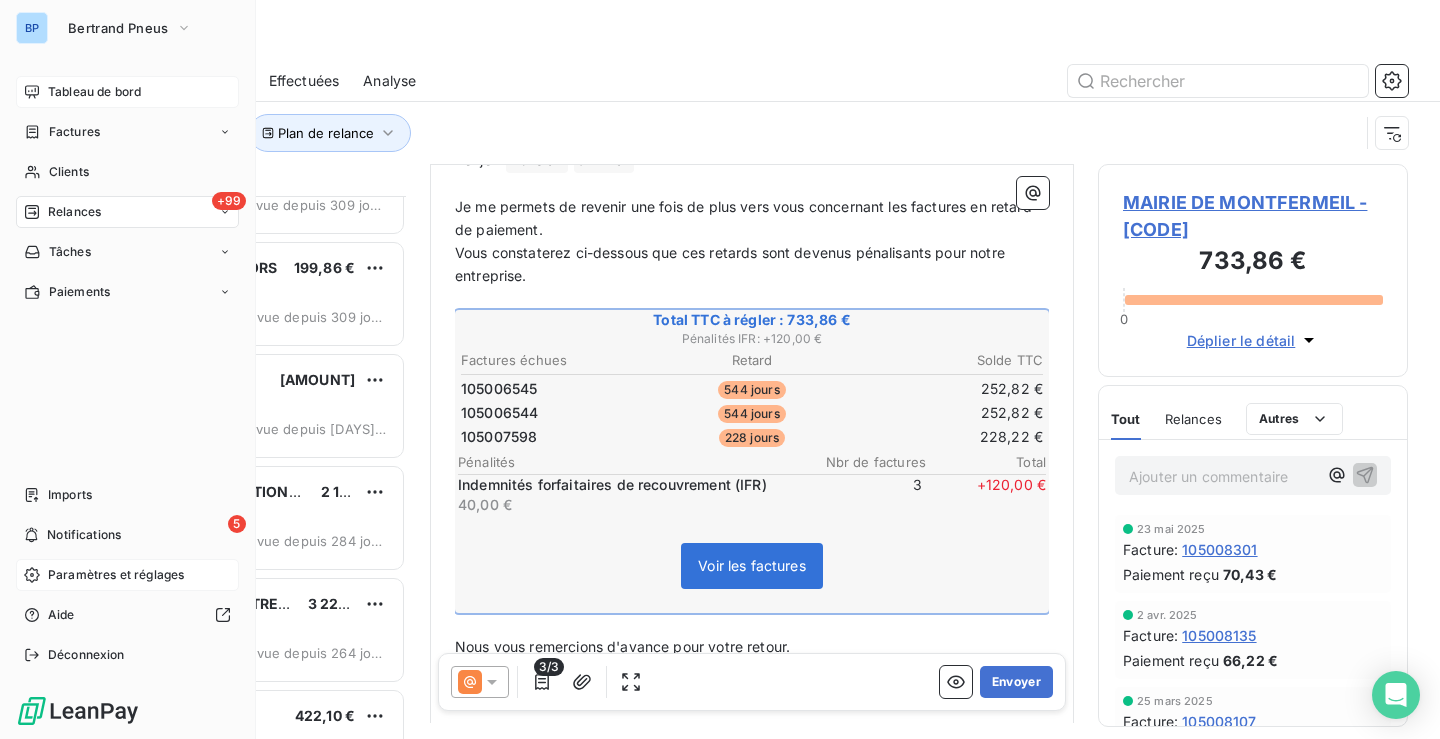 click on "Tableau de bord" at bounding box center (127, 92) 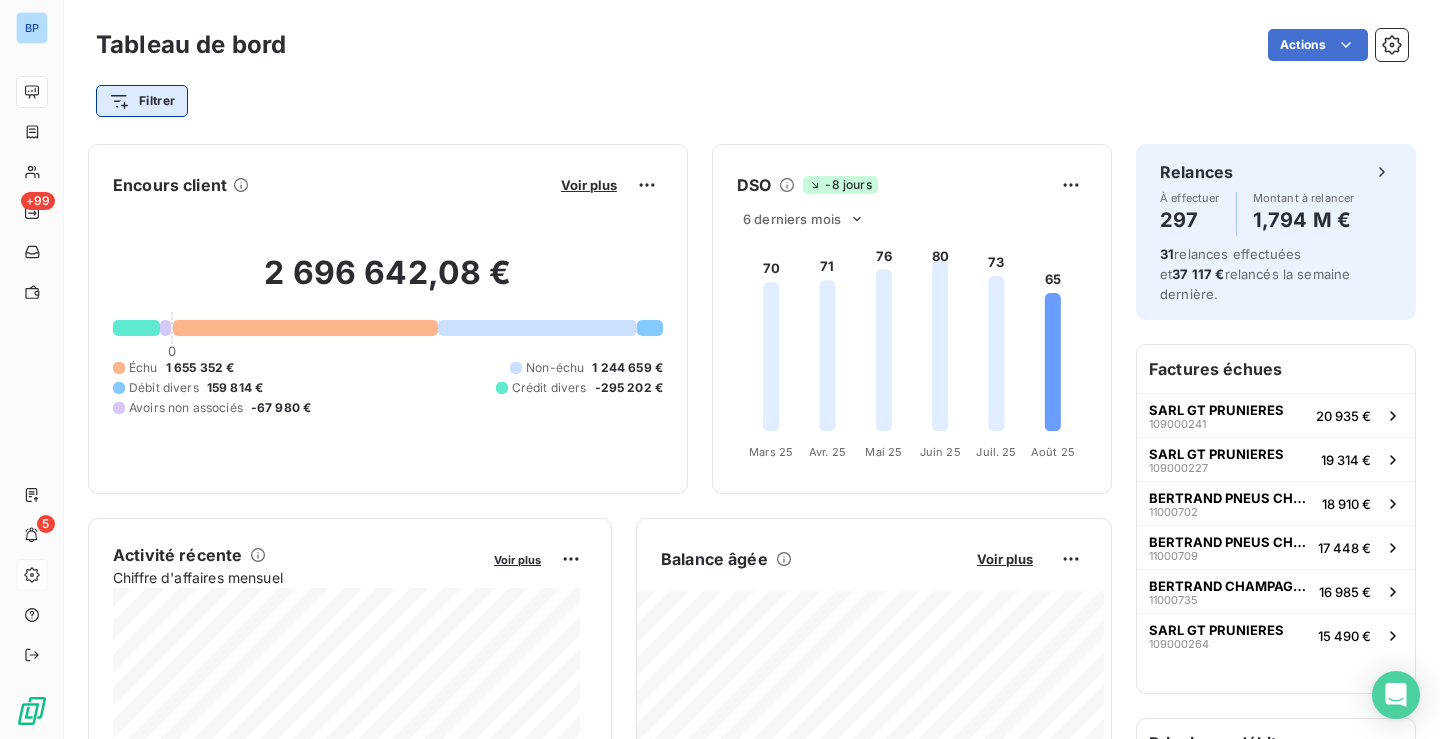 click on "BP +99 5 Tableau de bord Actions Filtrer Encours client   Voir plus [AMOUNT] 0 Échu [AMOUNT] Non-échu [AMOUNT]   Débit divers [AMOUNT] Crédit divers [AMOUNT] Avoirs non associés [AMOUNT] DSO -8 jours 6 derniers mois 70 71 76 80 73 65 Mars 25 Mars 25 Avr. 25 Avr. 25 Mai 25 Mai 25 Juin 25 Juin 25 Juil. 25 Juil. 25 Août 25 Août 25 Activité récente Chiffre d'affaires mensuel Voir plus Balance âgée Voir plus Relances par montant Encaissements Prévisionnel basé sur le délai moyen de paiement des 3 derniers mois Relances À effectuer 297 Montant à relancer 1,794 M € 31  relances effectuées et  37 117 €  relancés la semaine dernière. Factures échues SARL GT PRUNIERES [NUMBER] [AMOUNT] SARL GT PRUNIERES [NUMBER] [AMOUNT] BERTRAND PNEUS CHAMPAGNE [NUMBER] [AMOUNT] BERTRAND PNEUS CHAMPAGNE [NUMBER] [AMOUNT] BERTRAND CHAMPAGNE CHALONS [NUMBER] [AMOUNT] SARL GT PRUNIERES [NUMBER] [AMOUNT] Principaux débiteurs" at bounding box center [720, 369] 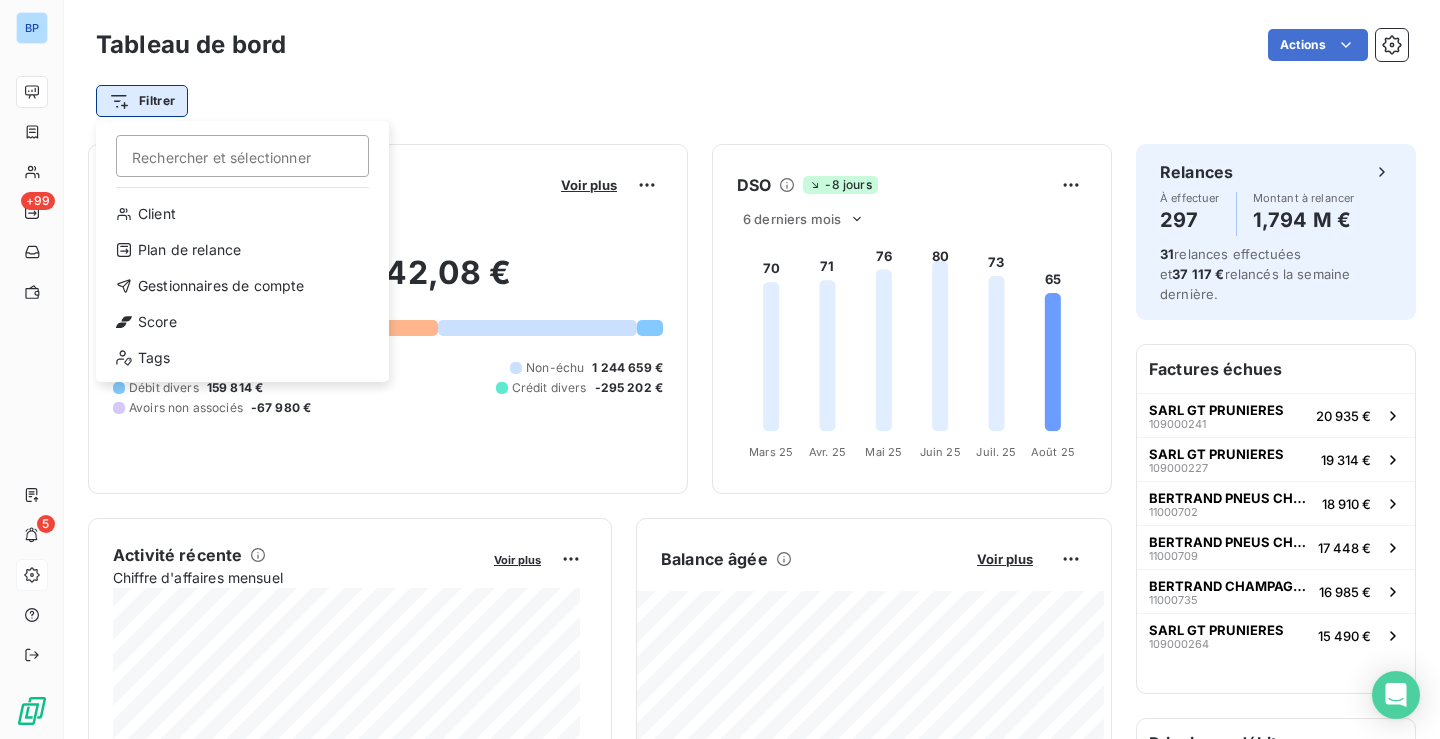 click on "BP +99 5 Tableau de bord Actions Filtrer Rechercher et sélectionner Client Plan de relance Gestionnaires de compte Score Tags Encours client   Voir plus [AMOUNT] 0 Échu [AMOUNT] Non-échu [AMOUNT]   Débit divers [AMOUNT] Crédit divers [AMOUNT] Avoirs non associés [AMOUNT] DSO -8 jours 6 derniers mois 70 71 76 80 73 65 Mars 25 Mars 25 Avr. 25 Avr. 25 Mai 25 Mai 25 Juin 25 Juin 25 Juil. 25 Juil. 25 Août 25 Août 25 Activité récente Chiffre d'affaires mensuel Voir plus Balance âgée Voir plus Relances par montant Encaissements Prévisionnel basé sur le délai moyen de paiement des 3 derniers mois Relances À effectuer 297 Montant à relancer 1,794 M € 31  relances effectuées et  37 117 €  relancés la semaine dernière. Factures échues SARL GT PRUNIERES [NUMBER] [AMOUNT] SARL GT PRUNIERES [NUMBER] [AMOUNT] BERTRAND PNEUS CHAMPAGNE [NUMBER] [AMOUNT] BERTRAND PNEUS CHAMPAGNE [NUMBER] [AMOUNT] [NUMBER] [AMOUNT]" at bounding box center [720, 369] 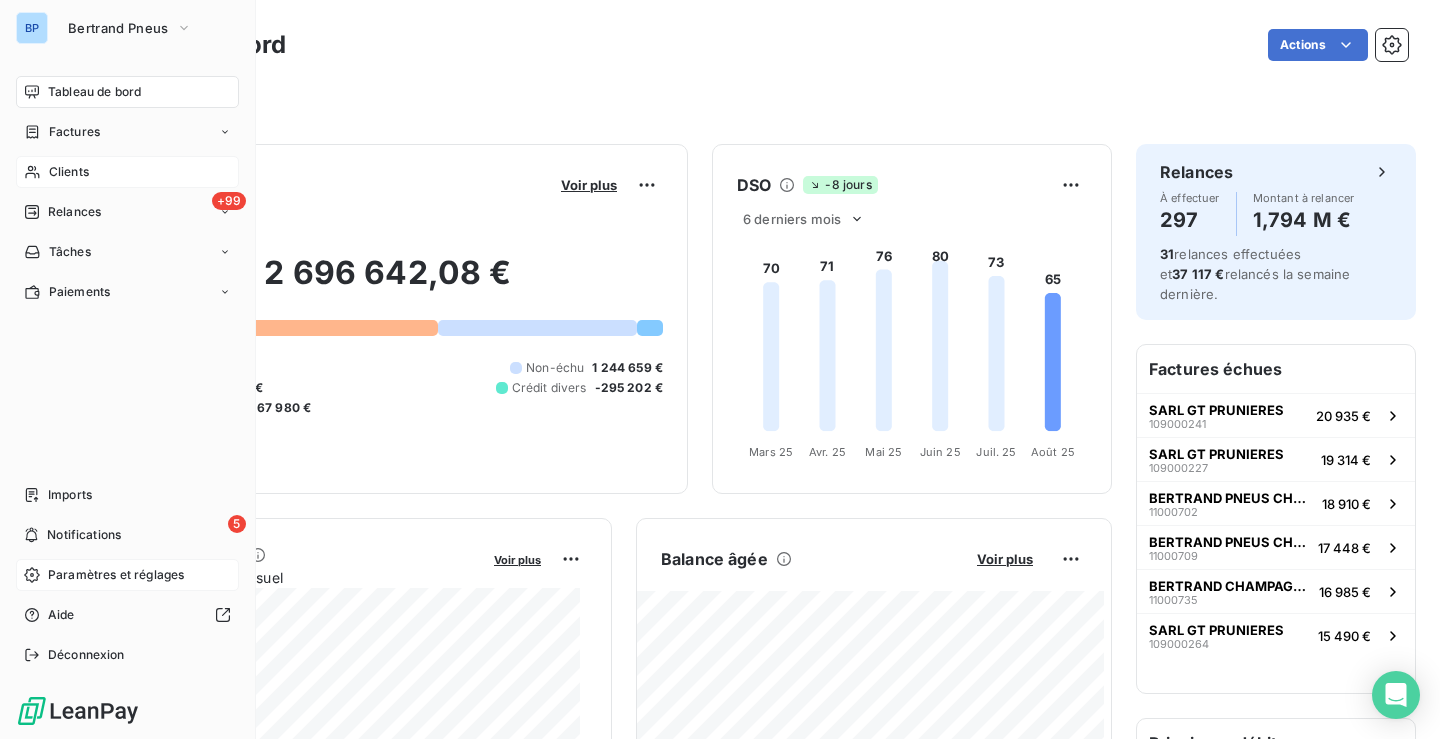 click on "Clients" at bounding box center (69, 172) 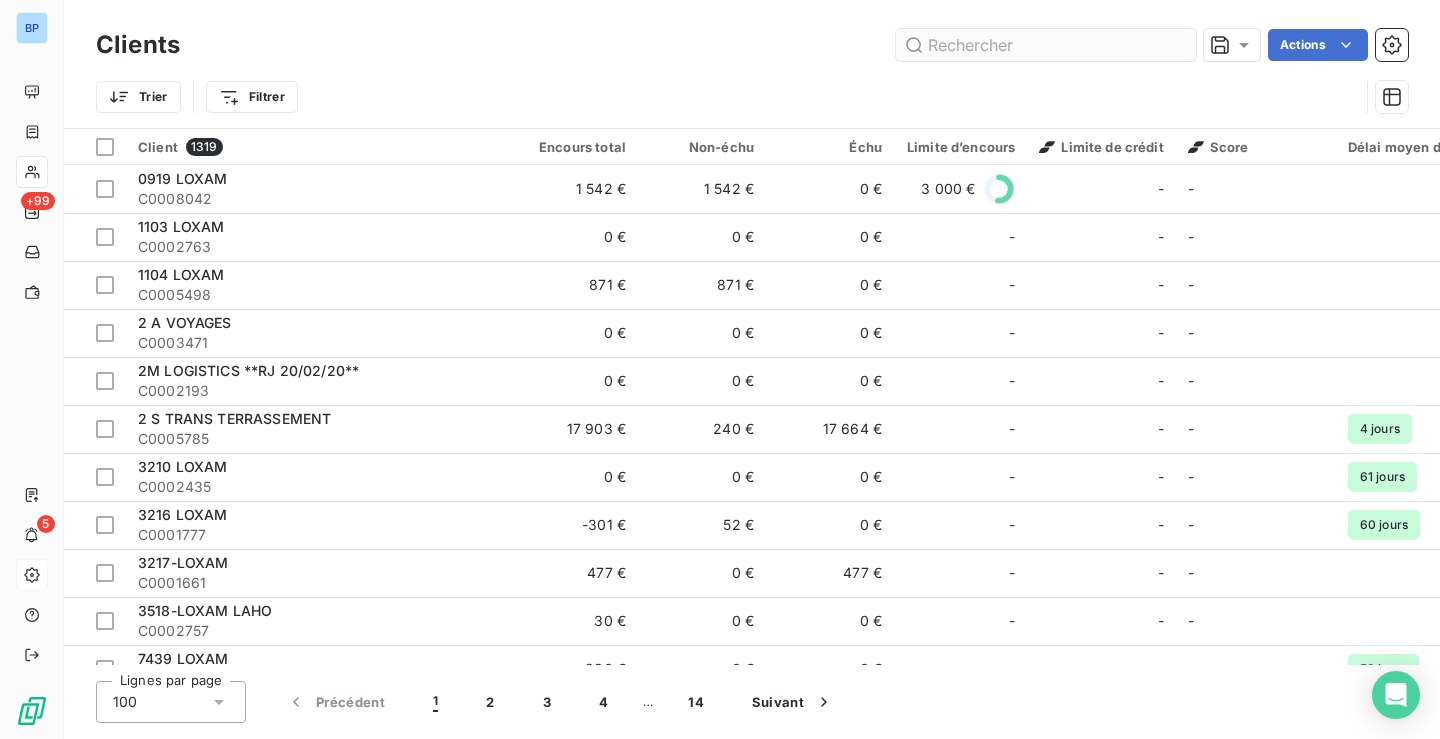 click at bounding box center [1046, 45] 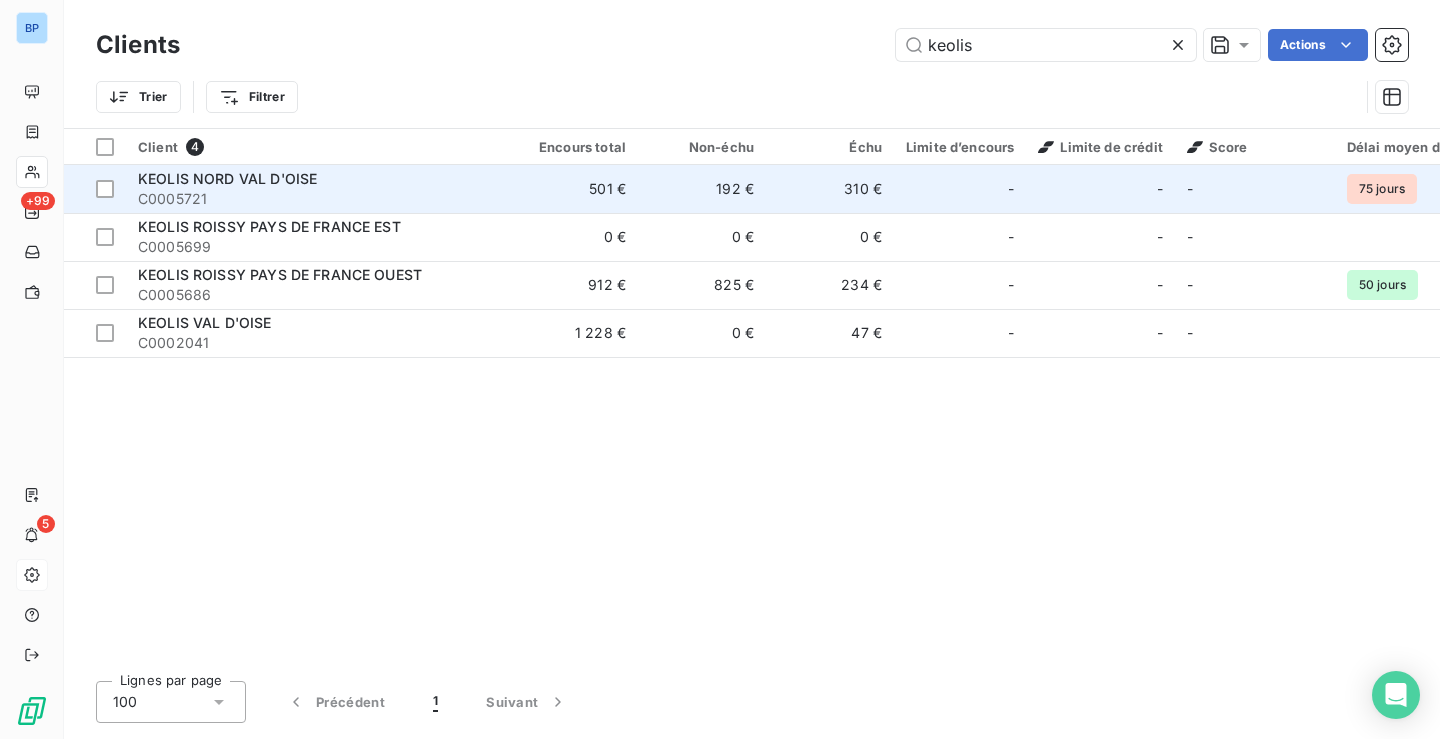 type on "keolis" 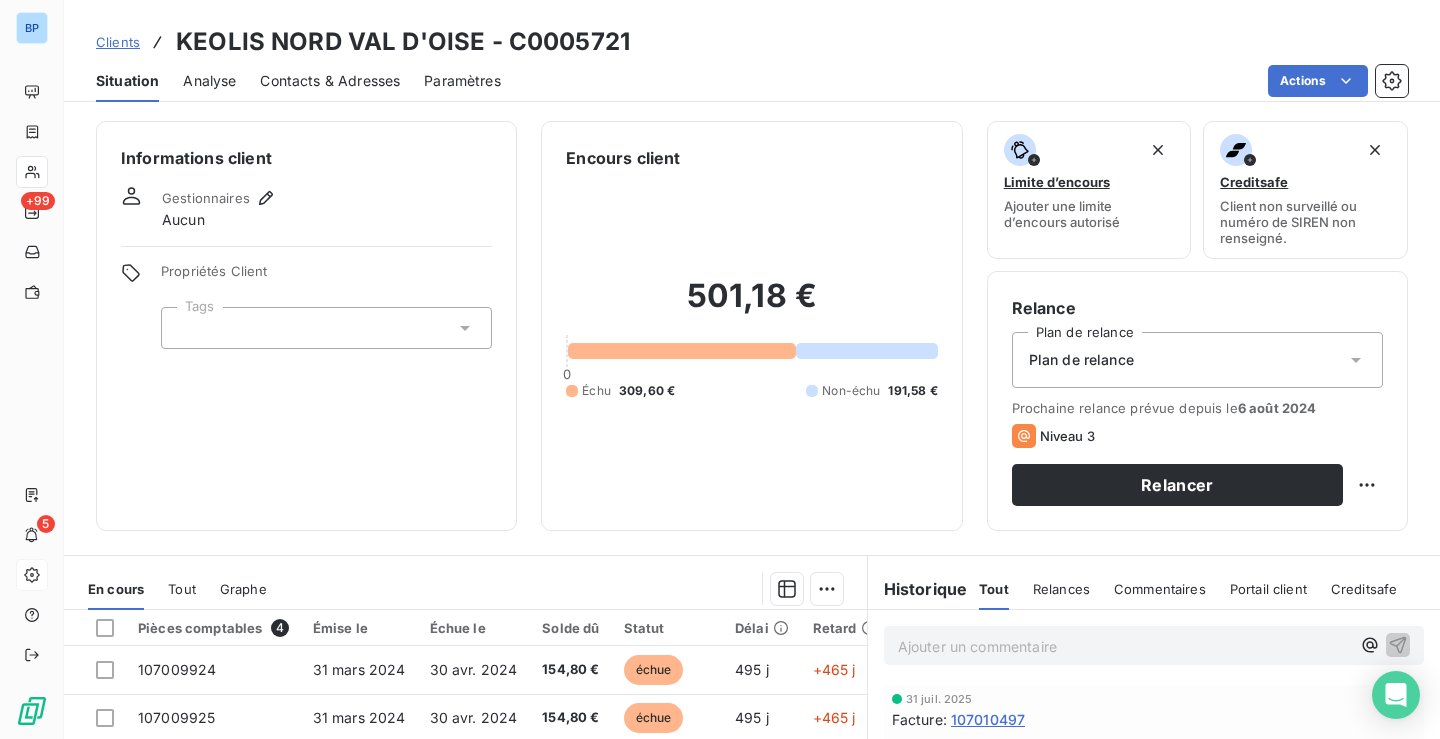 scroll, scrollTop: 0, scrollLeft: 0, axis: both 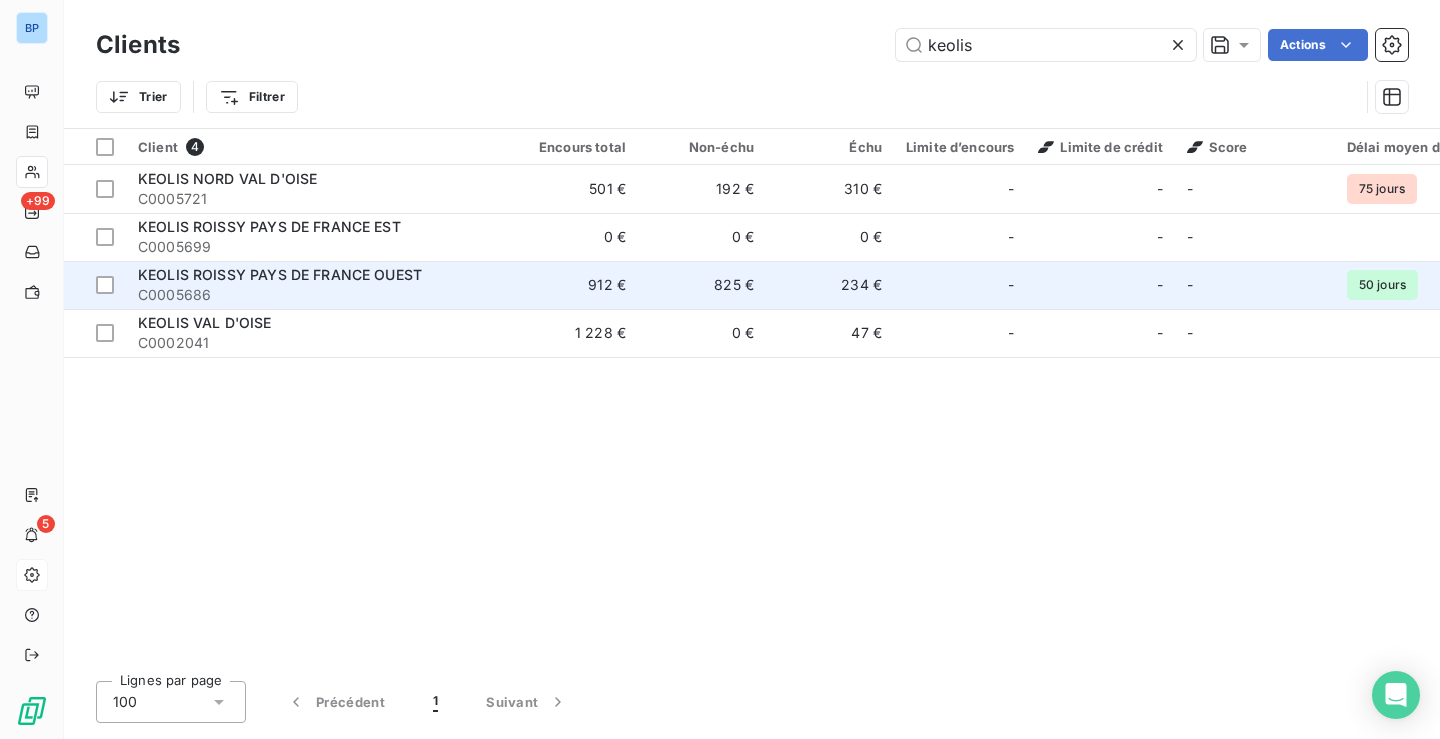 click on "KEOLIS ROISSY PAYS DE FRANCE OUEST" at bounding box center (280, 274) 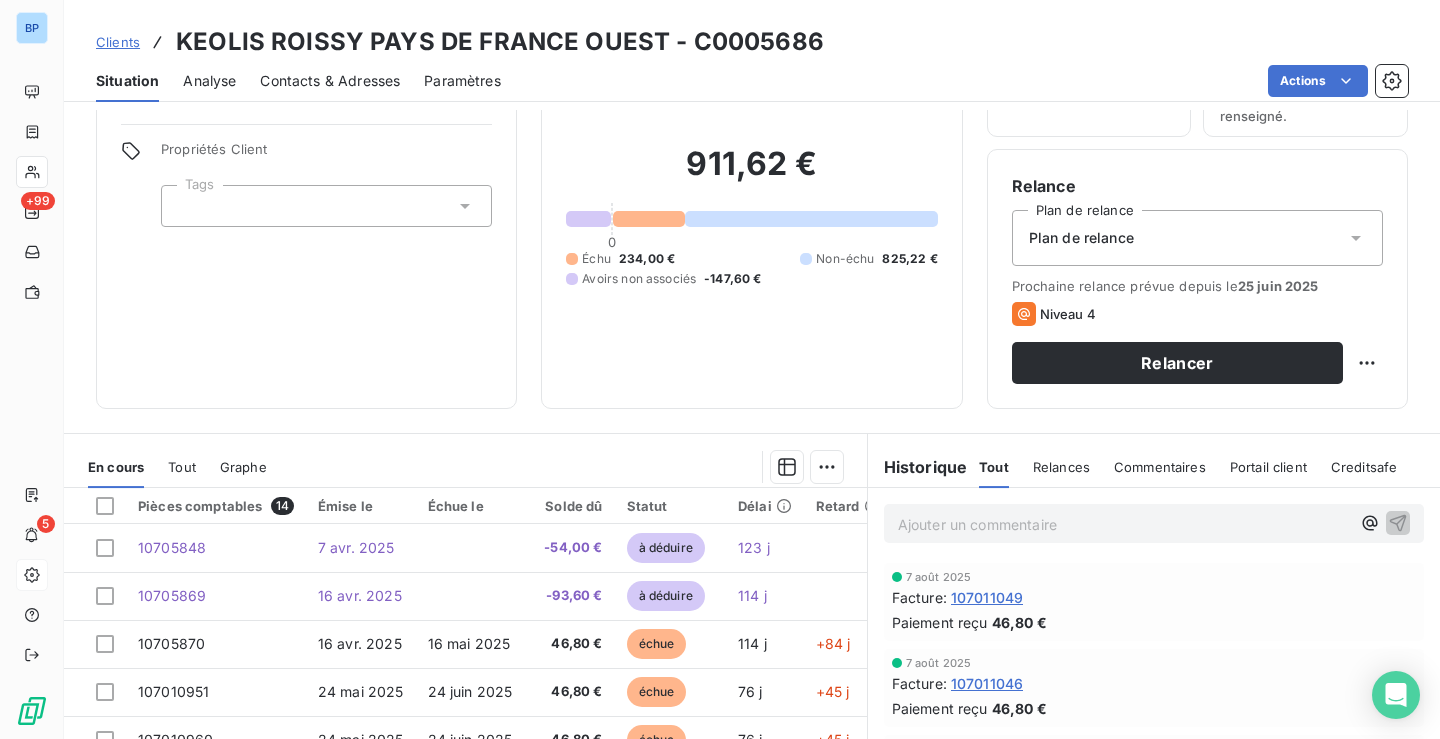scroll, scrollTop: 300, scrollLeft: 0, axis: vertical 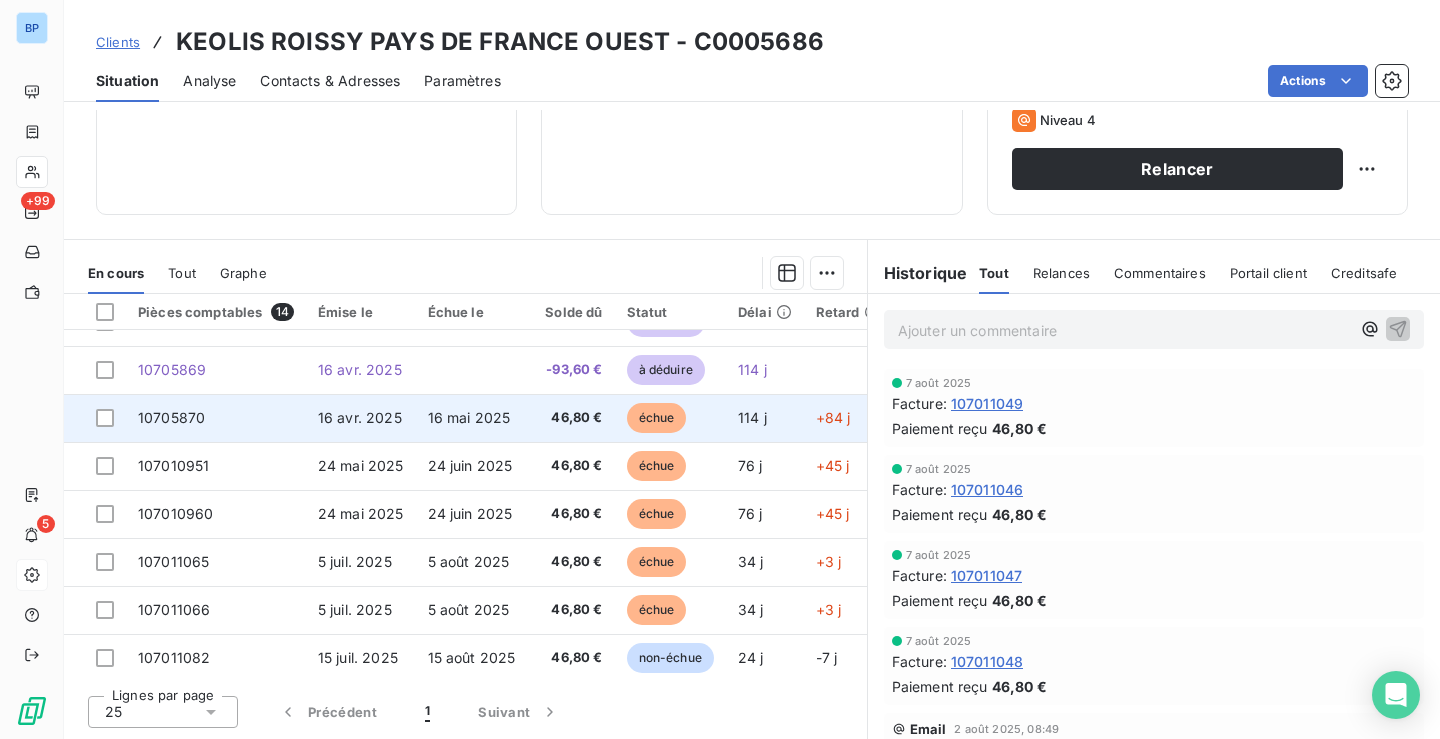 click on "16 mai 2025" at bounding box center (474, 418) 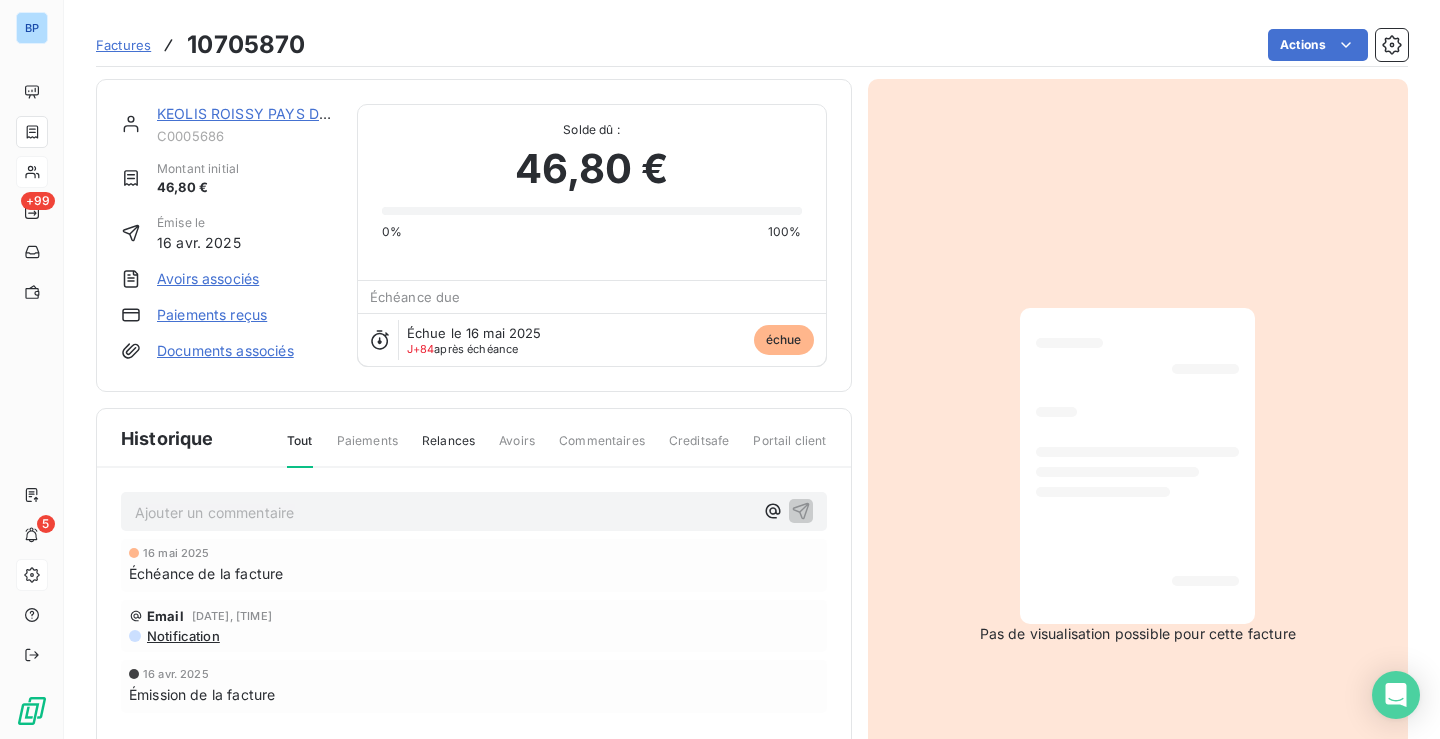 scroll, scrollTop: 3, scrollLeft: 0, axis: vertical 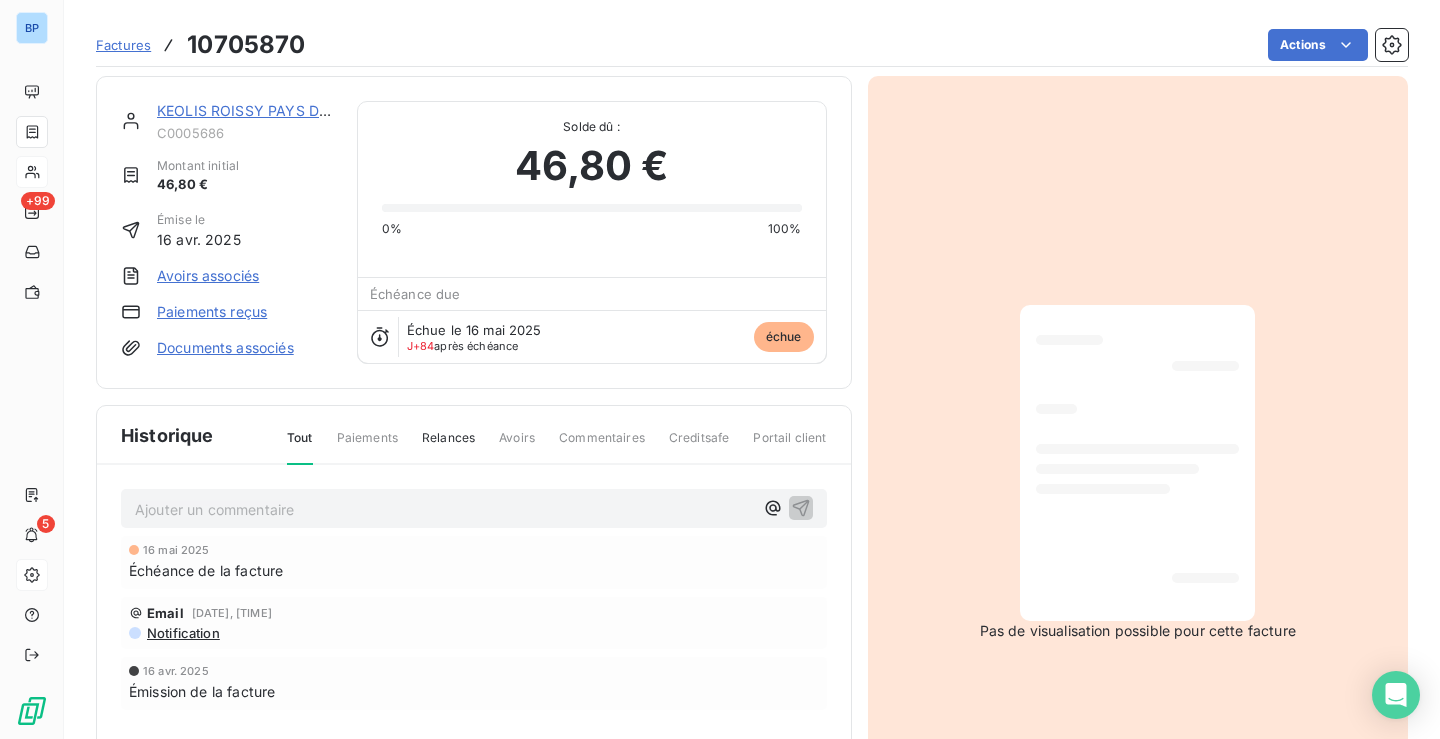 click on "Paiements" at bounding box center (367, 446) 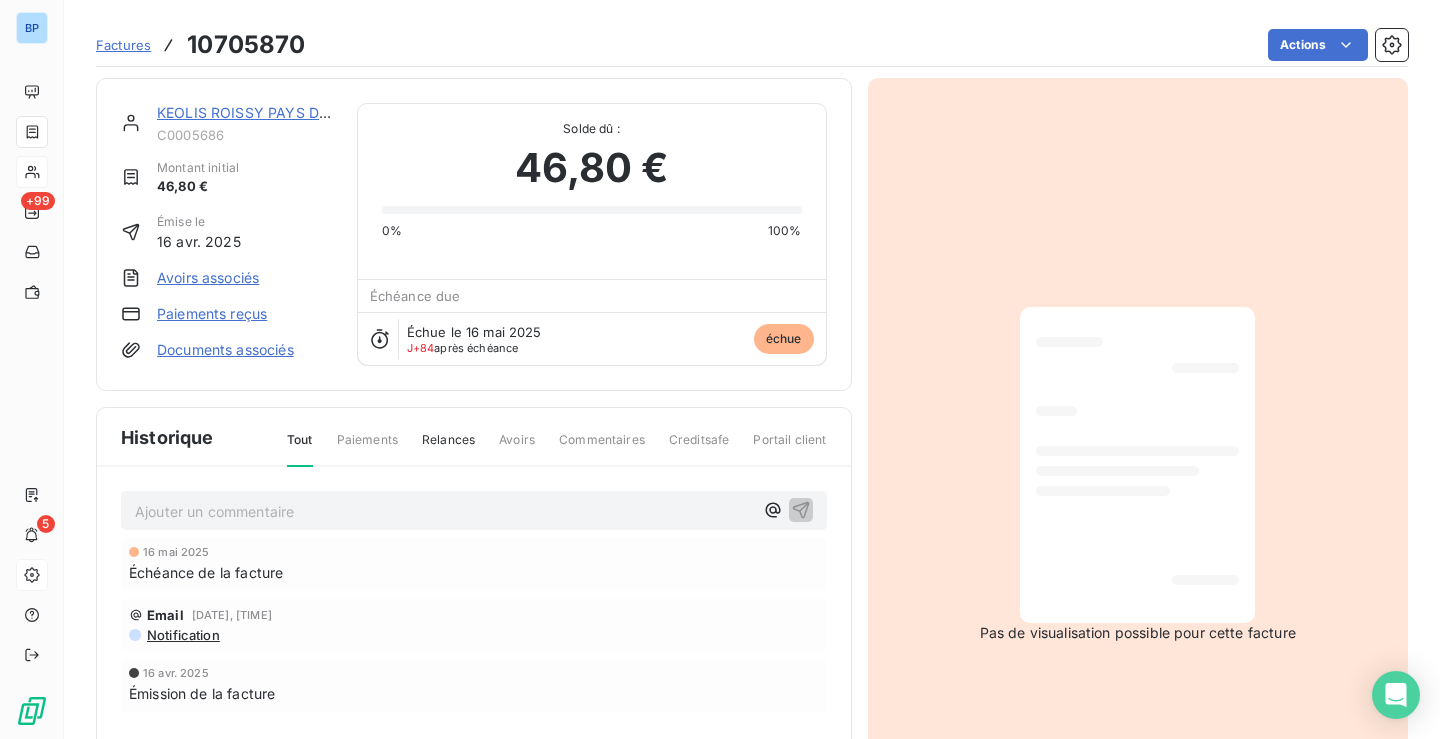 scroll, scrollTop: 0, scrollLeft: 0, axis: both 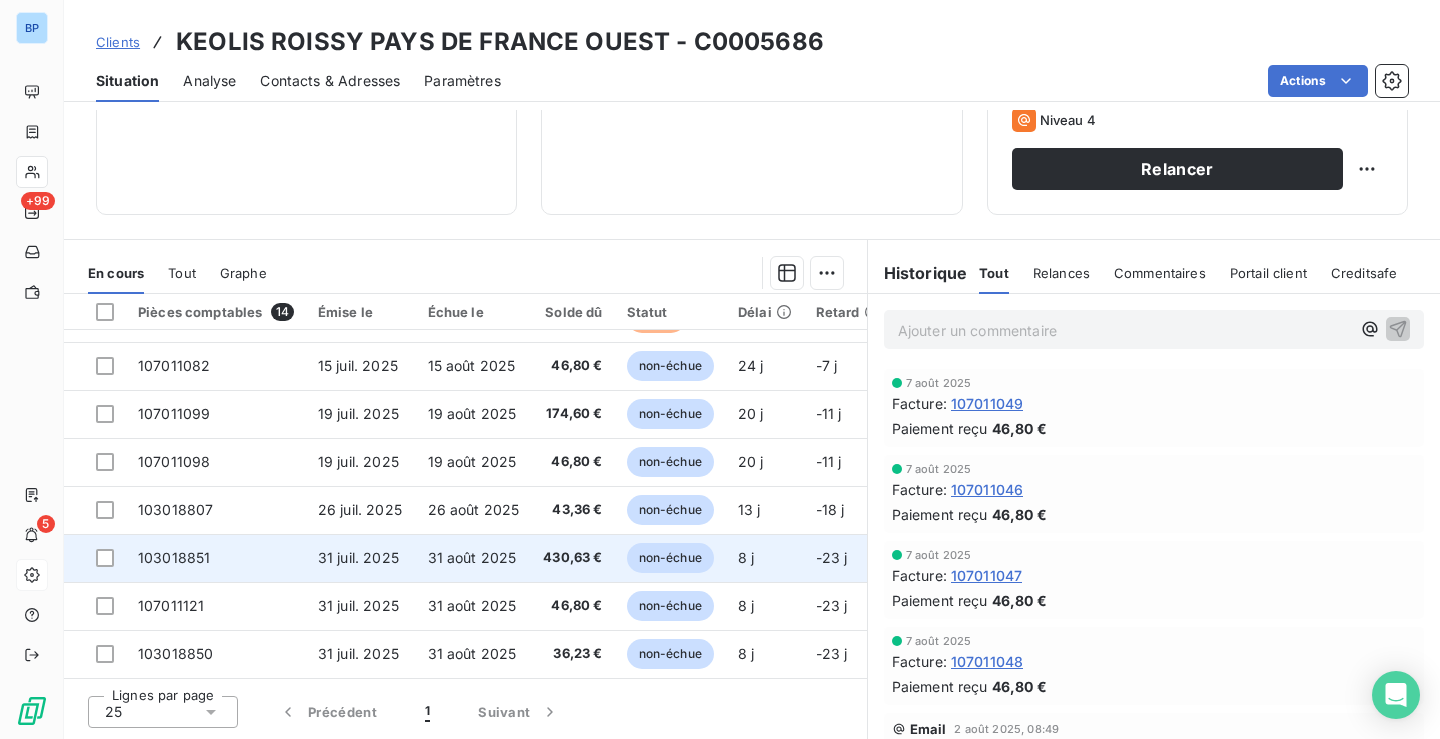 click on "103018851" at bounding box center (216, 558) 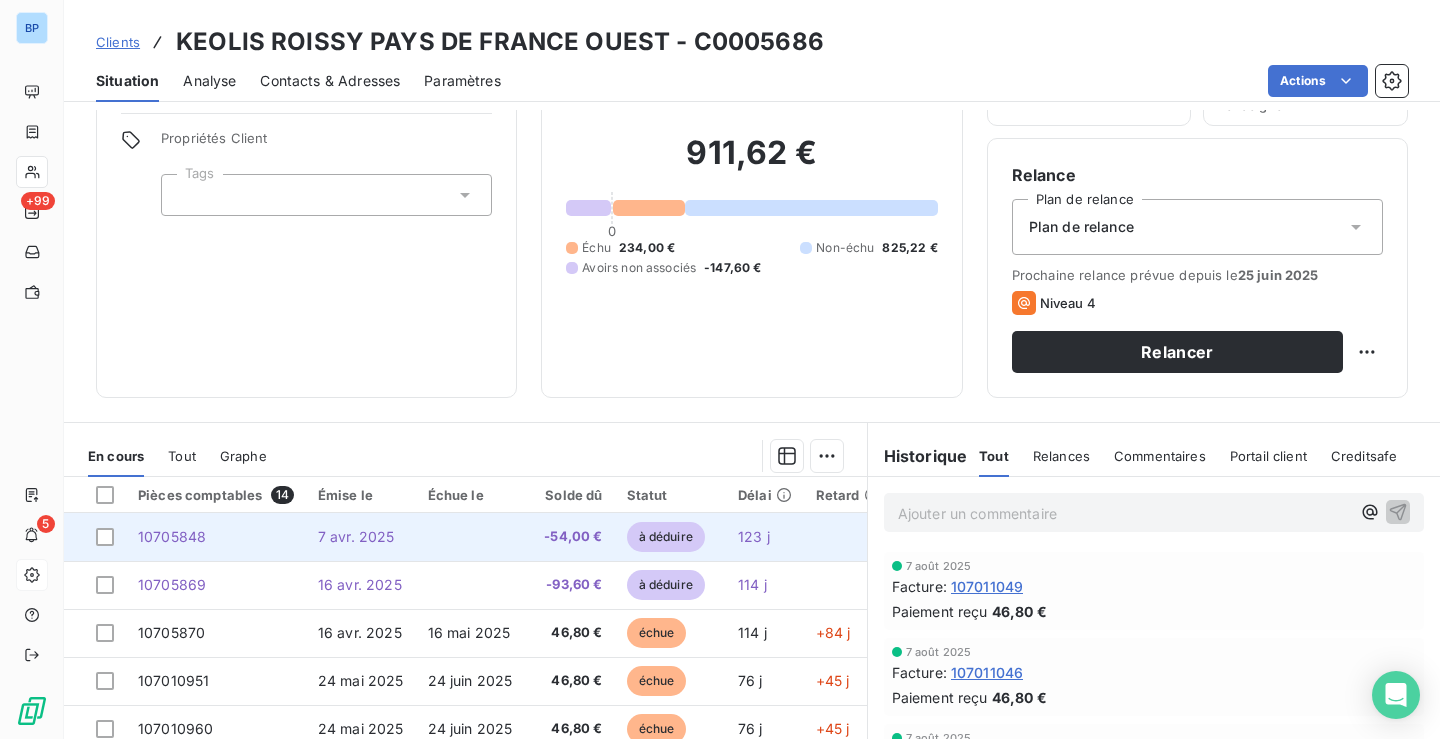 scroll, scrollTop: 317, scrollLeft: 0, axis: vertical 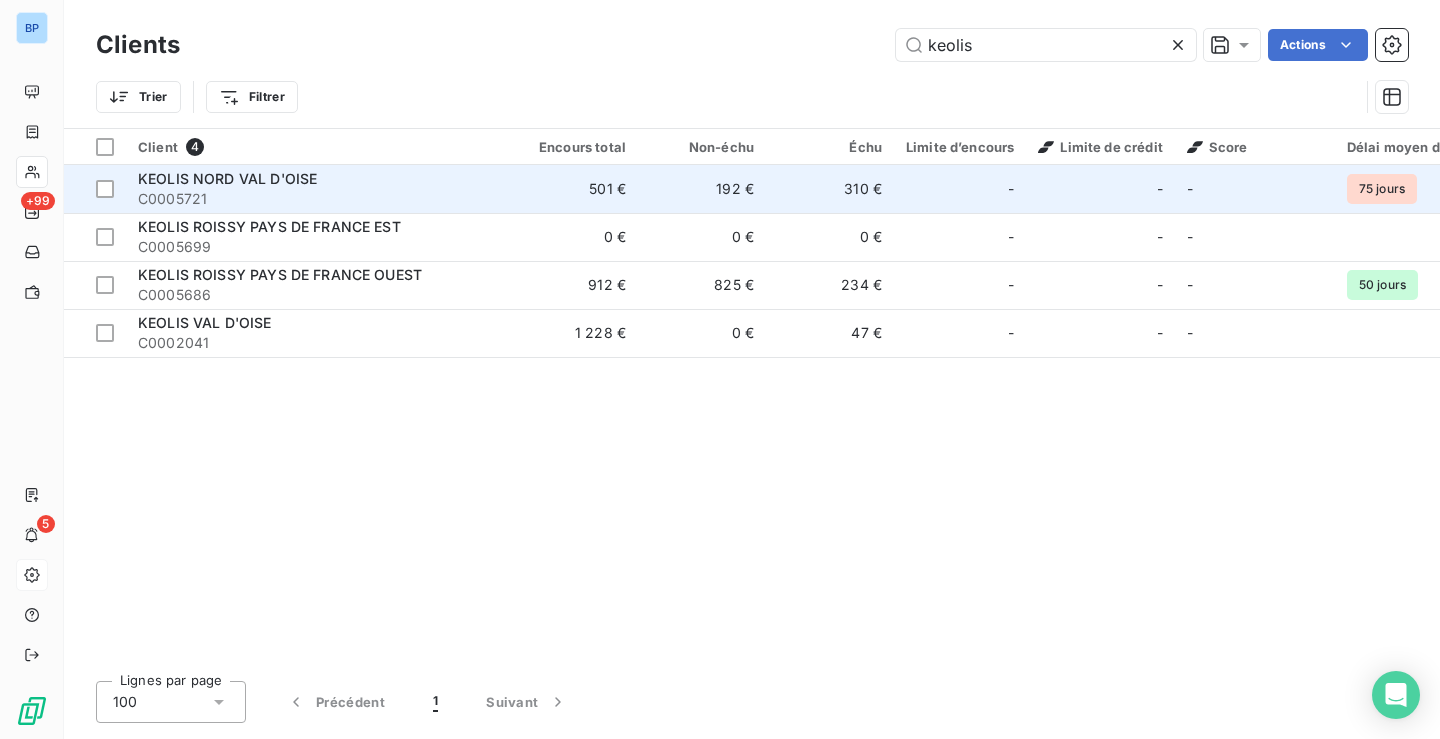 click on "192 €" at bounding box center (702, 189) 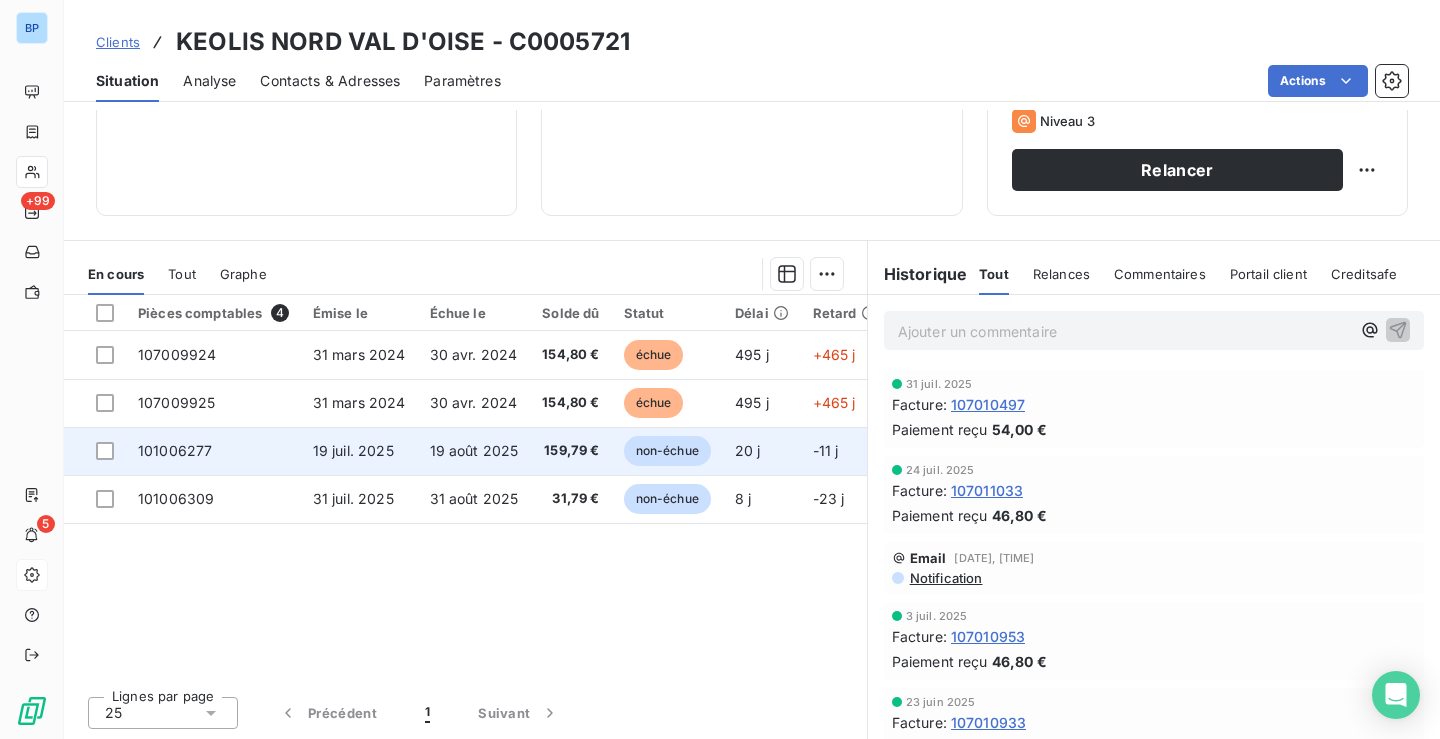 scroll, scrollTop: 317, scrollLeft: 0, axis: vertical 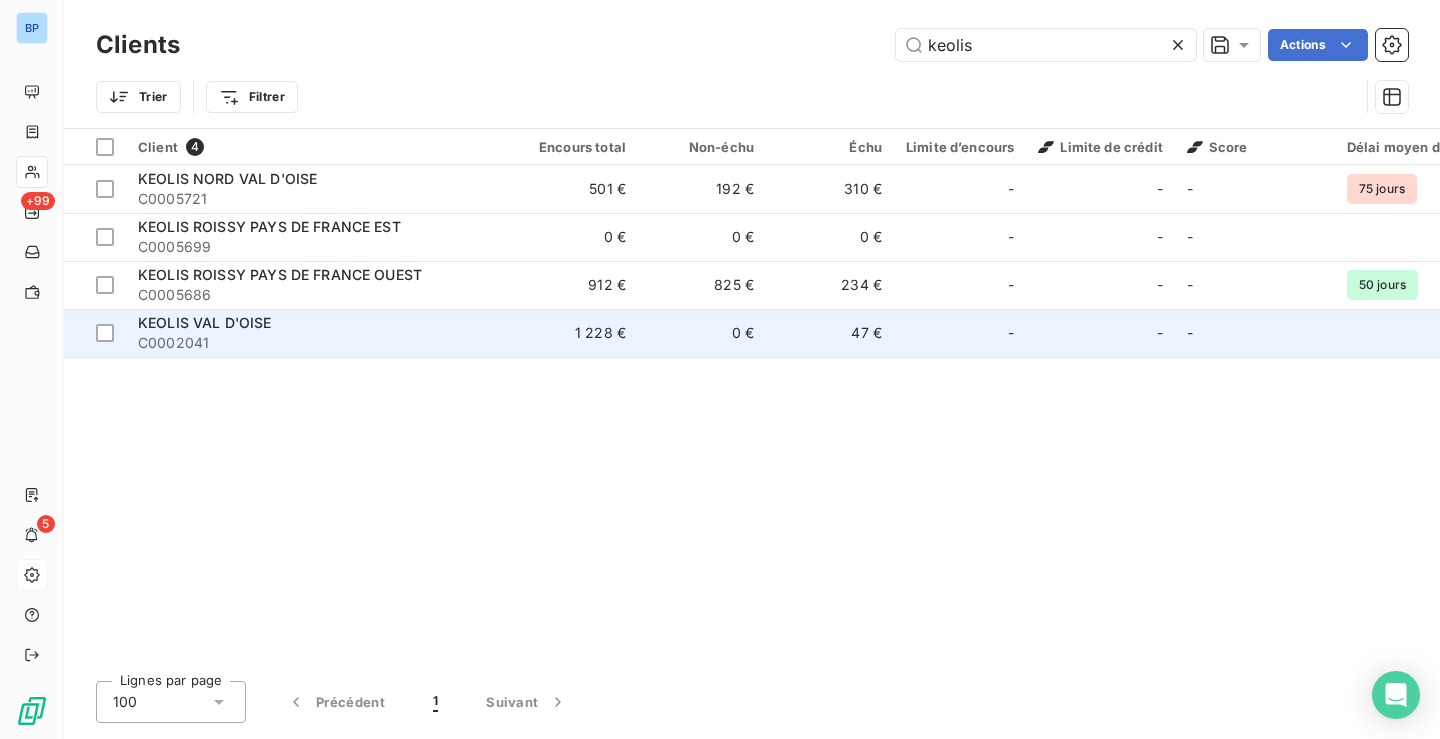 click on "1 228 €" at bounding box center (574, 333) 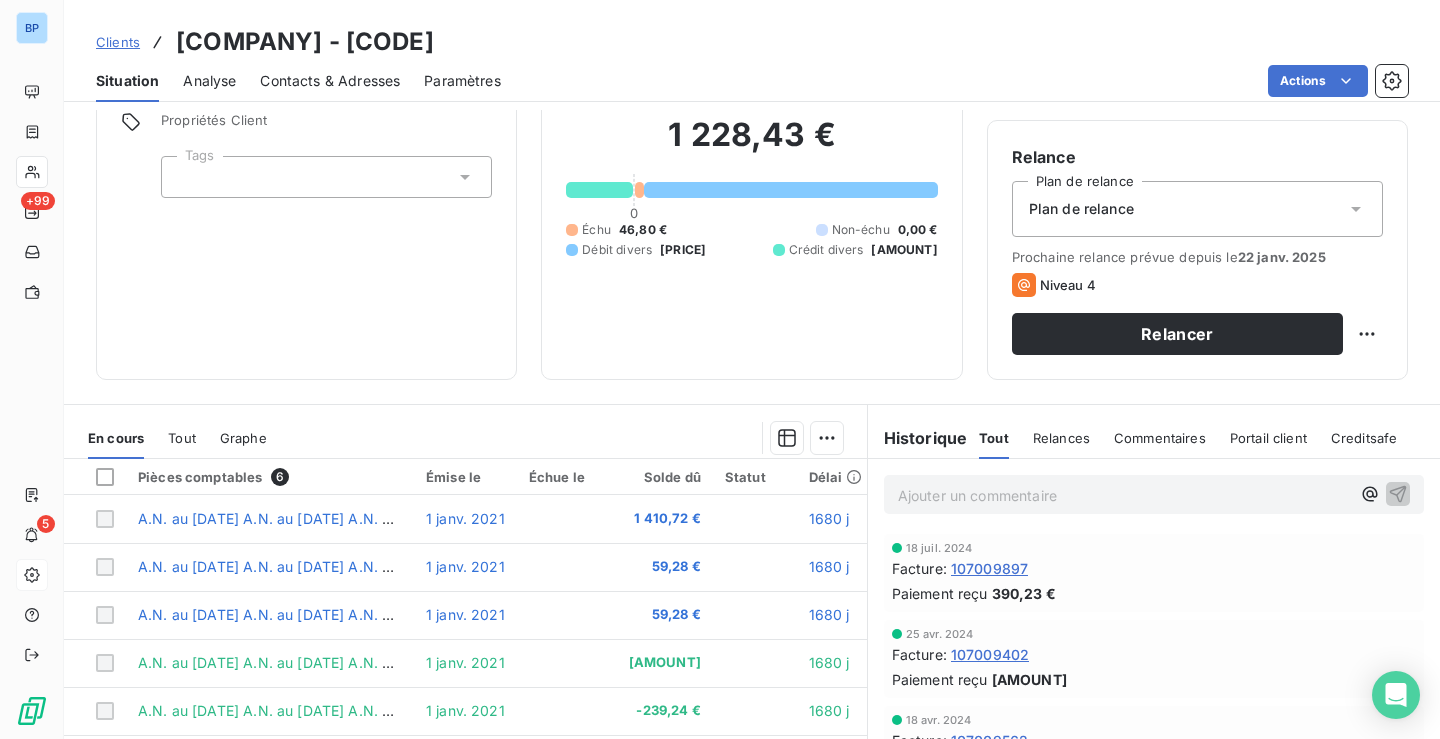 scroll, scrollTop: 0, scrollLeft: 0, axis: both 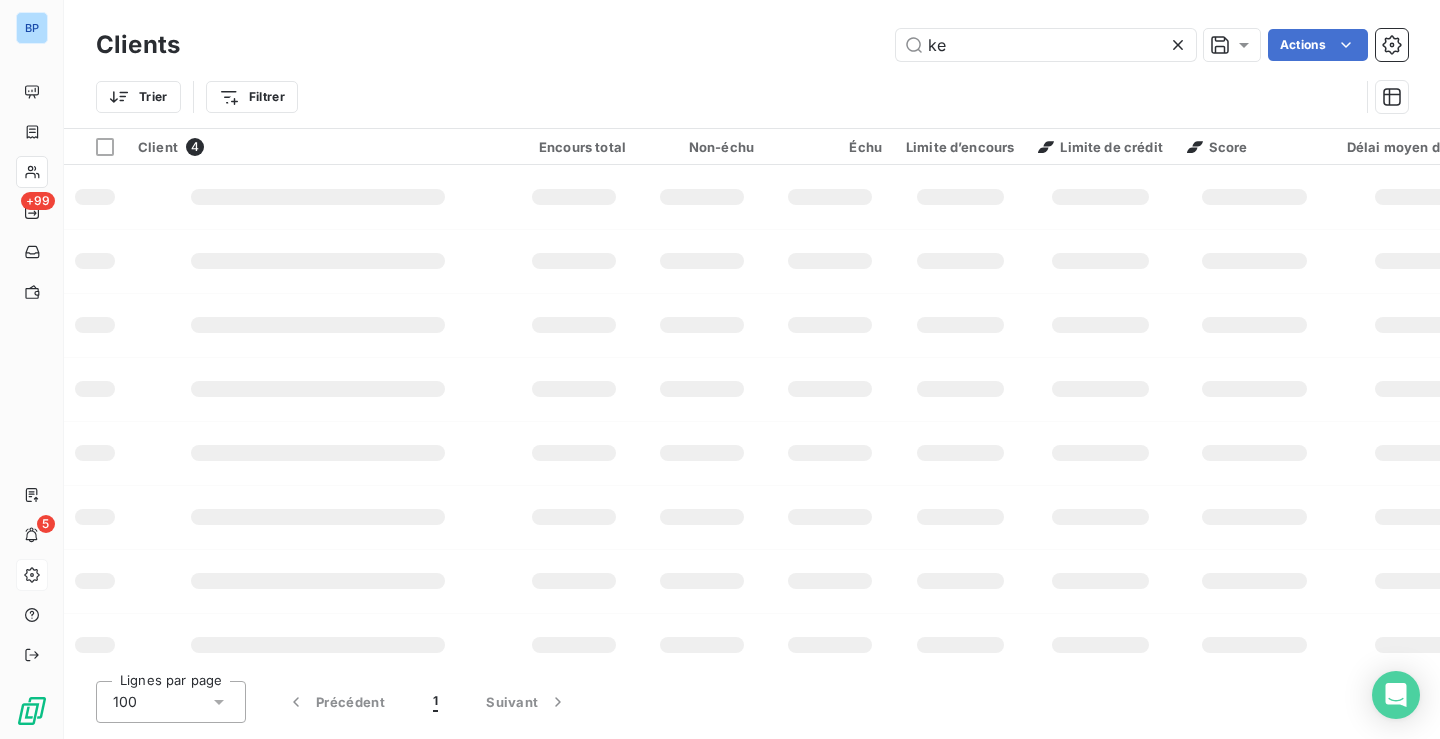 type on "k" 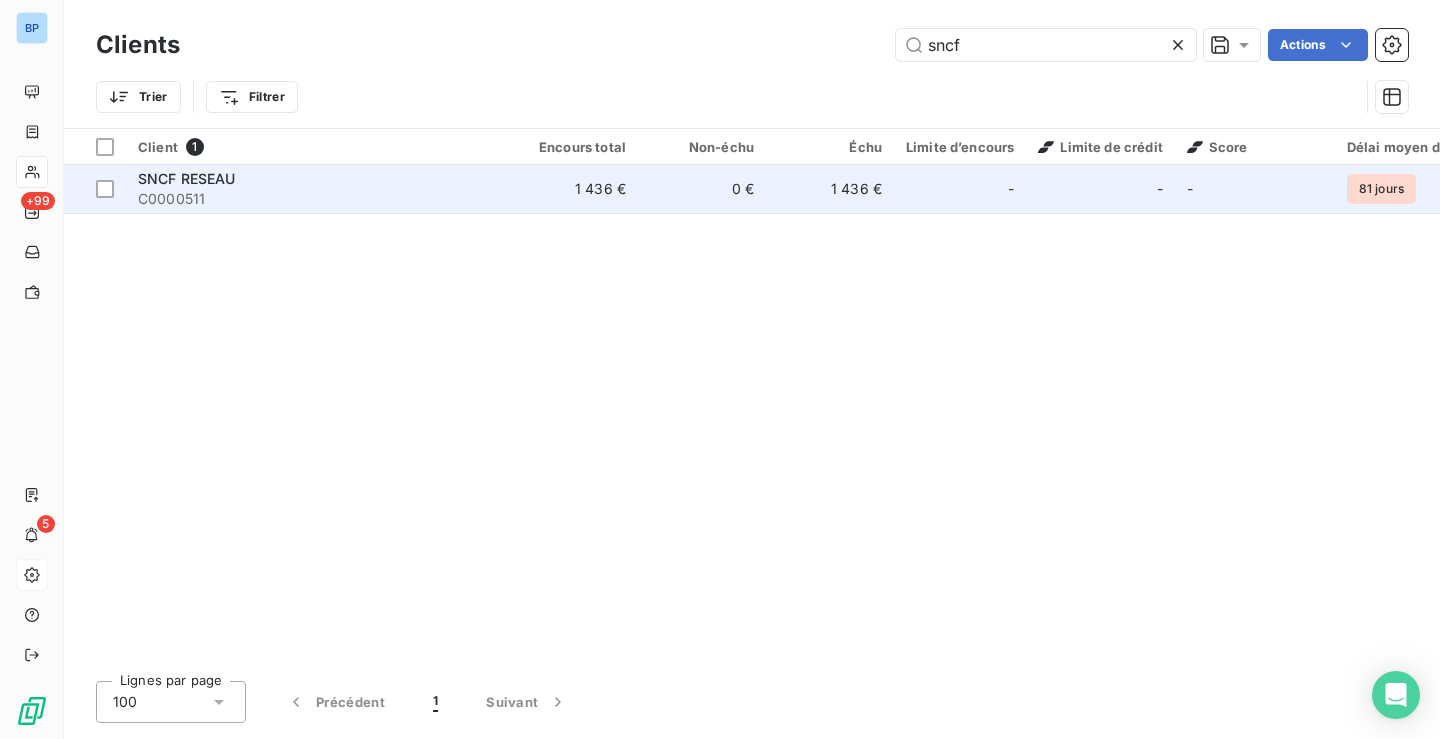 type on "sncf" 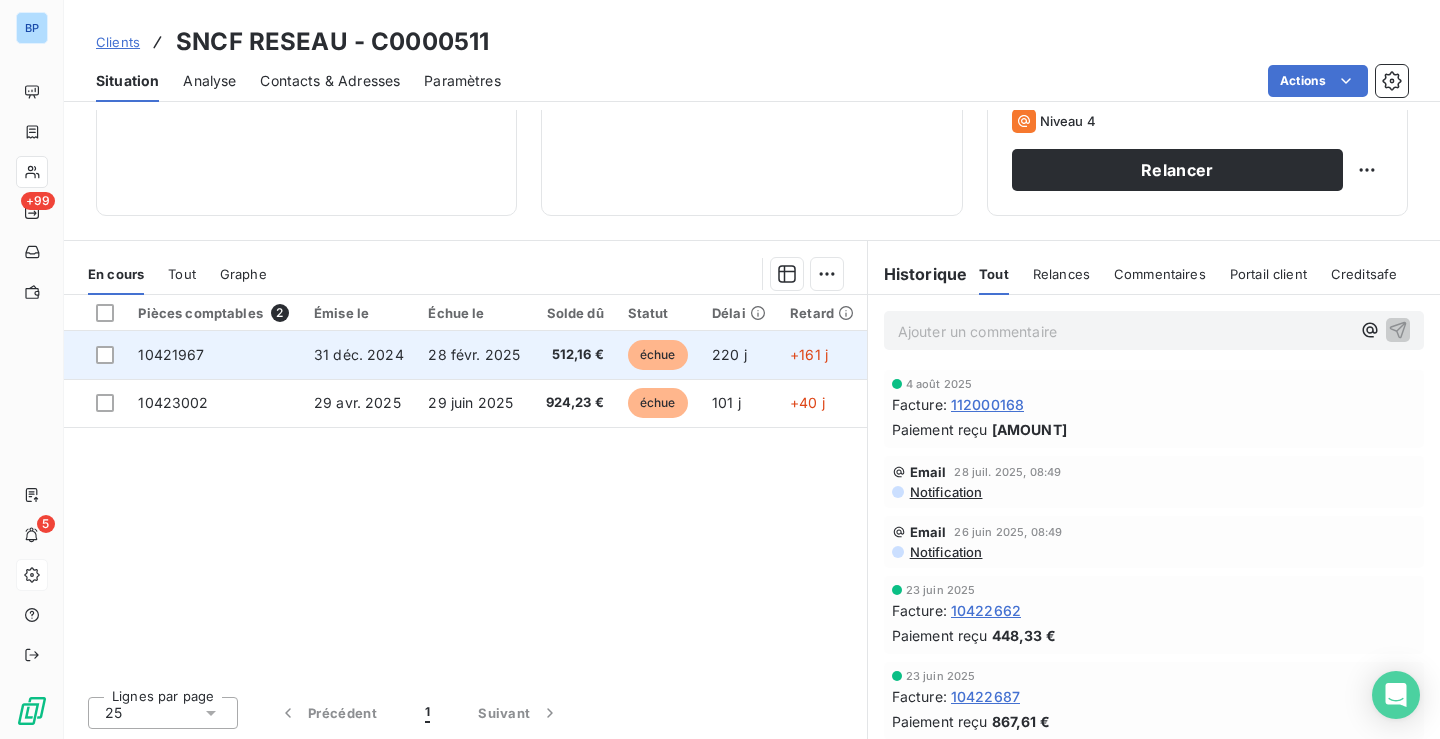 scroll, scrollTop: 317, scrollLeft: 0, axis: vertical 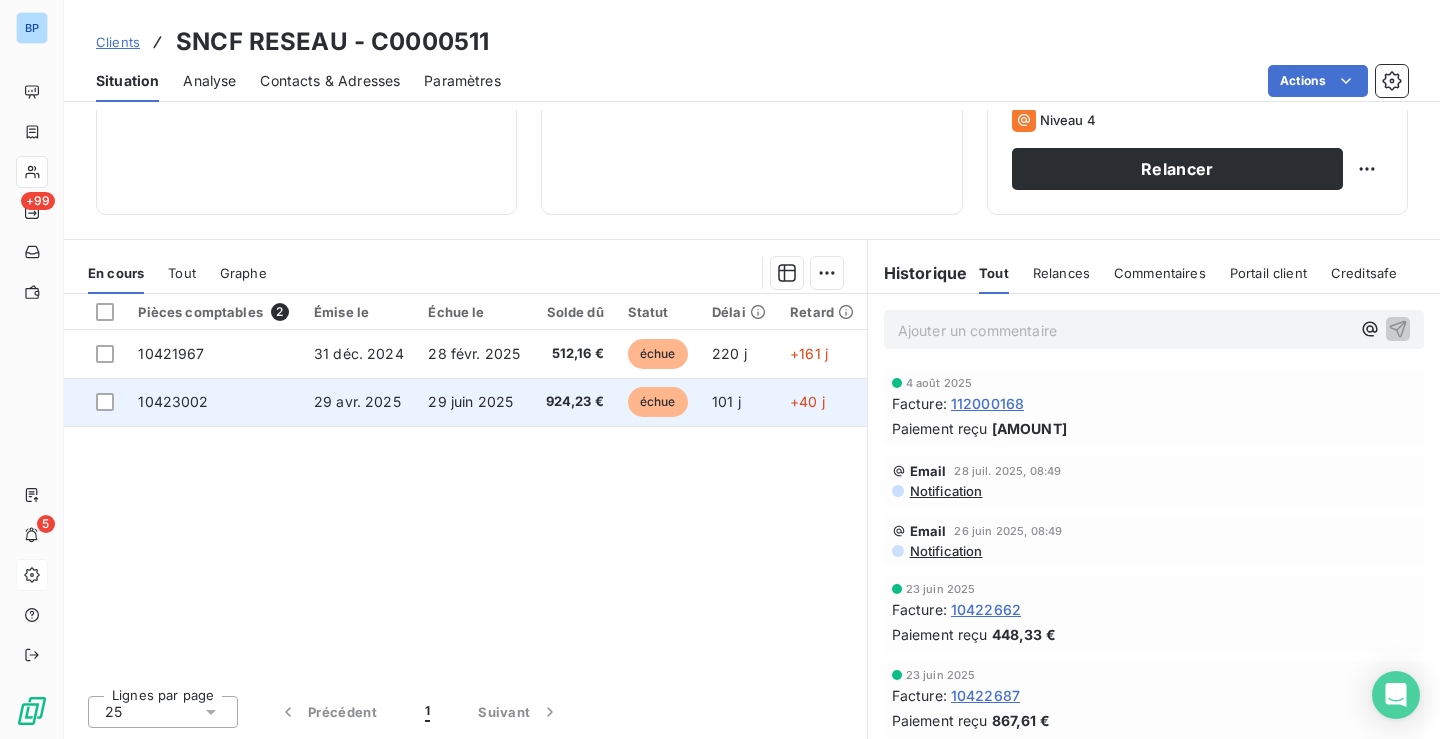 click on "10423002" at bounding box center [214, 402] 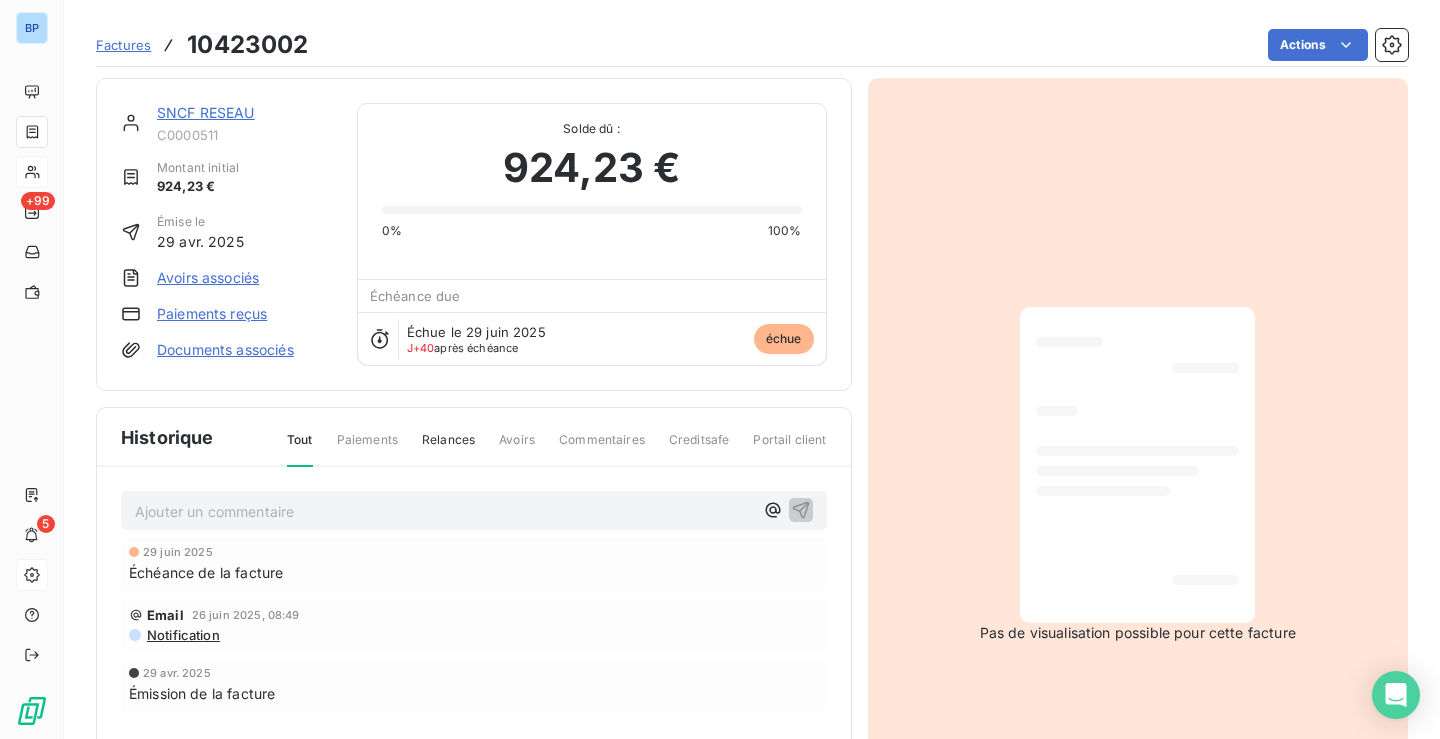 scroll, scrollTop: 0, scrollLeft: 0, axis: both 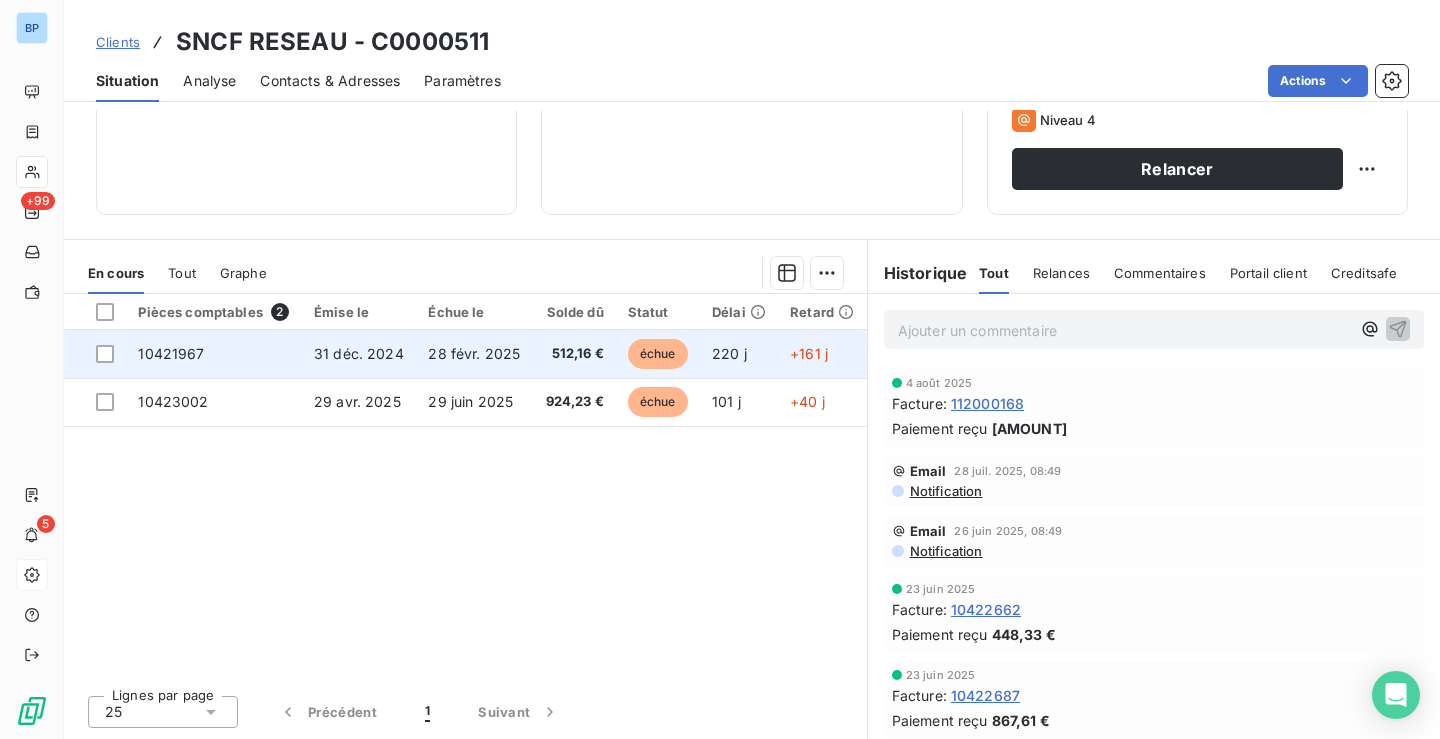 click on "28 févr. 2025" at bounding box center (474, 353) 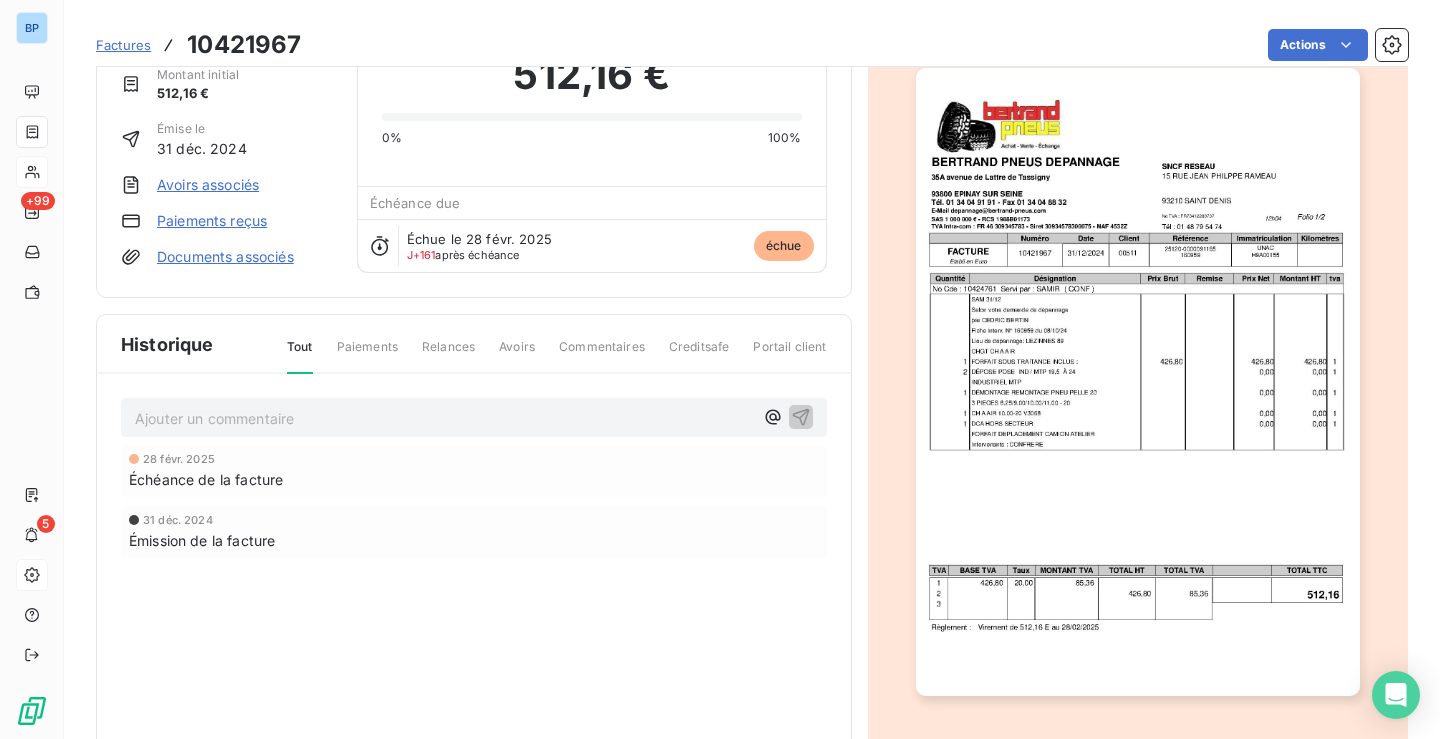 scroll, scrollTop: 0, scrollLeft: 0, axis: both 